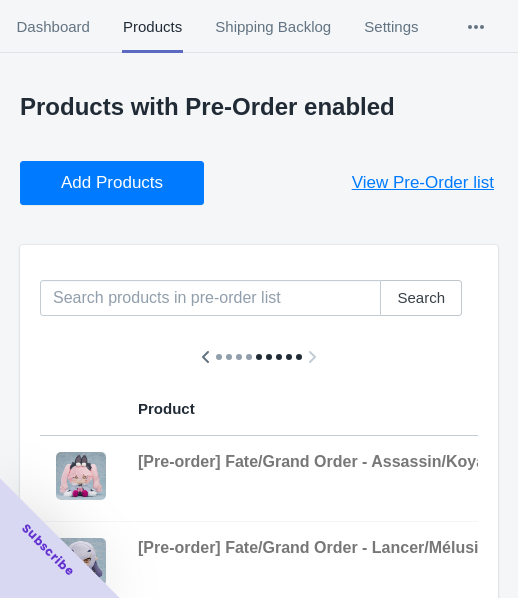 scroll, scrollTop: 0, scrollLeft: 0, axis: both 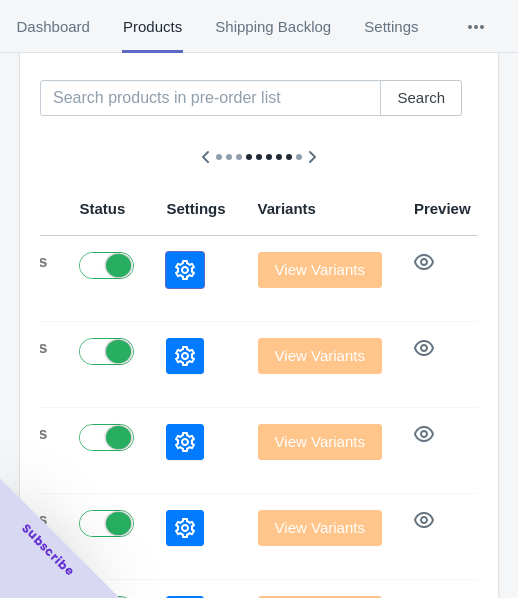 click 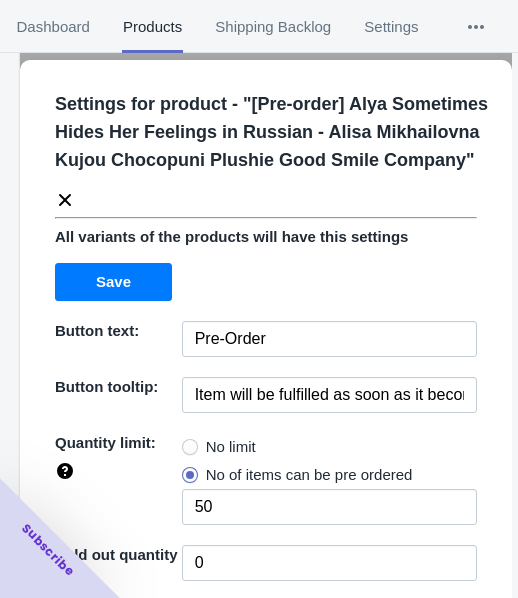 click on "No limit" at bounding box center [231, 447] 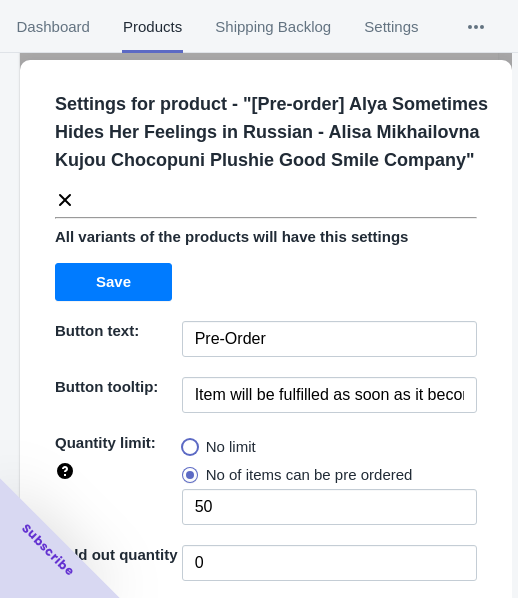 radio on "true" 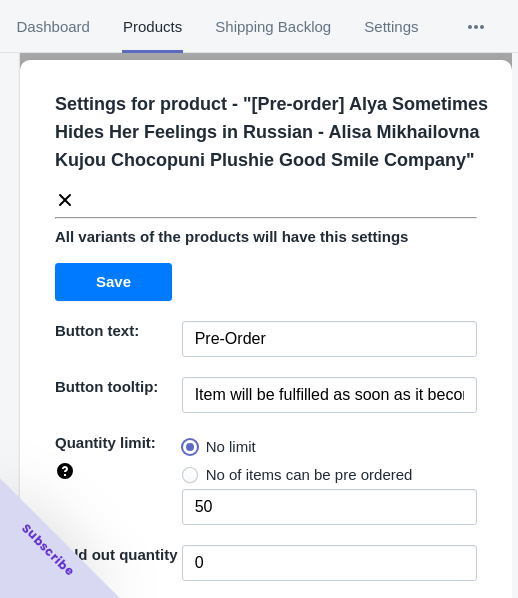 type 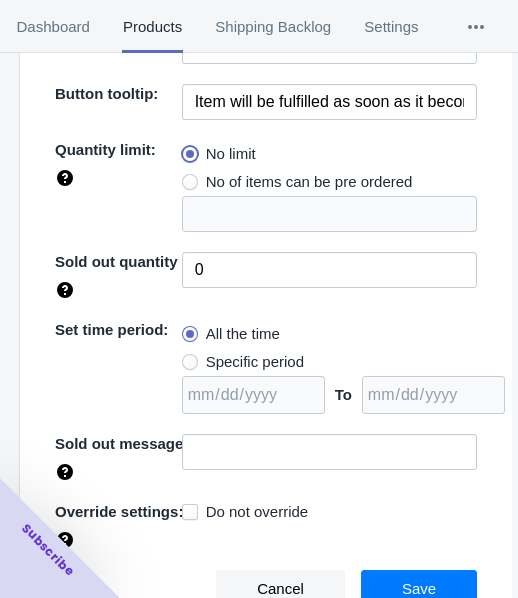 scroll, scrollTop: 318, scrollLeft: 0, axis: vertical 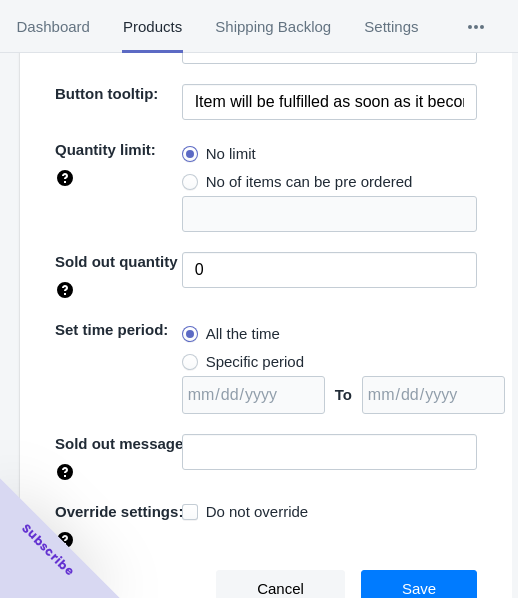 click on "Specific period" at bounding box center [255, 362] 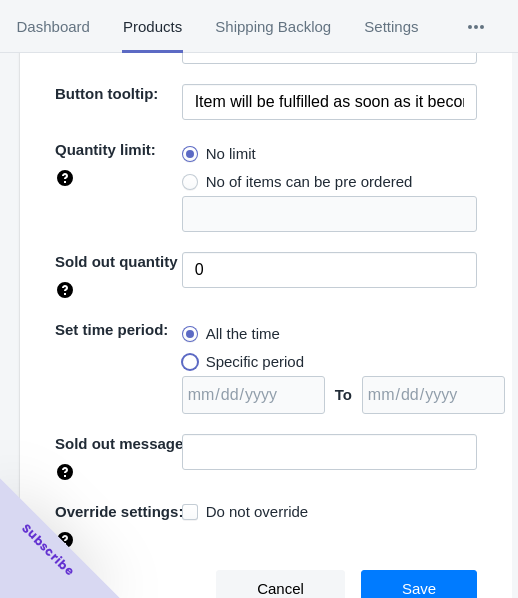 radio on "true" 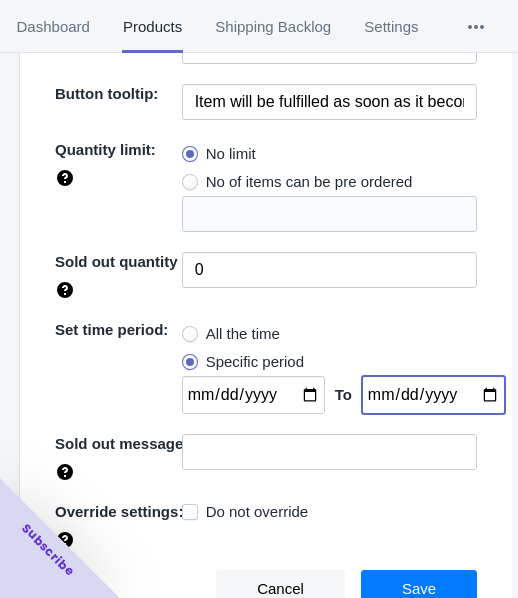 click at bounding box center [433, 395] 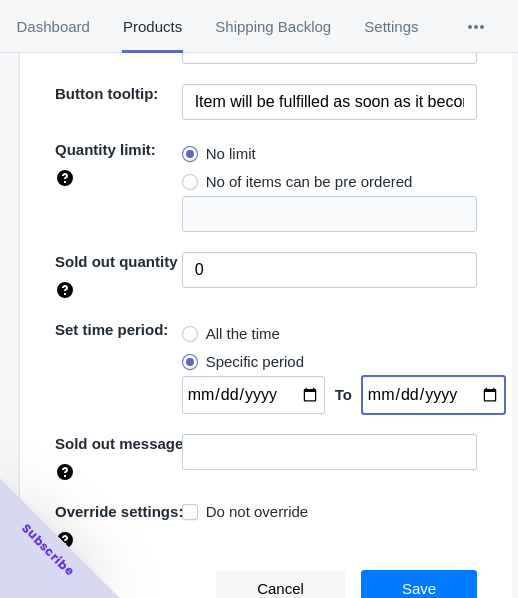 type on "[DATE]" 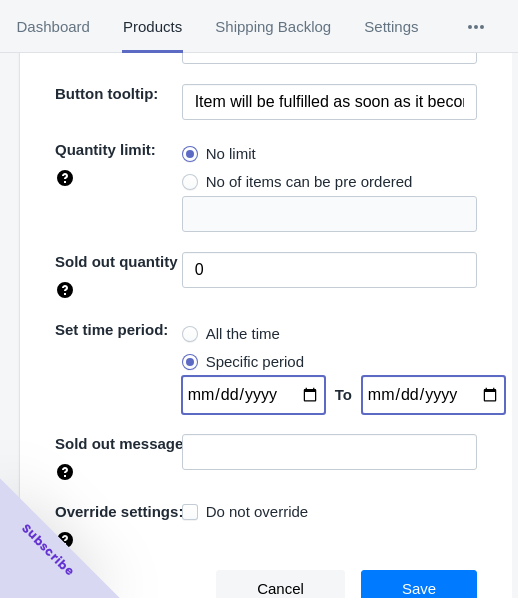 click at bounding box center [253, 395] 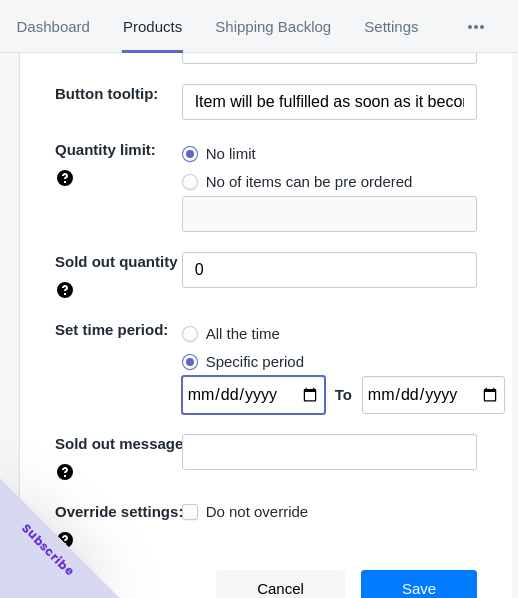 type on "[DATE]" 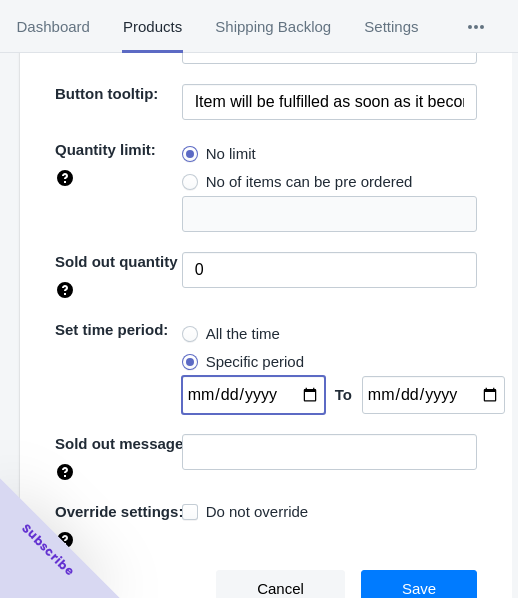 click on "Save" at bounding box center [419, 589] 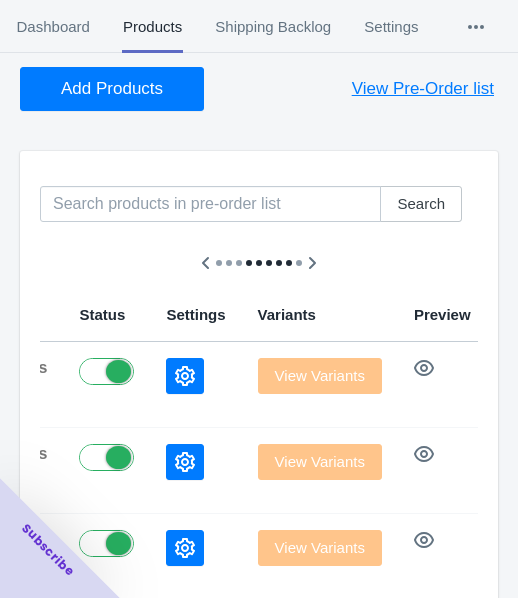 scroll, scrollTop: 0, scrollLeft: 0, axis: both 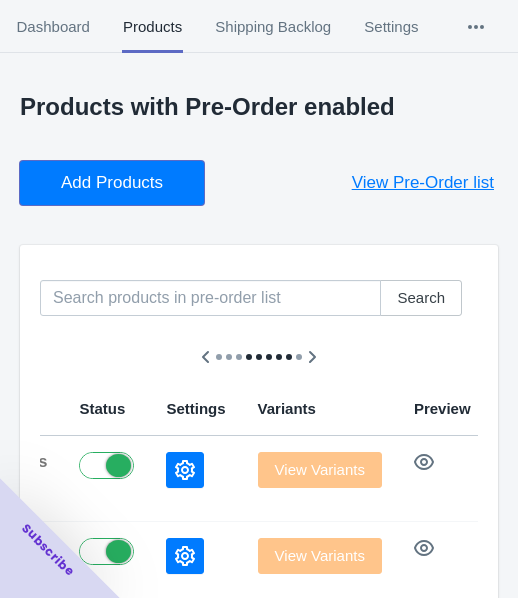 click on "Add Products" at bounding box center [112, 183] 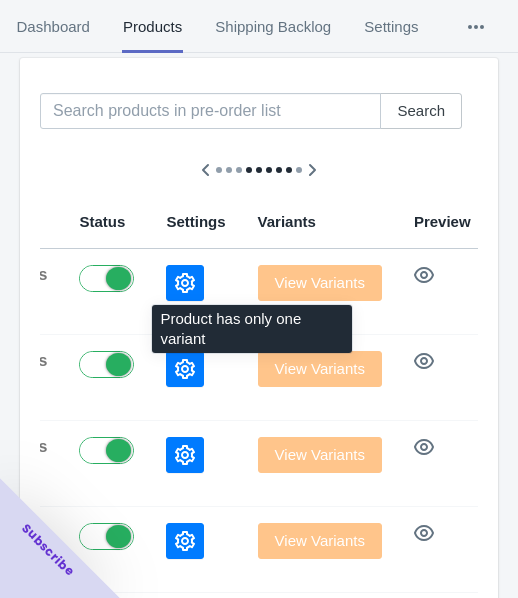 scroll, scrollTop: 200, scrollLeft: 0, axis: vertical 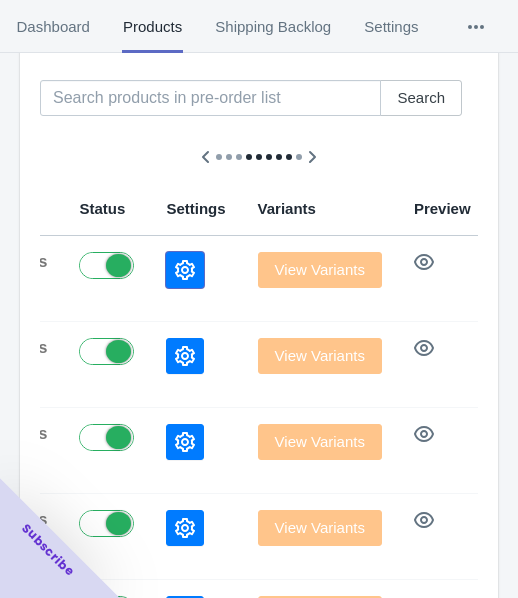 click at bounding box center [185, 270] 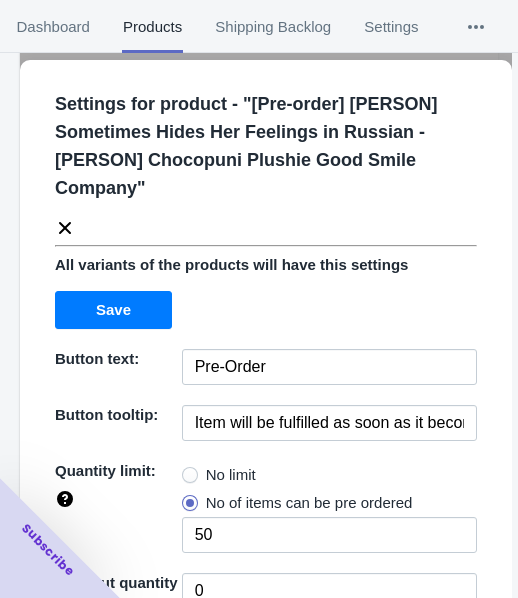 click on "No limit" at bounding box center (231, 475) 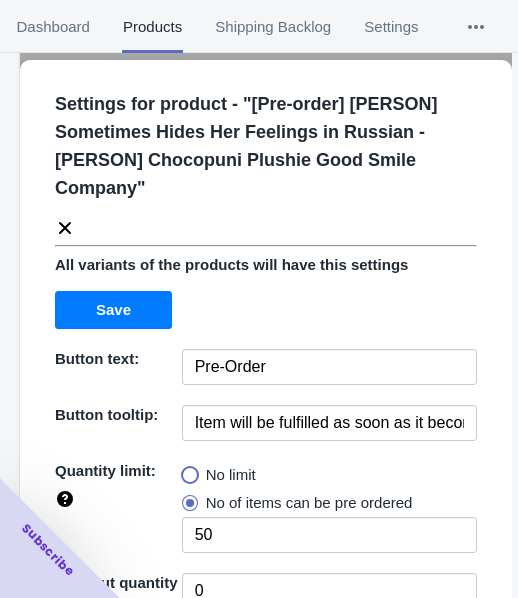 radio on "true" 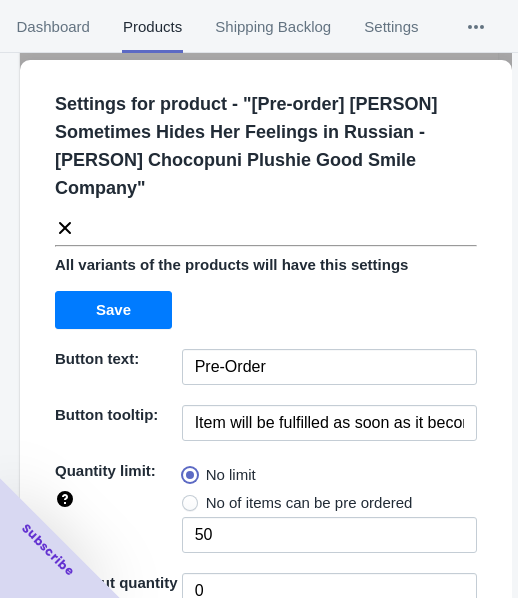 type 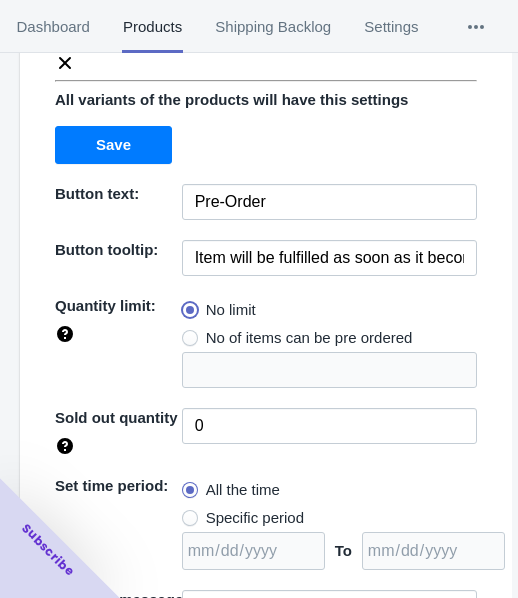 scroll, scrollTop: 290, scrollLeft: 0, axis: vertical 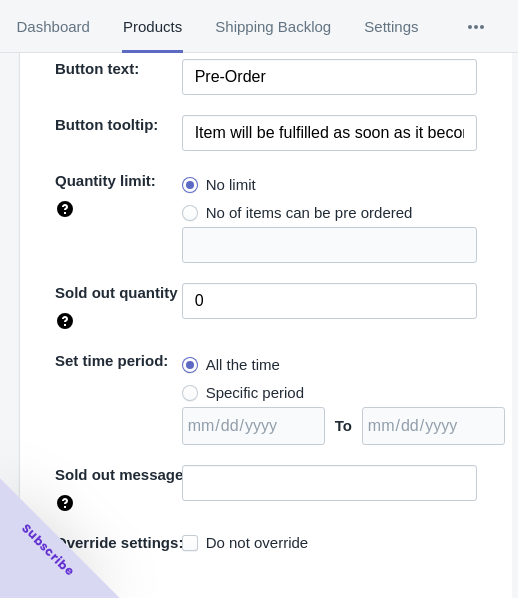 click on "Specific period" at bounding box center [255, 393] 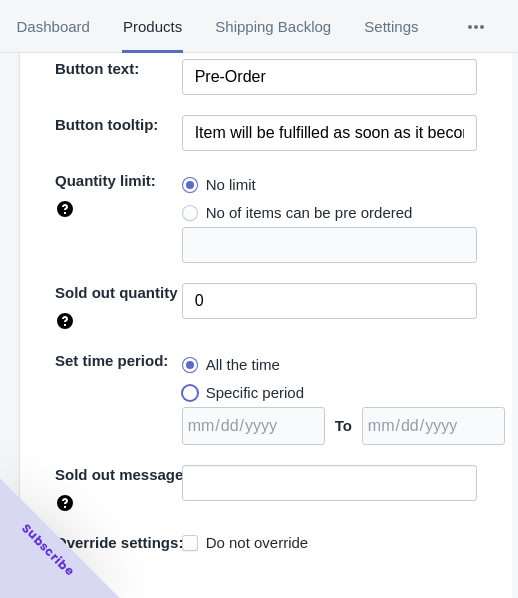 click on "Specific period" at bounding box center (187, 388) 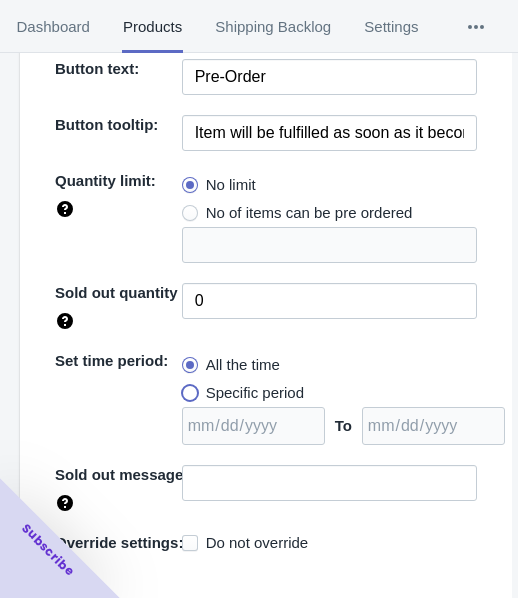 radio on "true" 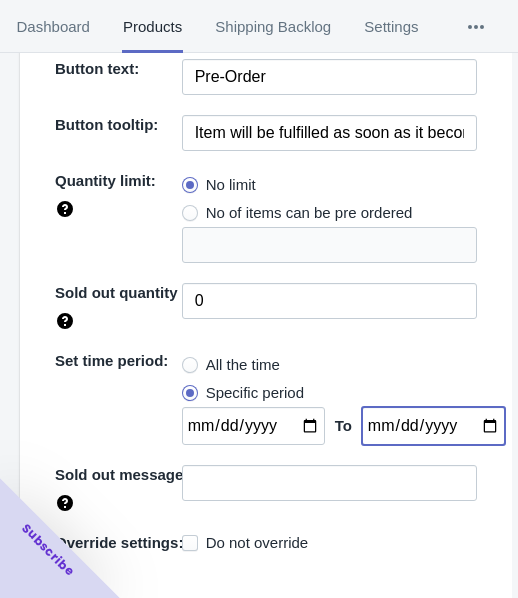 click at bounding box center [433, 426] 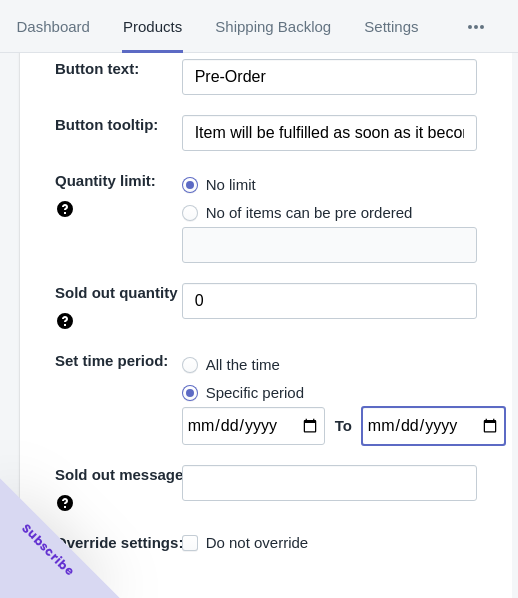 type on "[DATE]" 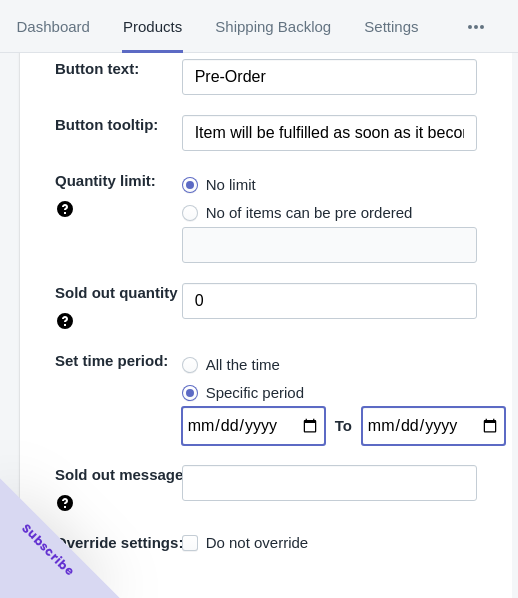 click at bounding box center (253, 426) 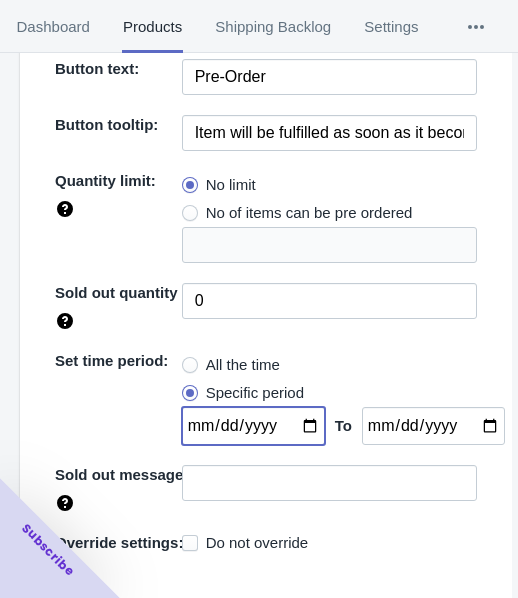 type on "[DATE]" 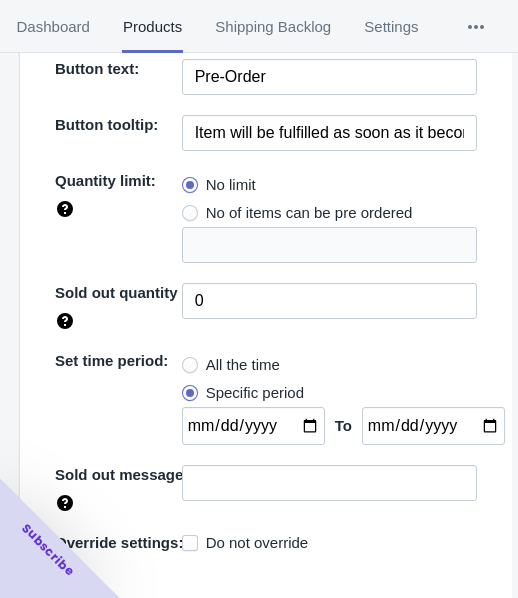 click on "Save" at bounding box center [419, 620] 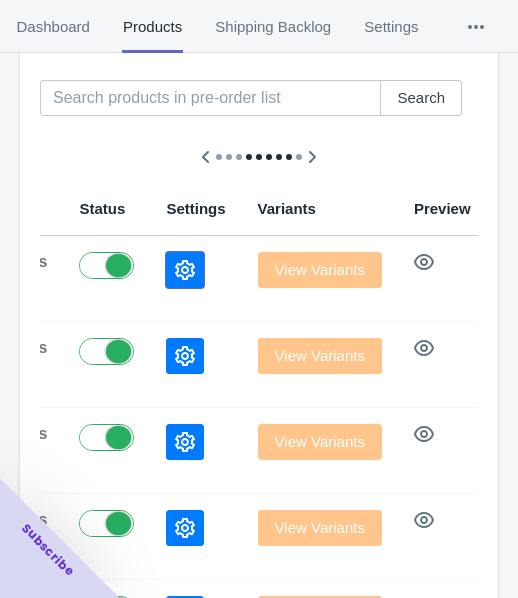 click at bounding box center (185, 270) 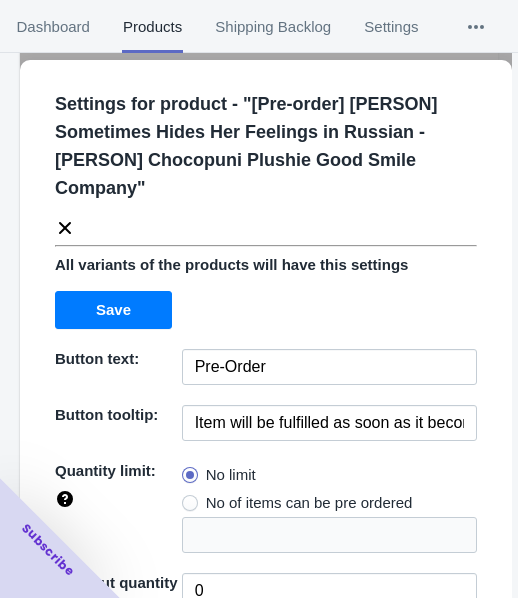 click on "All variants of the products will have this settings Save" at bounding box center [258, 284] 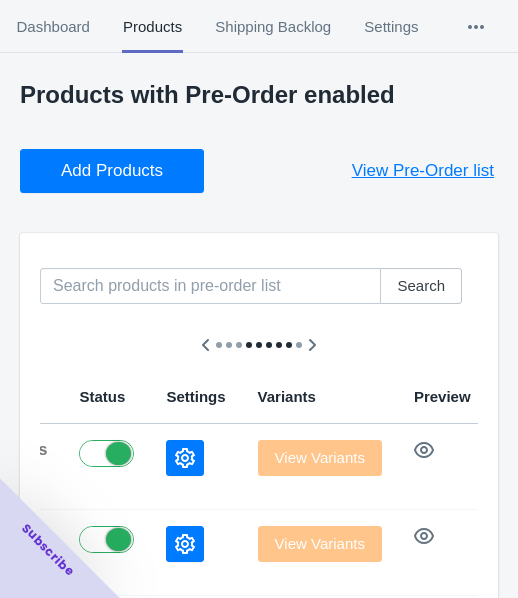 scroll, scrollTop: 0, scrollLeft: 0, axis: both 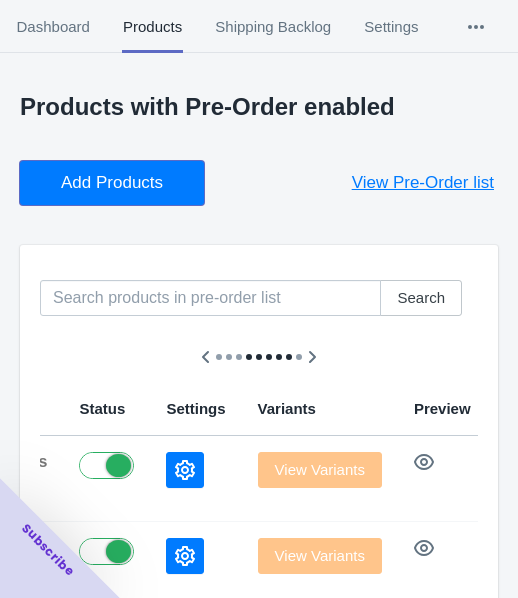 click on "Add Products" at bounding box center (112, 183) 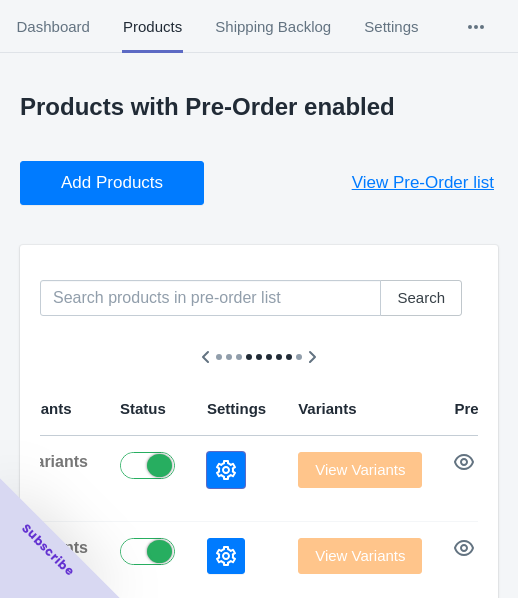 click 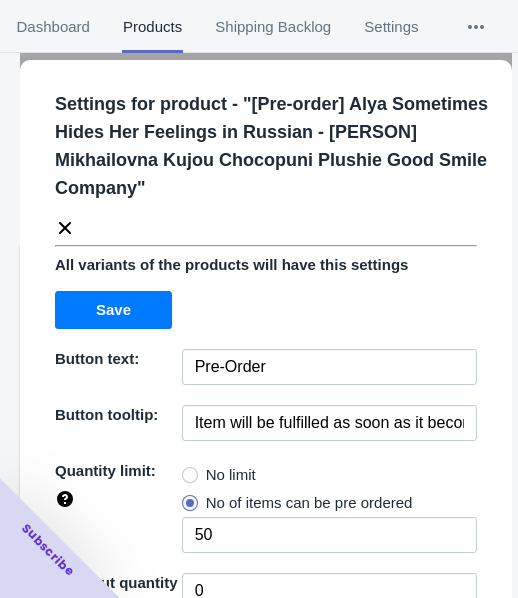 click on "No limit" at bounding box center (231, 475) 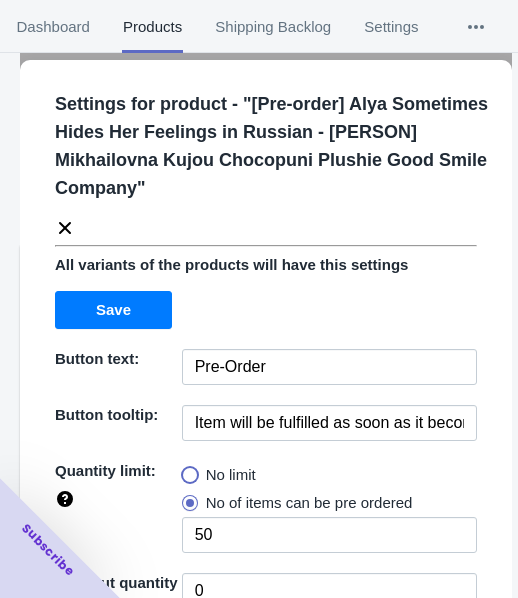 click on "No limit" at bounding box center (187, 470) 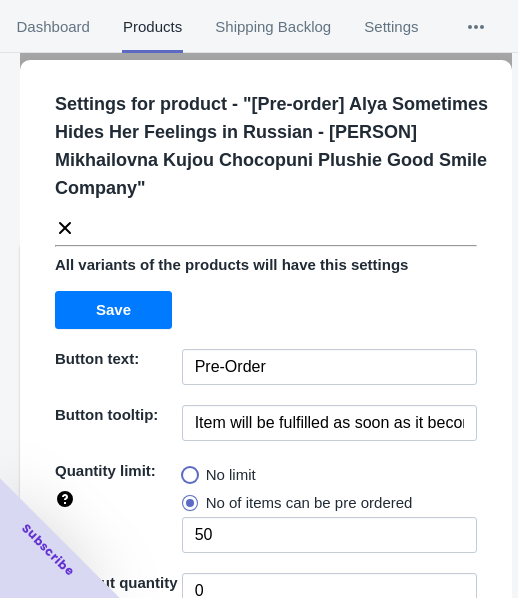 radio on "true" 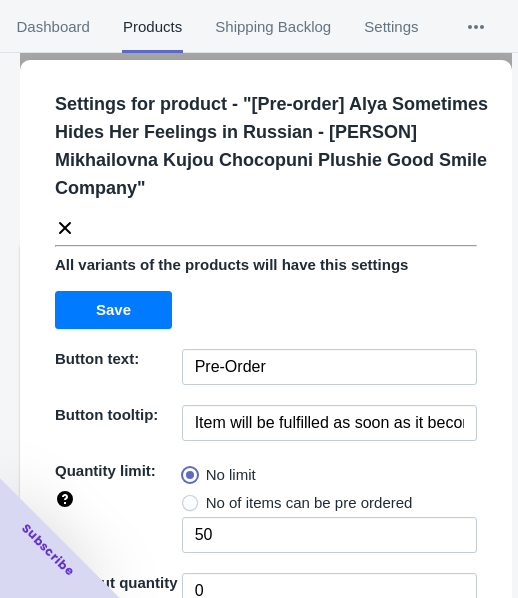 type 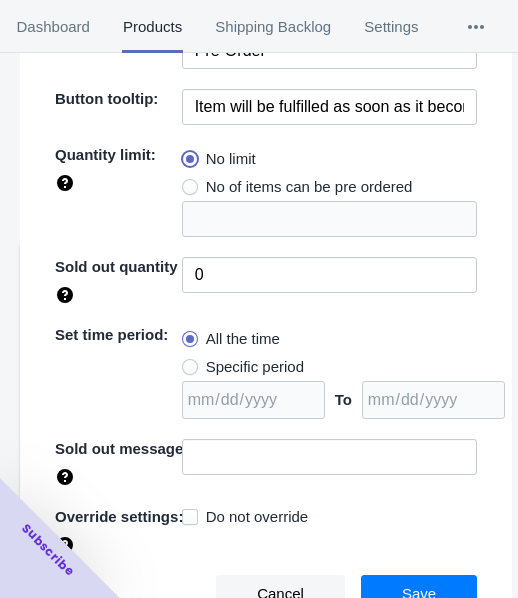 scroll, scrollTop: 318, scrollLeft: 0, axis: vertical 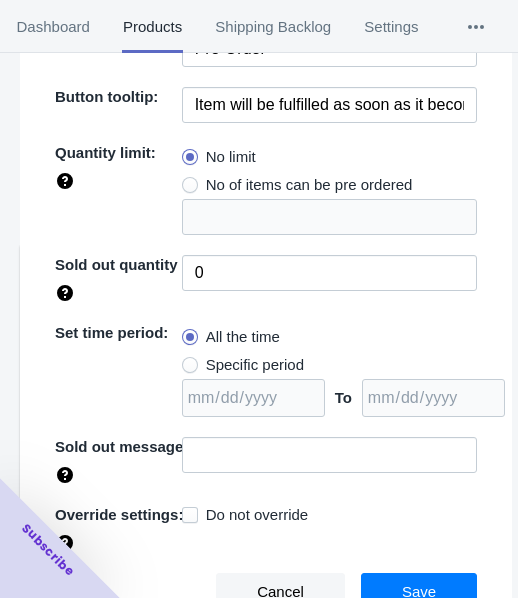 click on "Specific period" at bounding box center (255, 365) 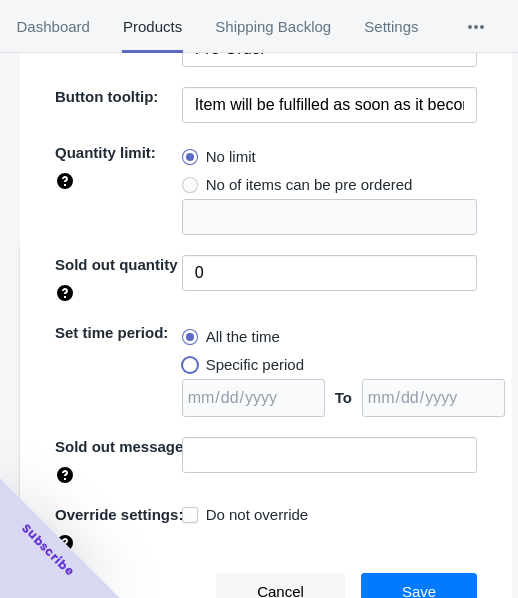 click on "Specific period" at bounding box center [187, 360] 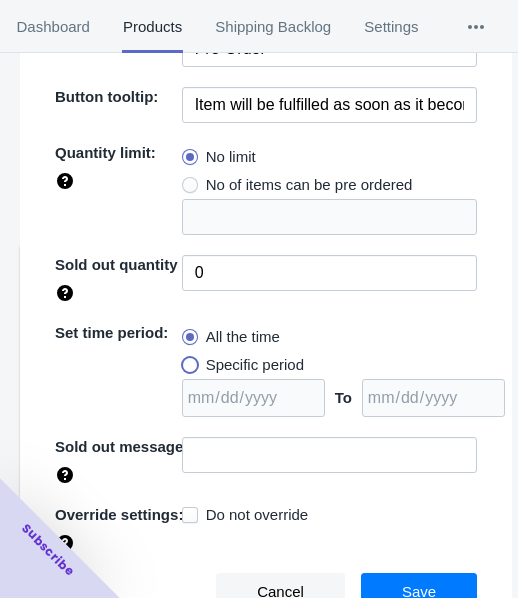radio on "true" 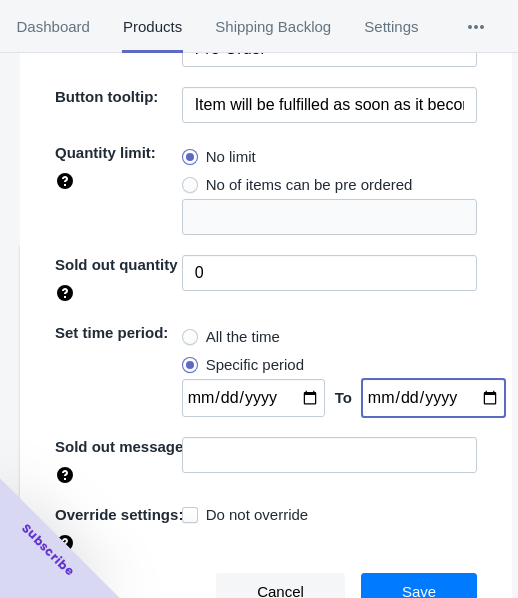click at bounding box center [433, 398] 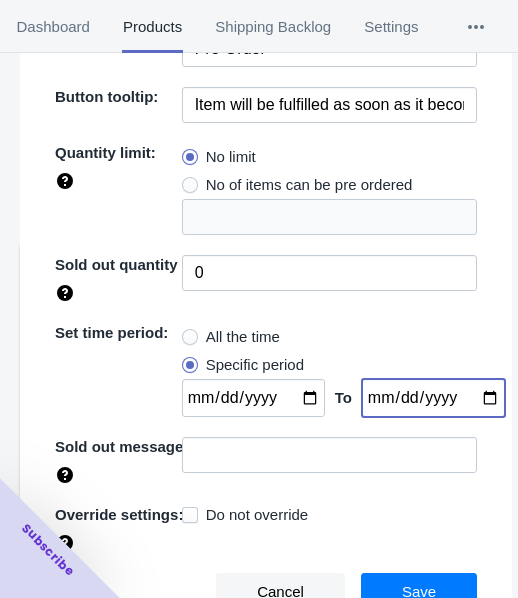 type on "[DATE]" 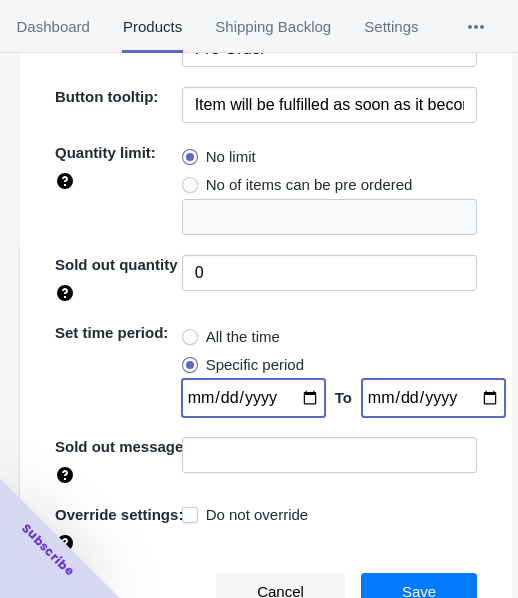 click at bounding box center [253, 398] 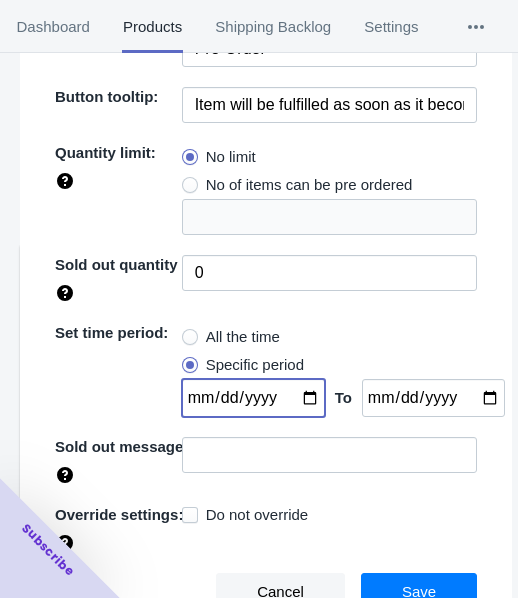 type on "[DATE]" 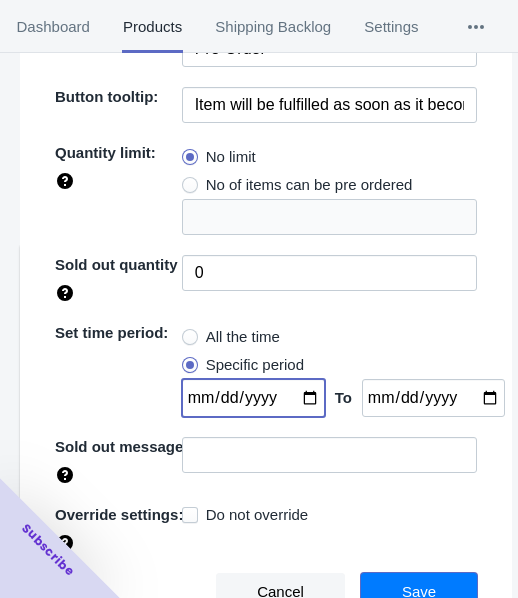 click on "Save" at bounding box center (419, 592) 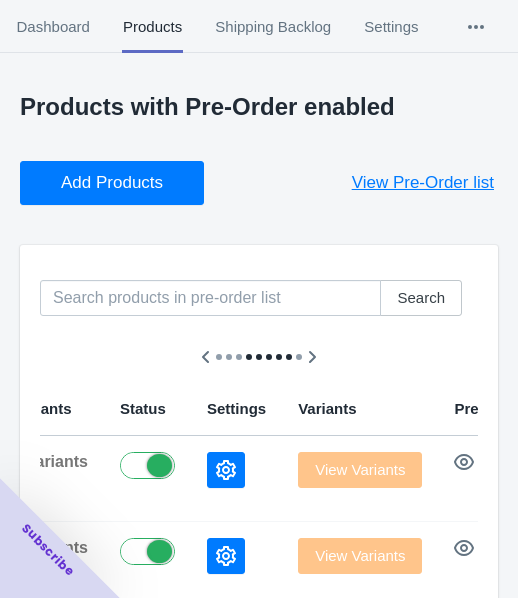 click on "Add Products" at bounding box center (112, 183) 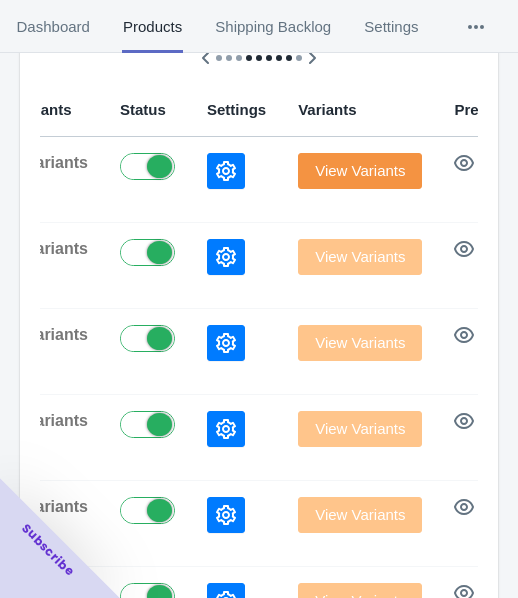 scroll, scrollTop: 300, scrollLeft: 0, axis: vertical 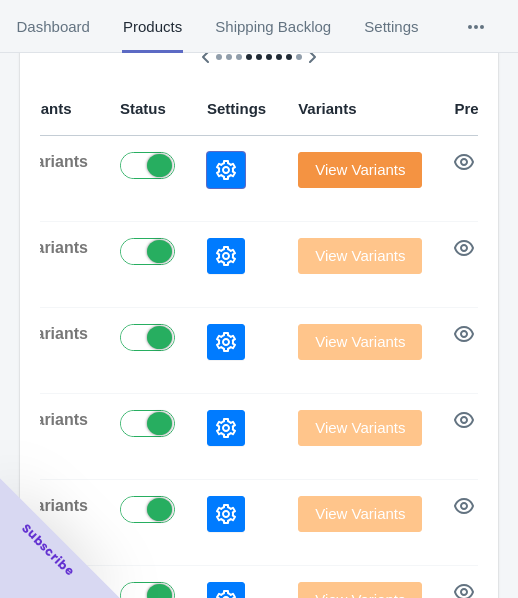 click at bounding box center [226, 170] 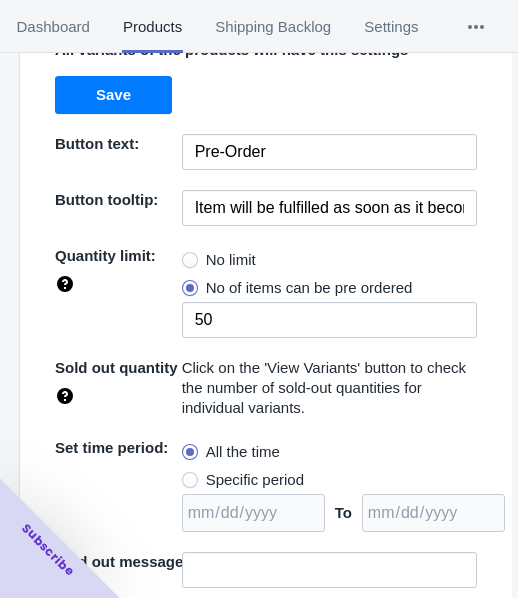 scroll, scrollTop: 200, scrollLeft: 0, axis: vertical 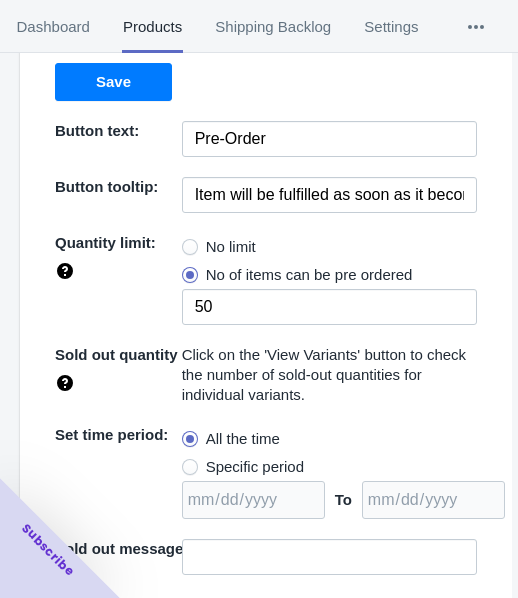 click on "No limit" at bounding box center [231, 247] 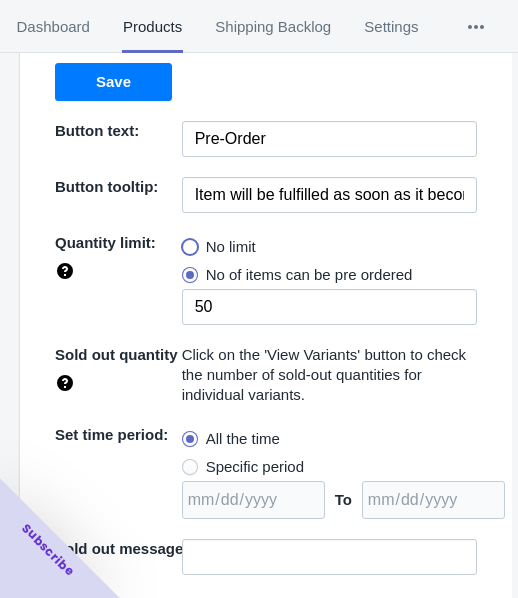 radio on "true" 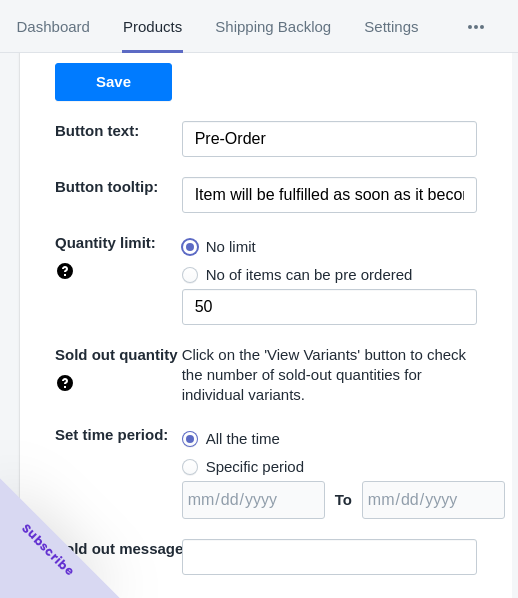 type 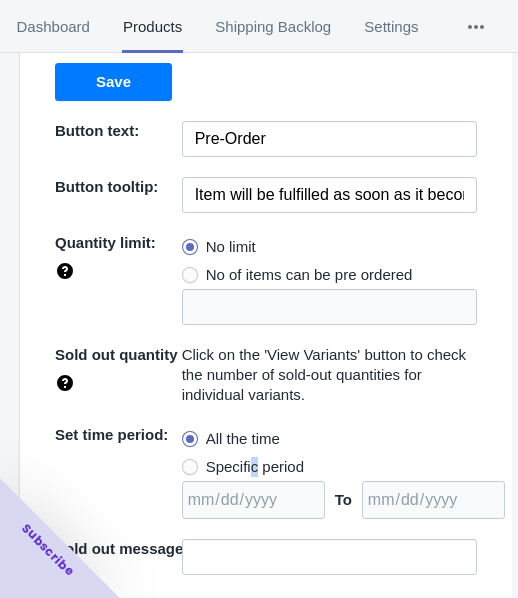 click on "Specific period" at bounding box center (255, 467) 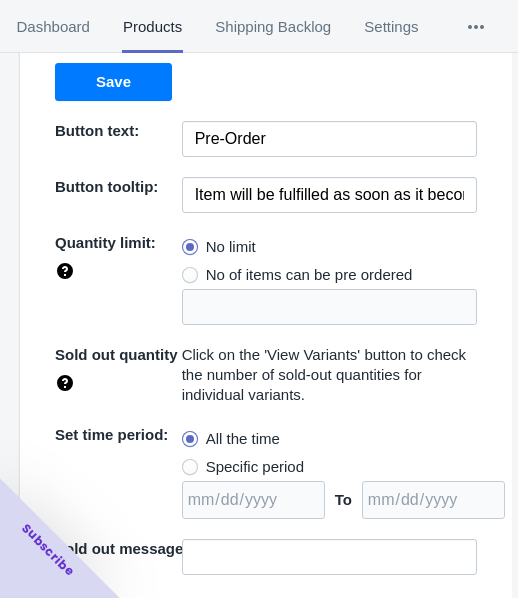 click on "Specific period" at bounding box center (255, 467) 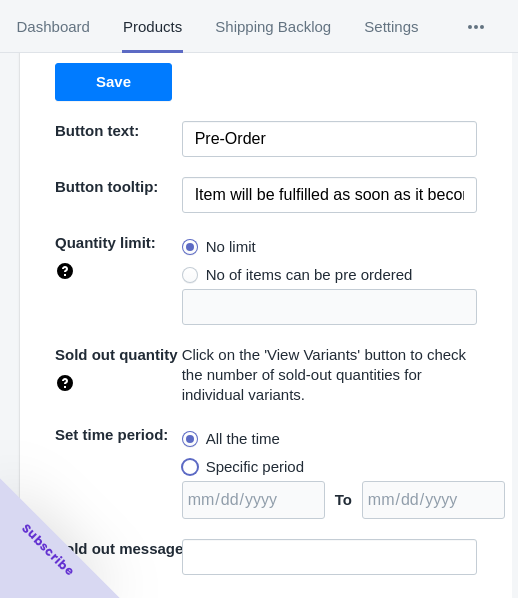 radio on "true" 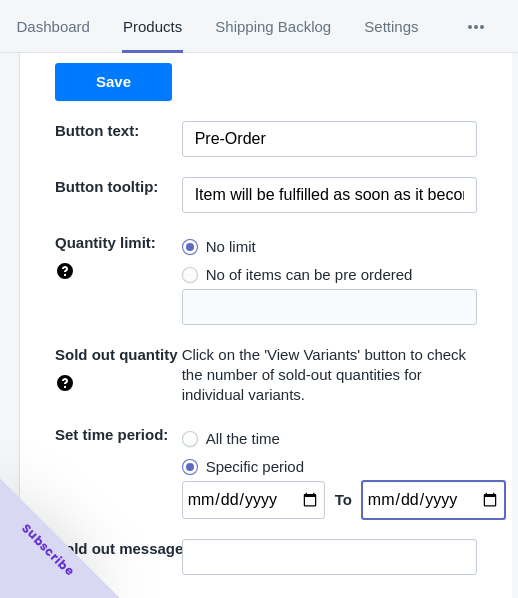 click at bounding box center [433, 500] 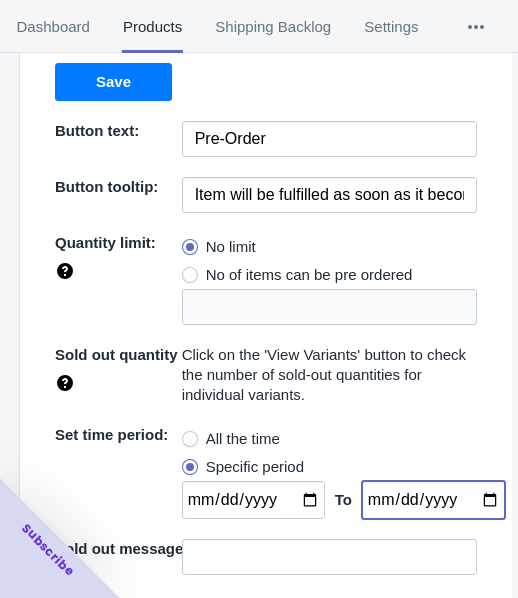 type on "[DATE]" 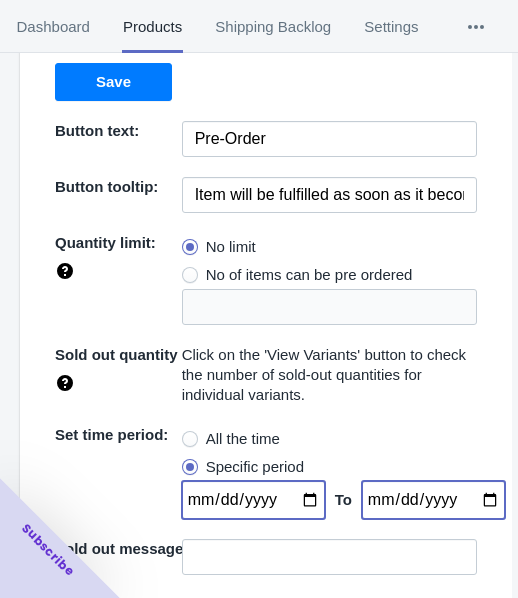 click at bounding box center [253, 500] 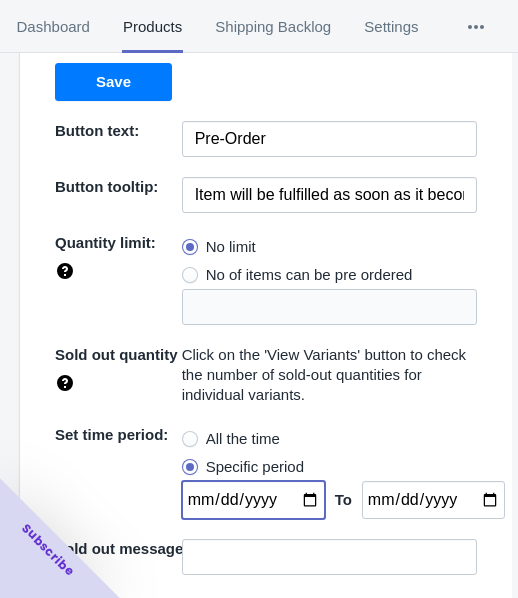 type on "[DATE]" 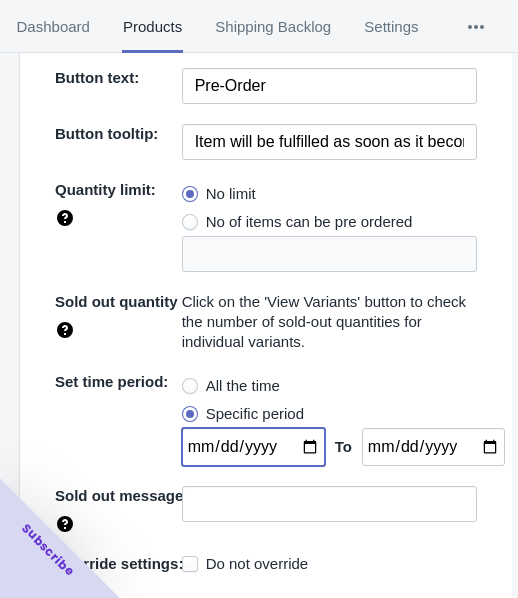 scroll, scrollTop: 302, scrollLeft: 0, axis: vertical 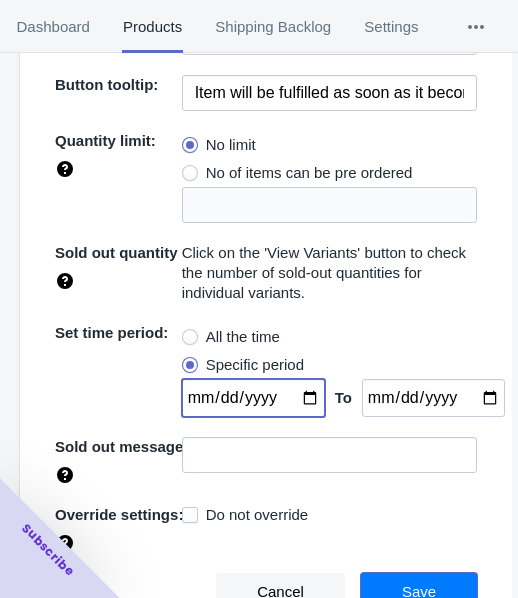 click on "Save" at bounding box center [419, 592] 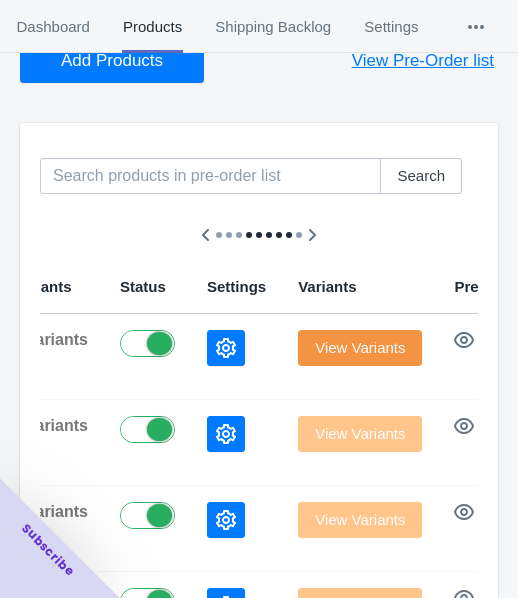 scroll, scrollTop: 0, scrollLeft: 0, axis: both 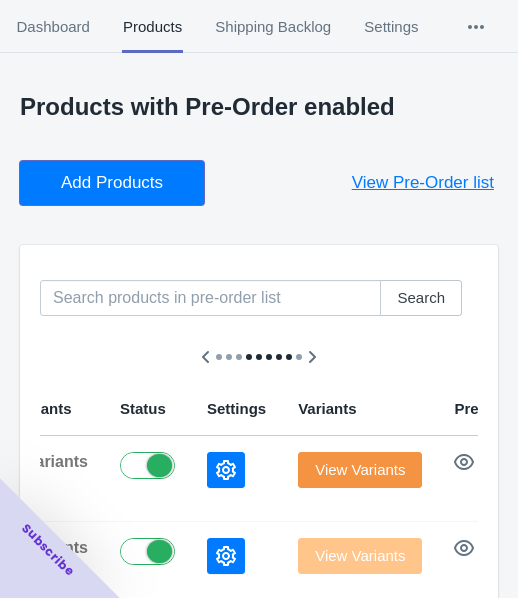 click on "Add Products" at bounding box center (112, 183) 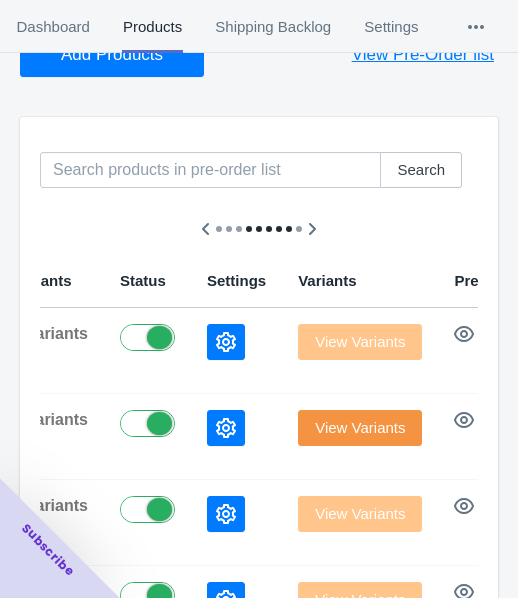 scroll, scrollTop: 300, scrollLeft: 0, axis: vertical 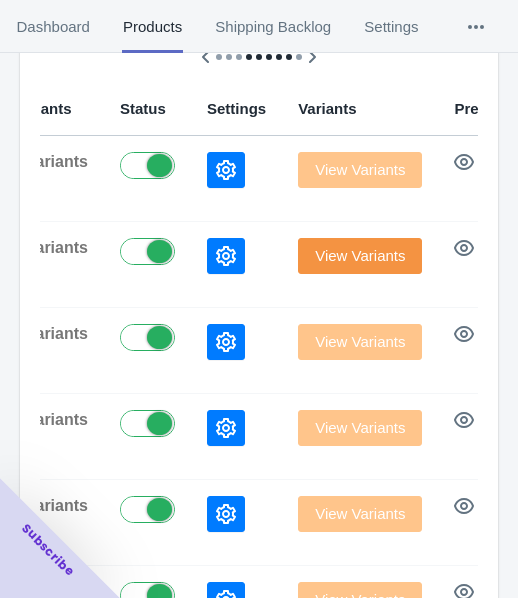 click 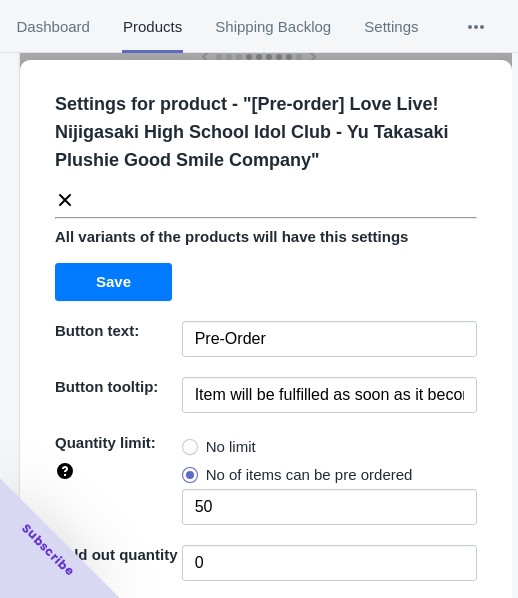 click on "No limit" at bounding box center (231, 447) 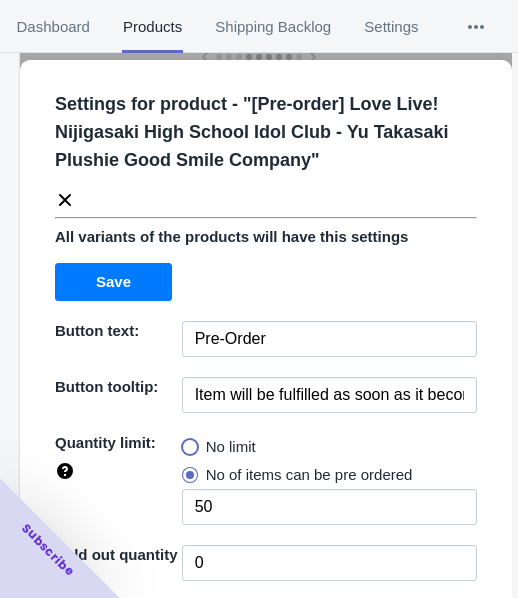 click on "No limit" at bounding box center [187, 442] 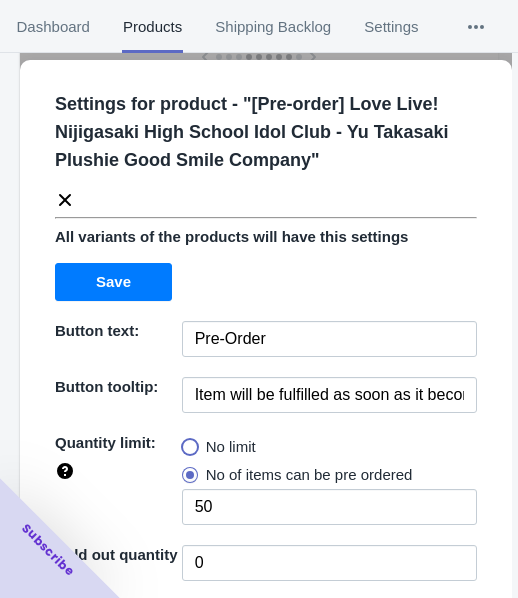 radio on "true" 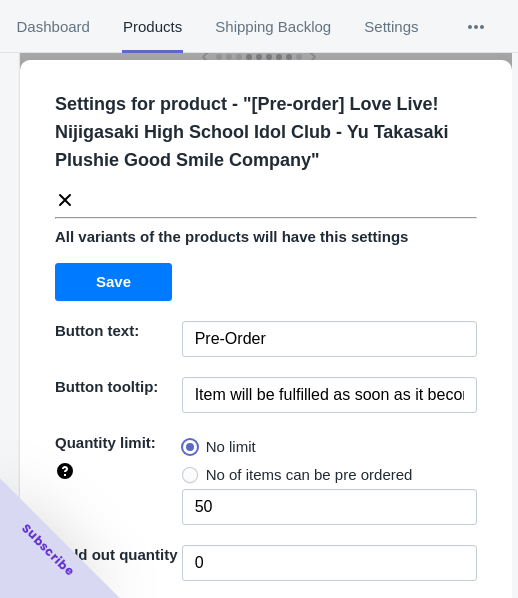 type 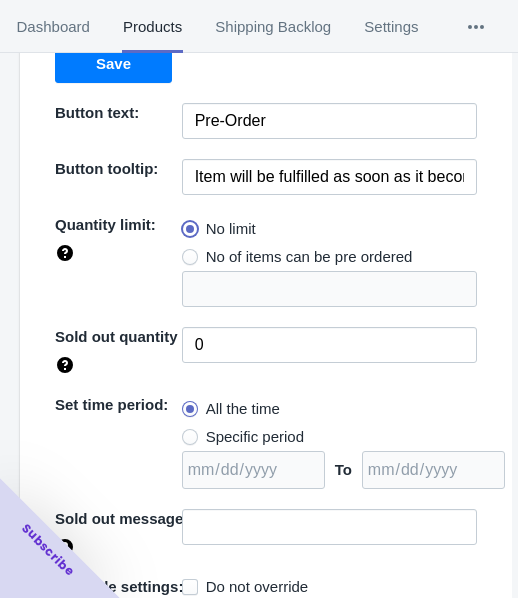 scroll, scrollTop: 290, scrollLeft: 0, axis: vertical 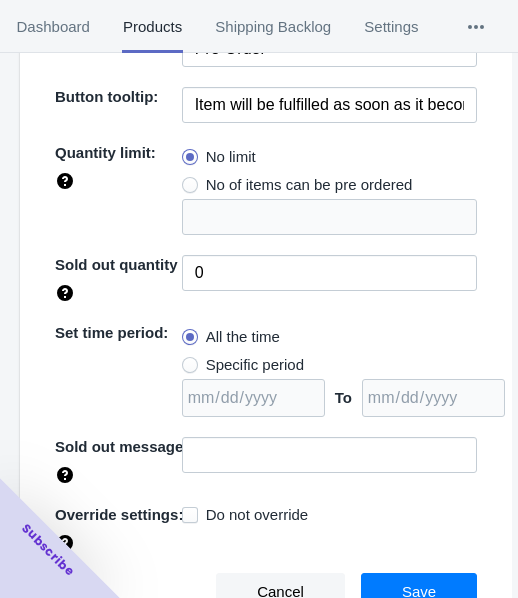 click on "Specific period" at bounding box center [255, 365] 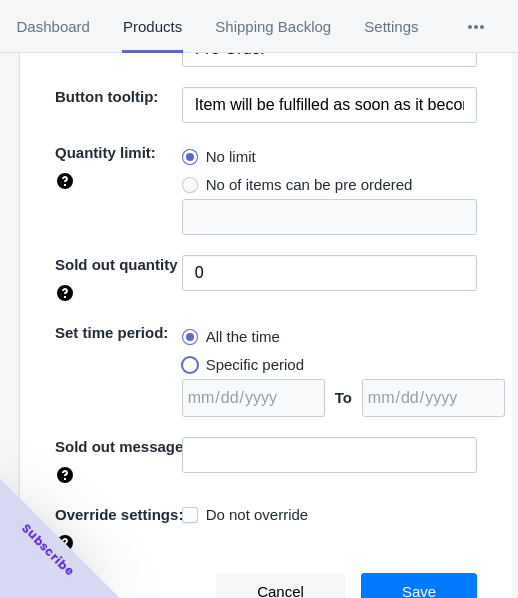 radio on "true" 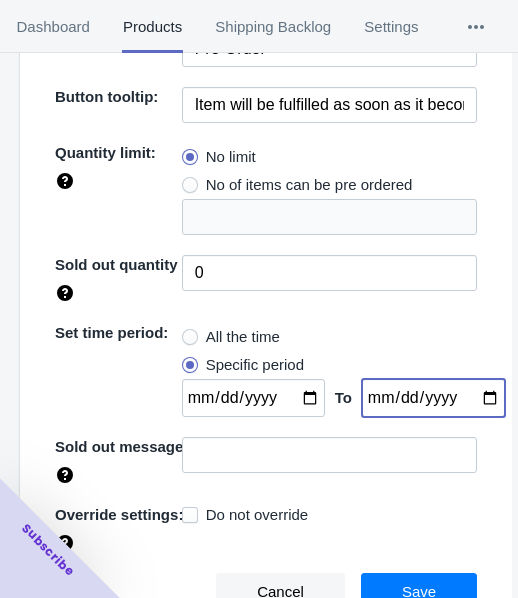 click at bounding box center (433, 398) 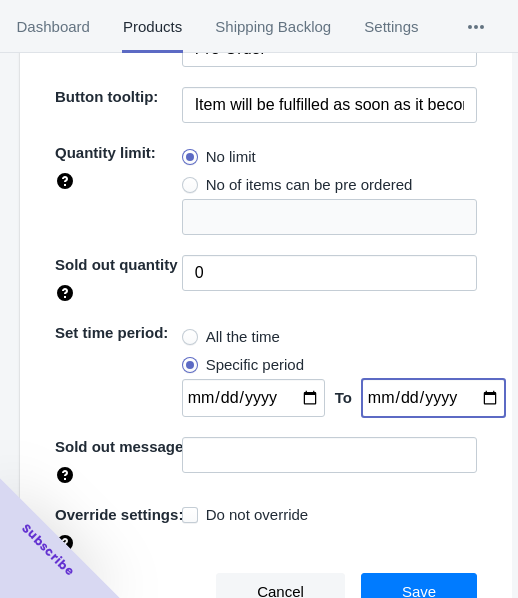 type on "[DATE]" 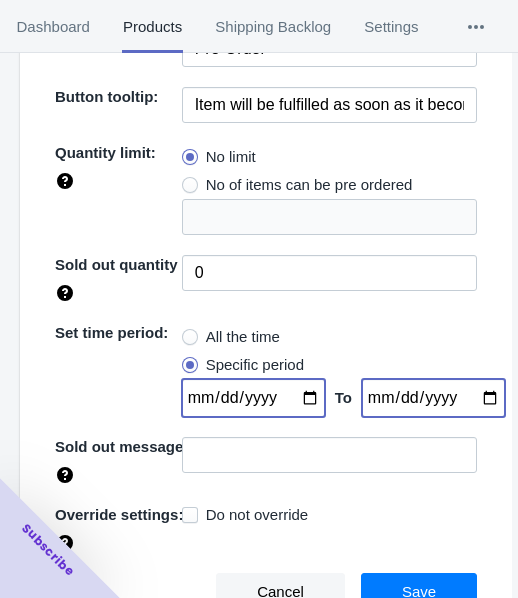 click at bounding box center (253, 398) 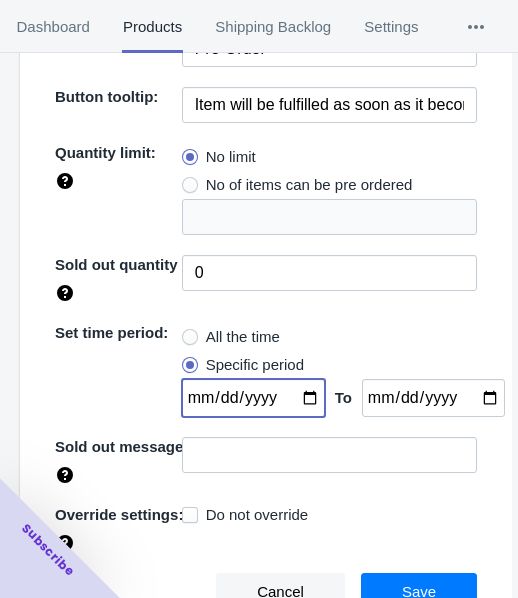 click at bounding box center [253, 398] 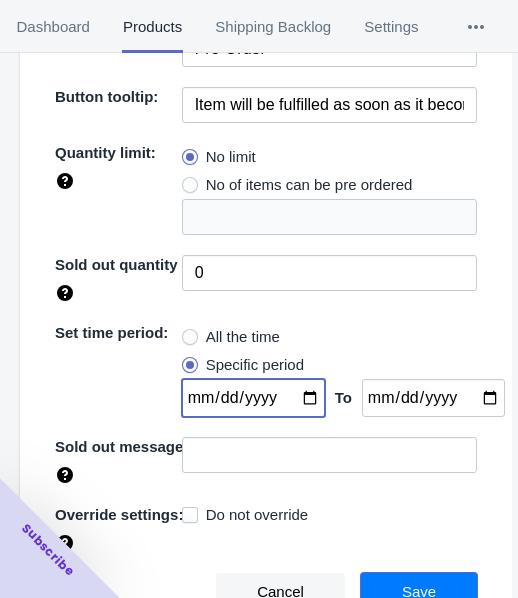 click on "Save" at bounding box center (419, 592) 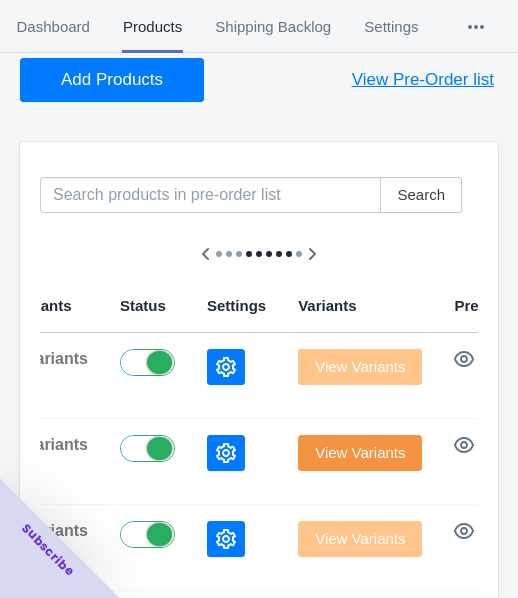 scroll, scrollTop: 100, scrollLeft: 0, axis: vertical 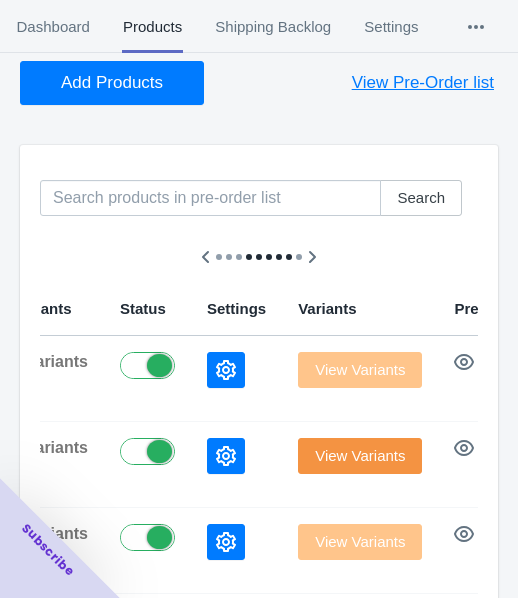 click on "Add Products" at bounding box center [112, 83] 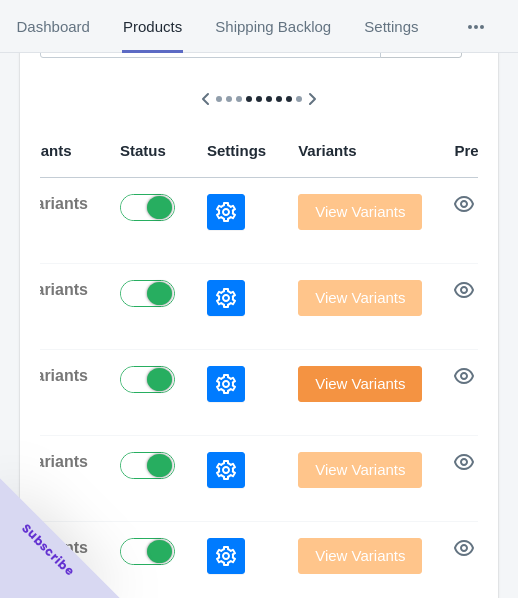 scroll, scrollTop: 300, scrollLeft: 0, axis: vertical 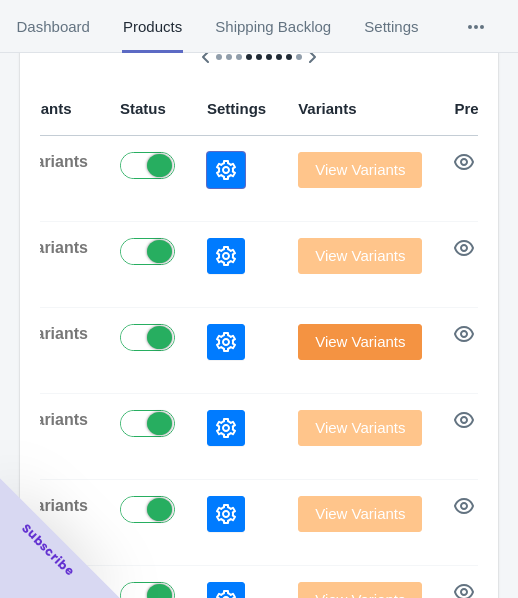click at bounding box center (226, 170) 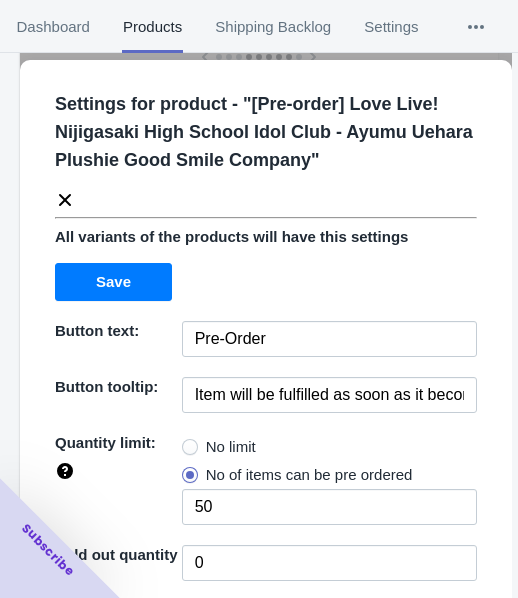 click on "No limit" at bounding box center (231, 447) 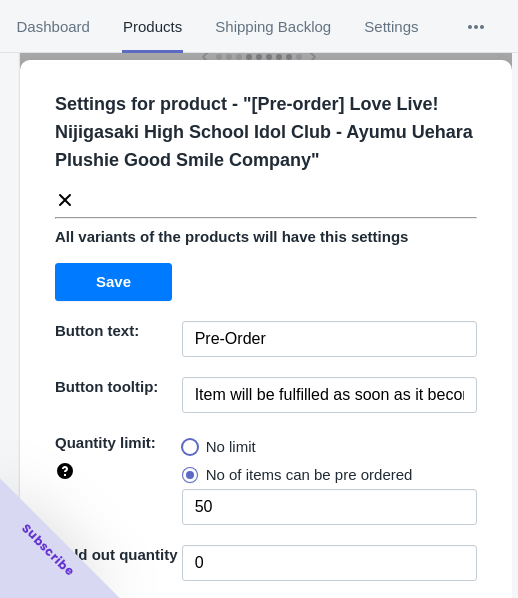 radio on "true" 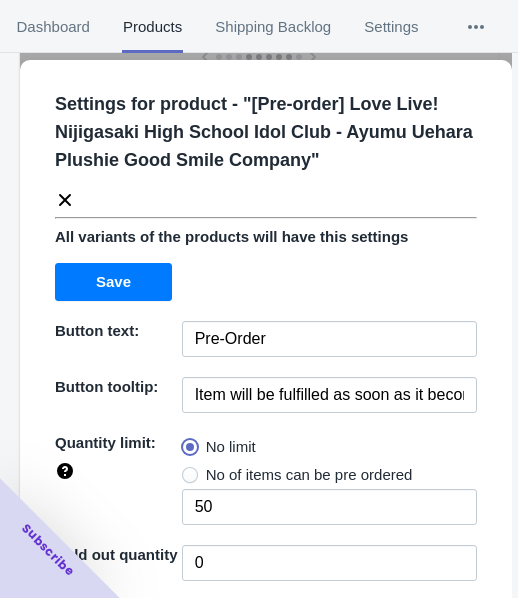 type 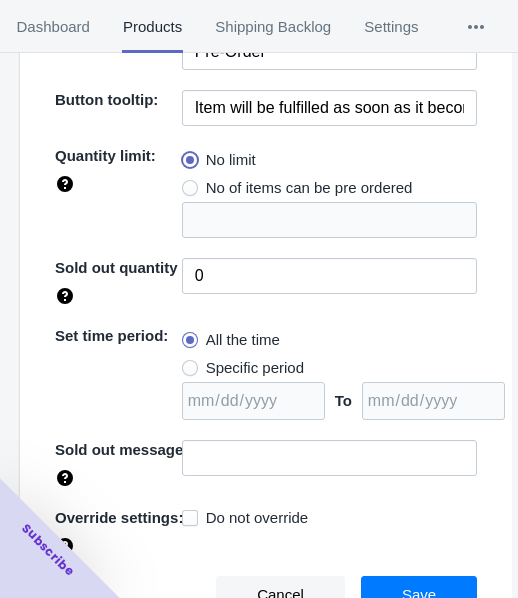 scroll, scrollTop: 290, scrollLeft: 0, axis: vertical 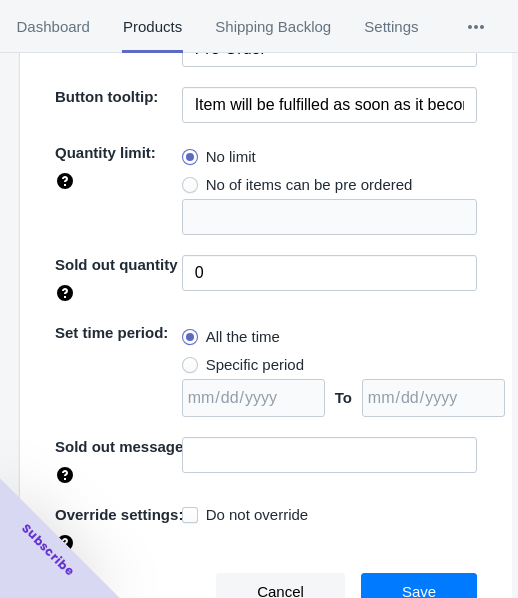 click on "Specific period" at bounding box center [255, 365] 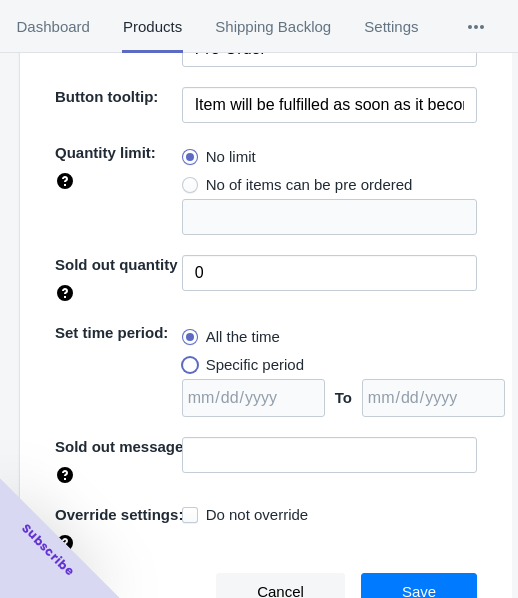 click on "Specific period" at bounding box center (187, 360) 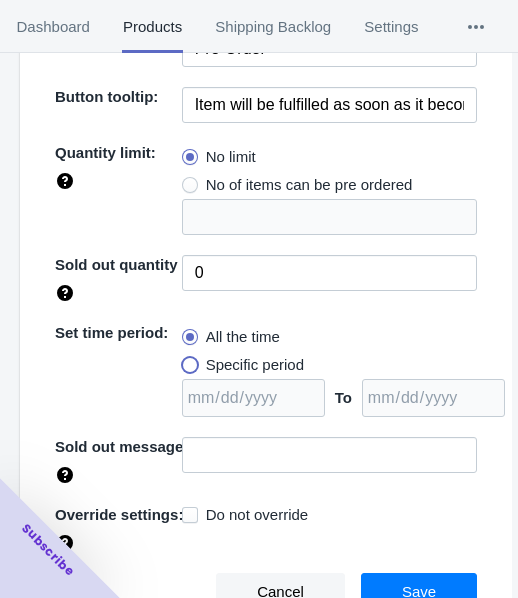 radio on "true" 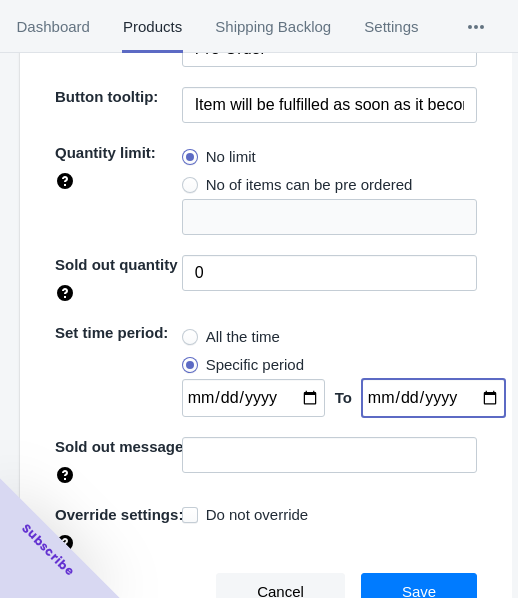 click at bounding box center (433, 398) 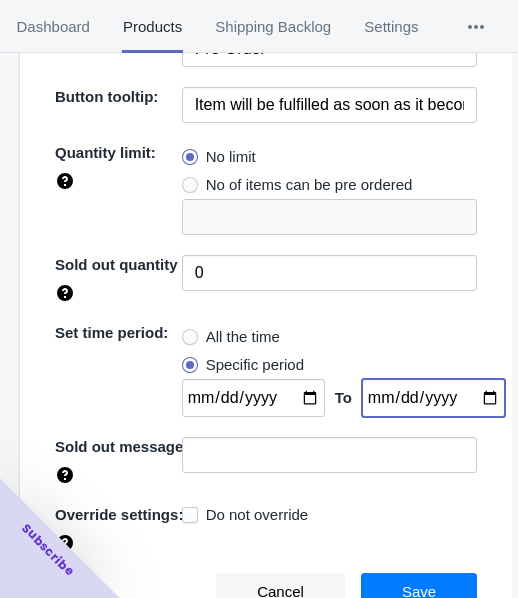 type on "[DATE]" 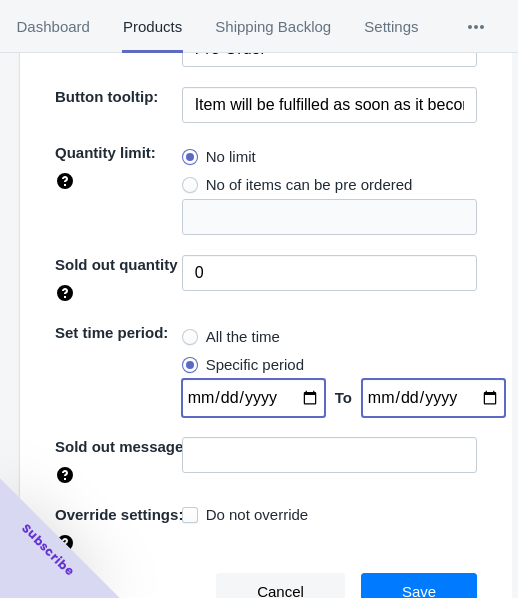 click at bounding box center [253, 398] 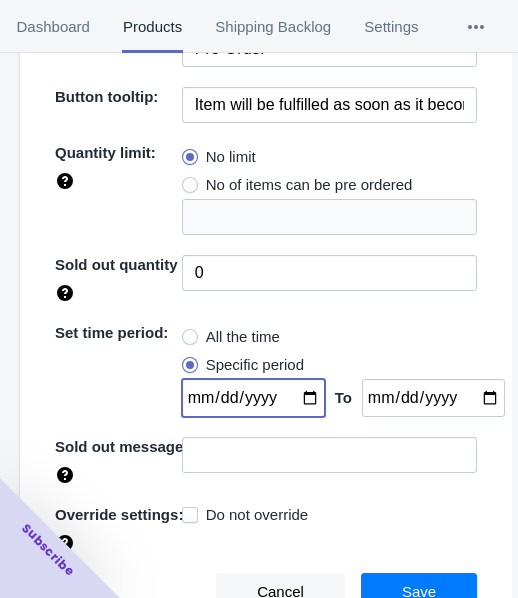 type on "[DATE]" 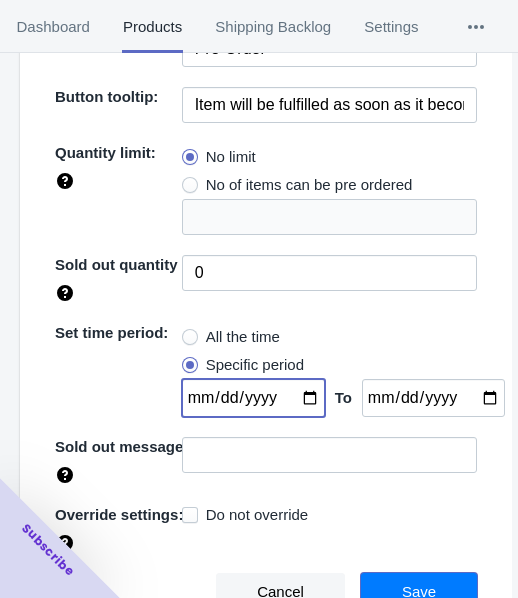 click on "Save" at bounding box center [419, 592] 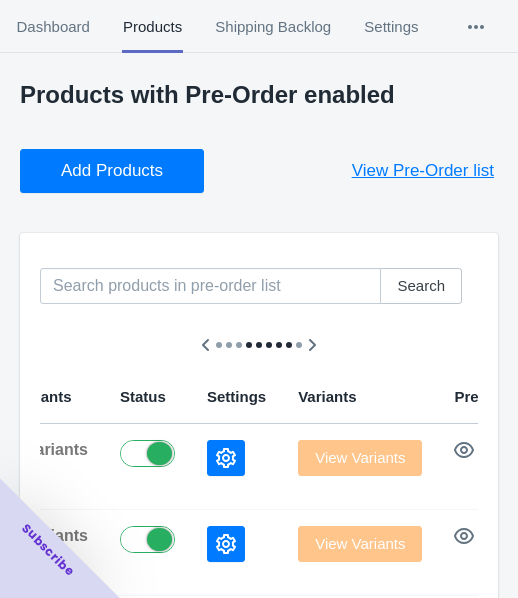 scroll, scrollTop: 0, scrollLeft: 0, axis: both 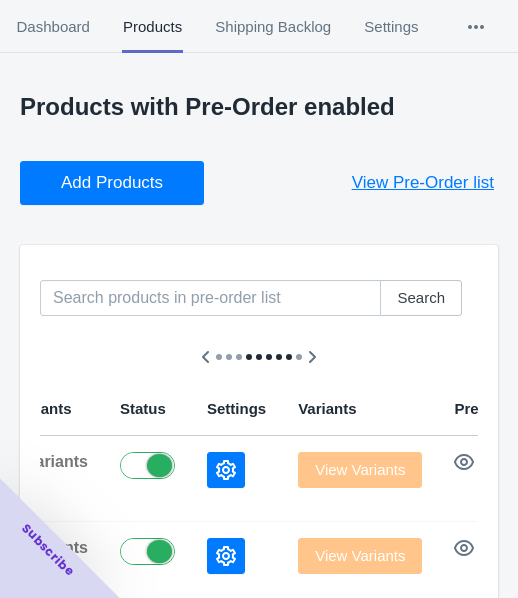 click on "Add Products" at bounding box center [112, 183] 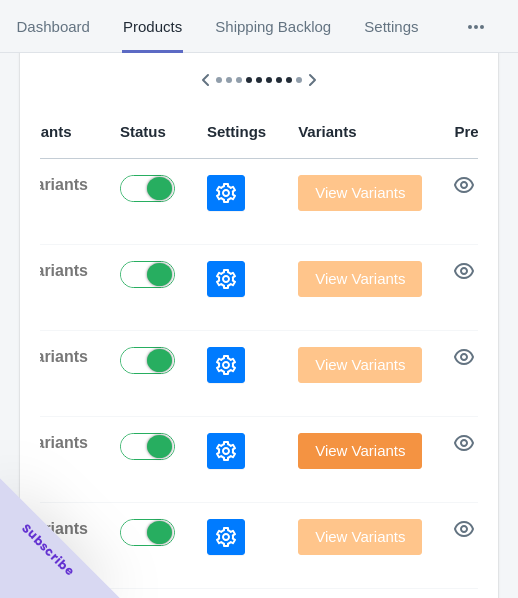 scroll, scrollTop: 300, scrollLeft: 0, axis: vertical 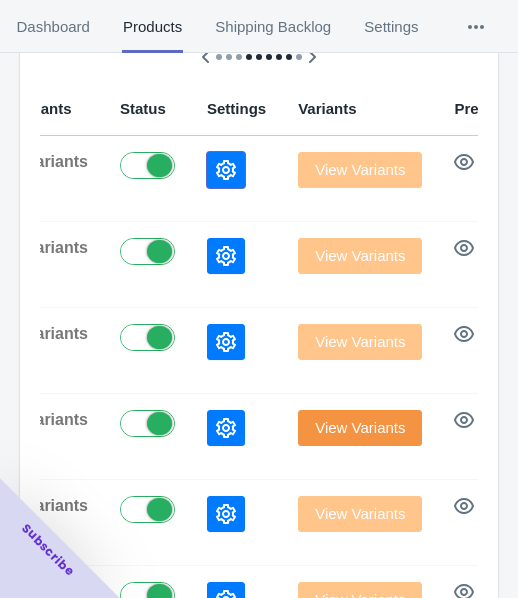 click 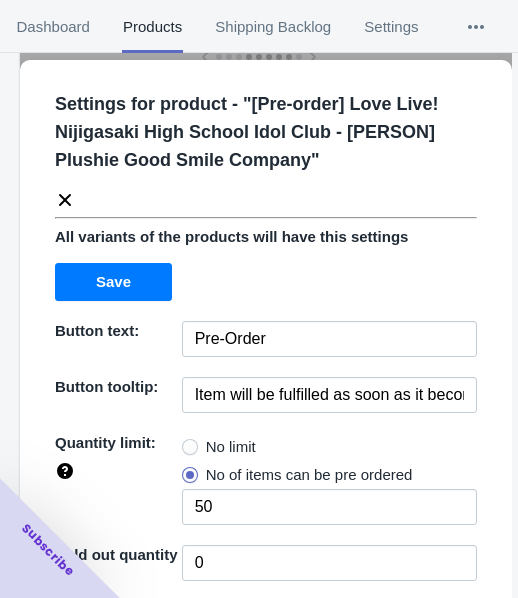 click on "No limit" at bounding box center [231, 447] 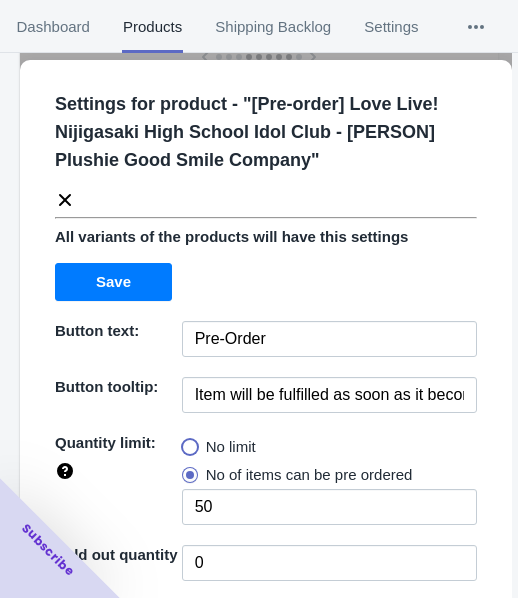 radio on "true" 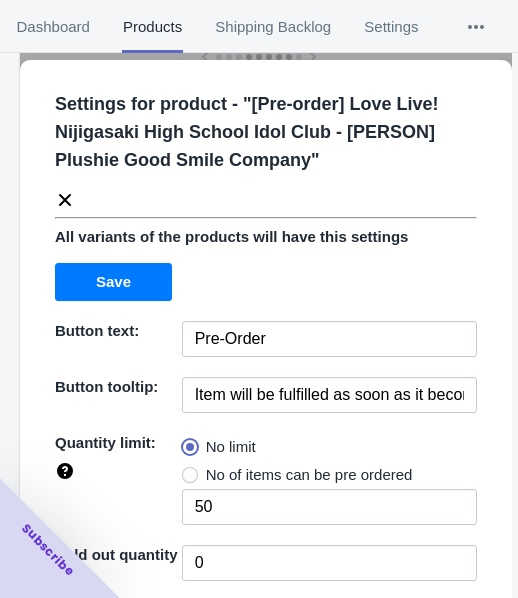 type 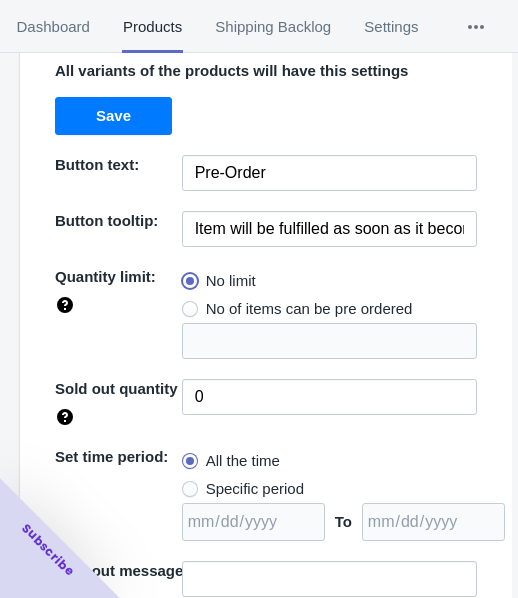 scroll, scrollTop: 290, scrollLeft: 0, axis: vertical 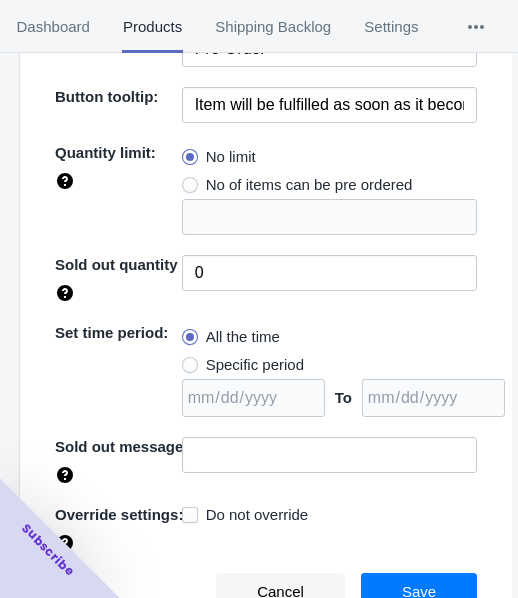 click on "Specific period" at bounding box center (255, 365) 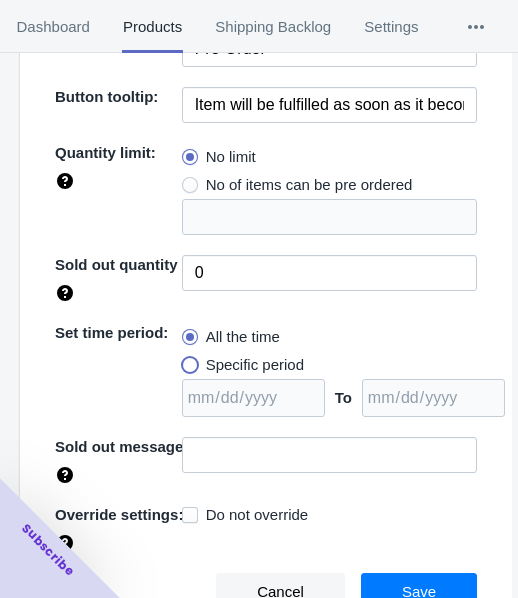 radio on "true" 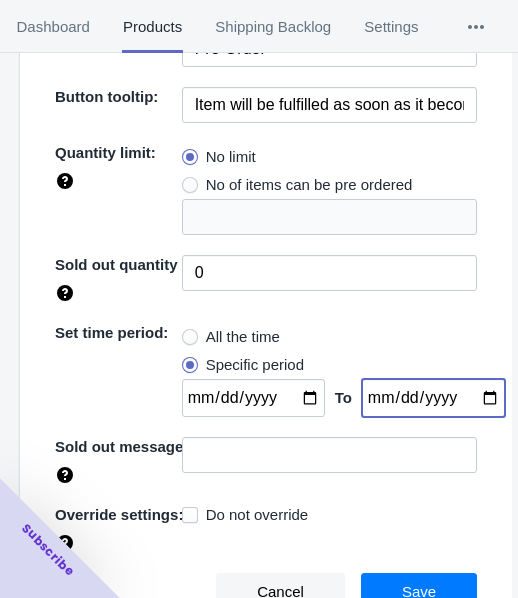 click at bounding box center (433, 398) 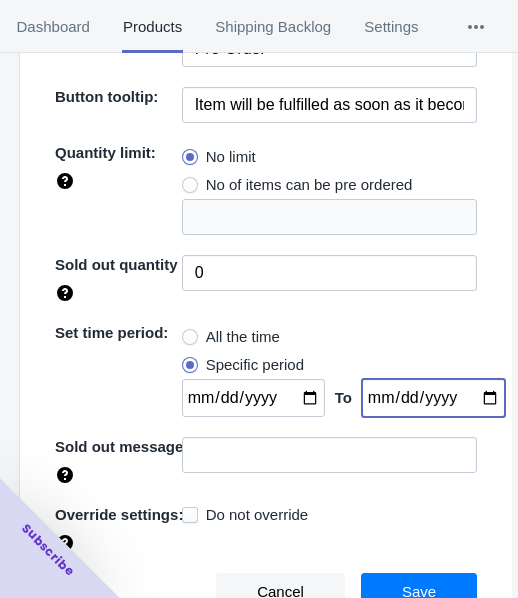 type on "[DATE]" 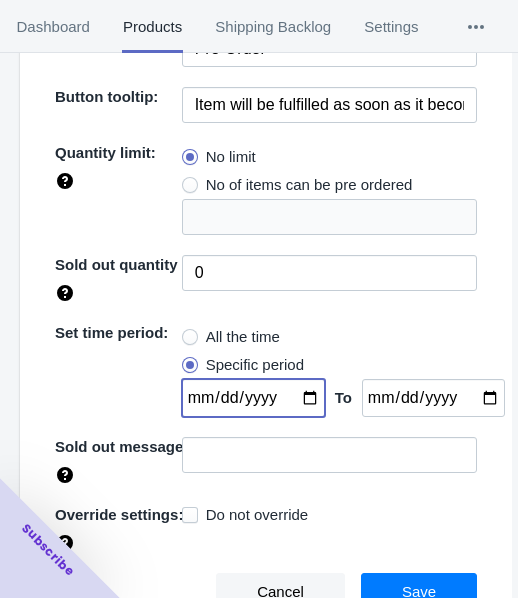 click at bounding box center [253, 398] 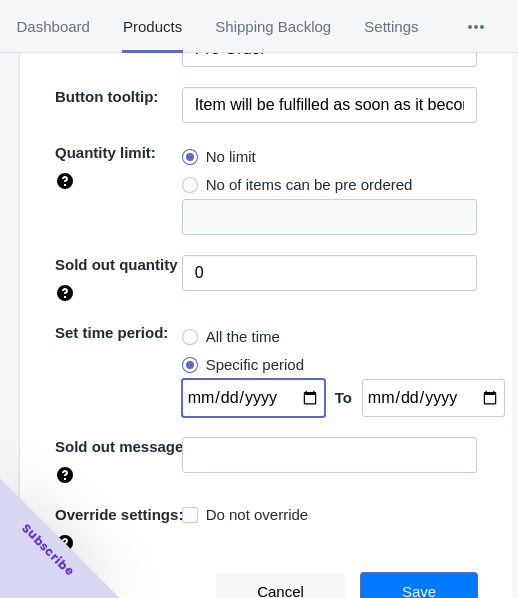 click on "Save" at bounding box center [419, 592] 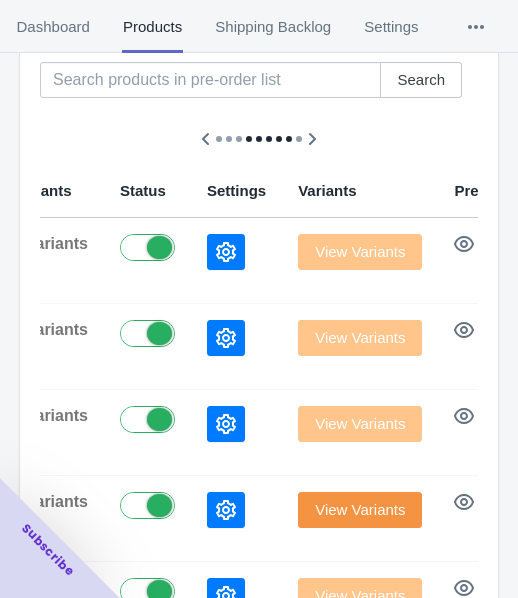 scroll, scrollTop: 100, scrollLeft: 0, axis: vertical 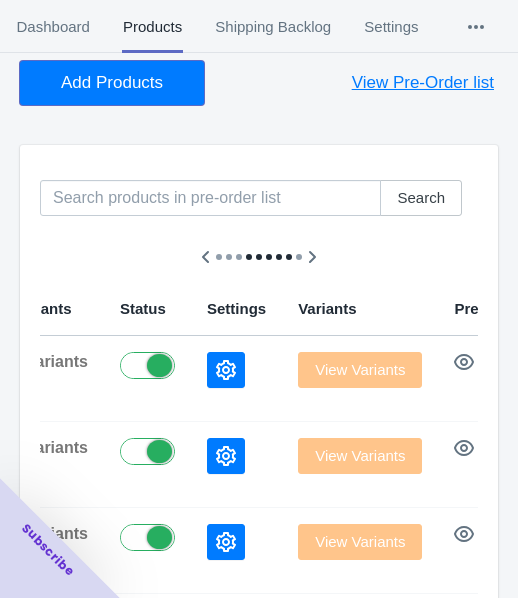 click on "Add Products" at bounding box center [112, 83] 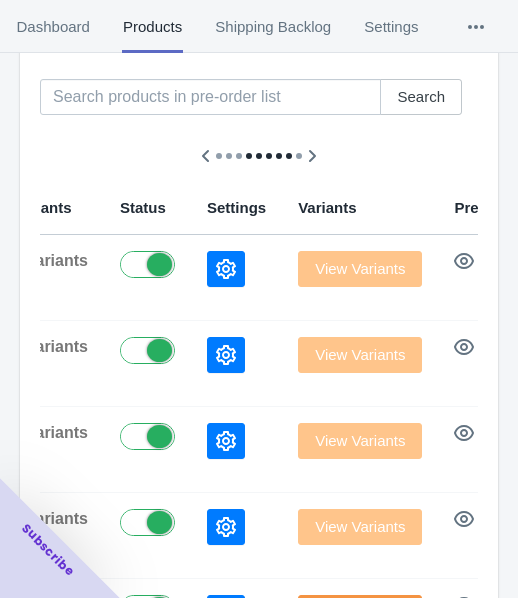 scroll, scrollTop: 400, scrollLeft: 0, axis: vertical 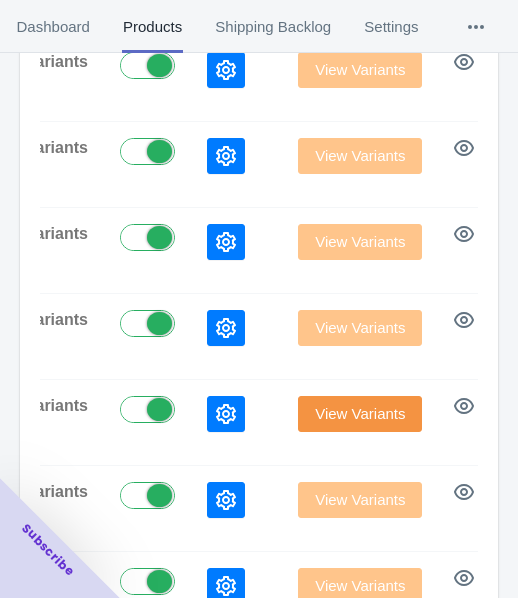click at bounding box center (236, 79) 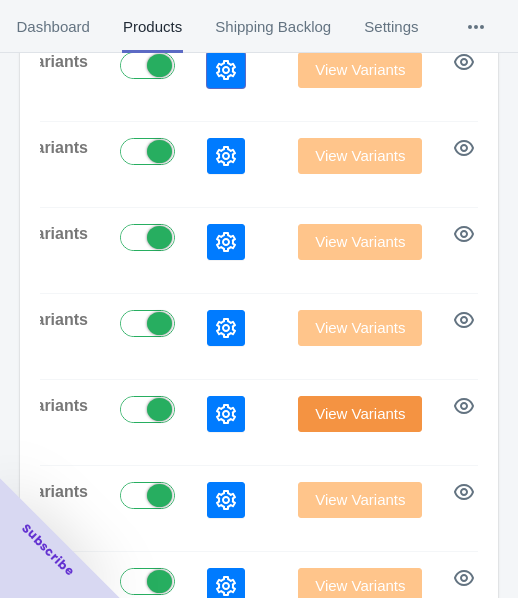 click 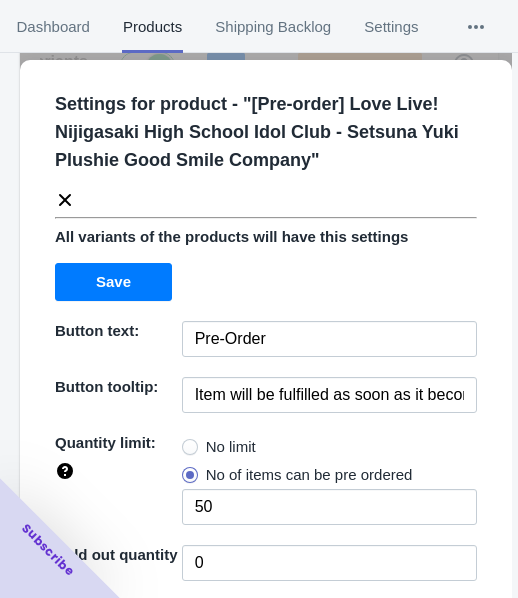 click on "No limit" at bounding box center (231, 447) 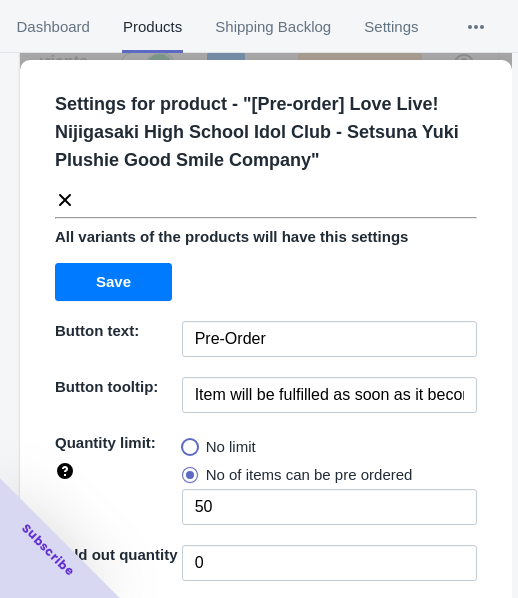 click on "No limit" at bounding box center [187, 442] 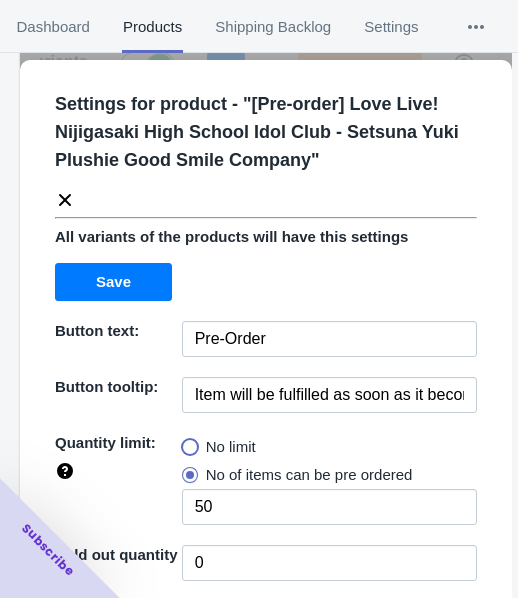 radio on "true" 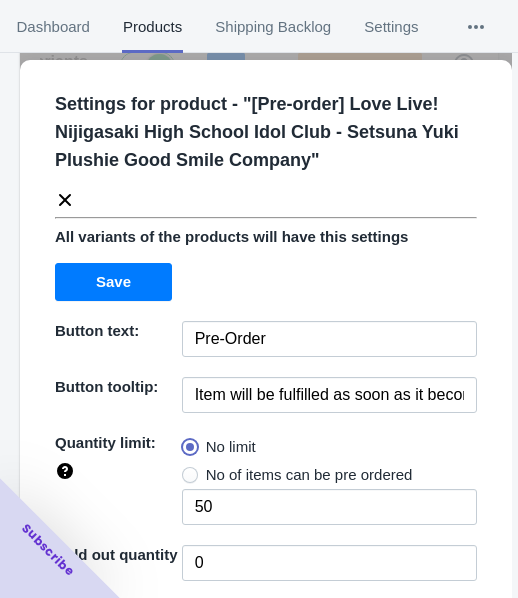 type 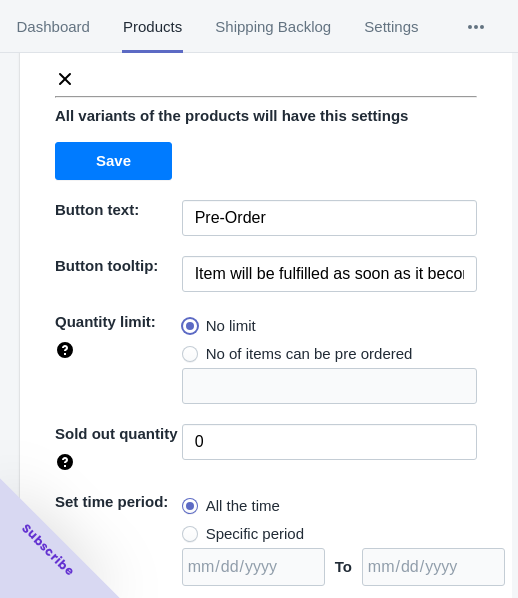 scroll, scrollTop: 290, scrollLeft: 0, axis: vertical 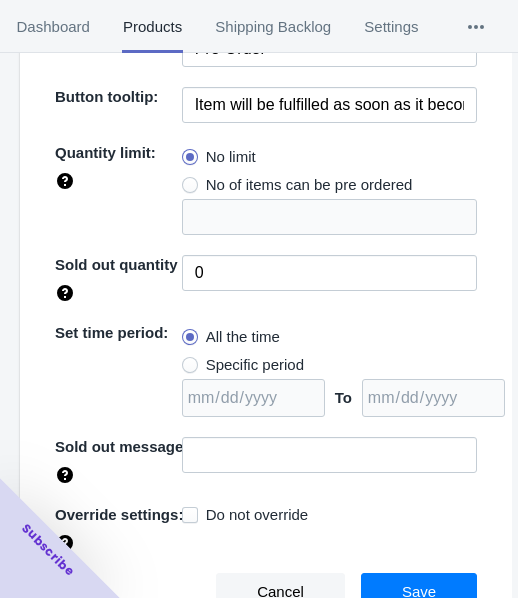 click on "Specific period" at bounding box center (255, 365) 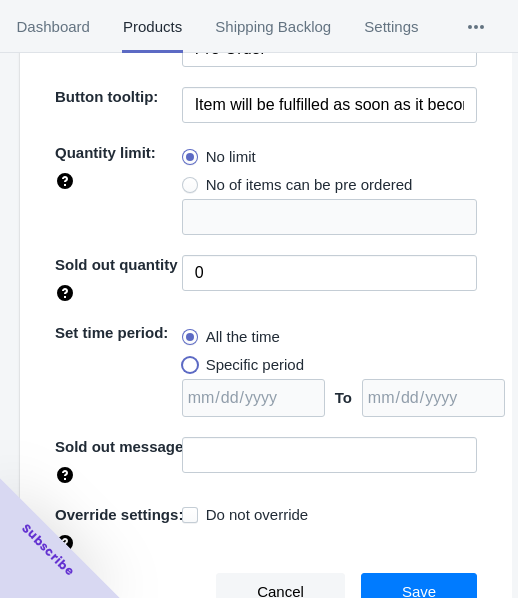 click on "Specific period" at bounding box center (187, 360) 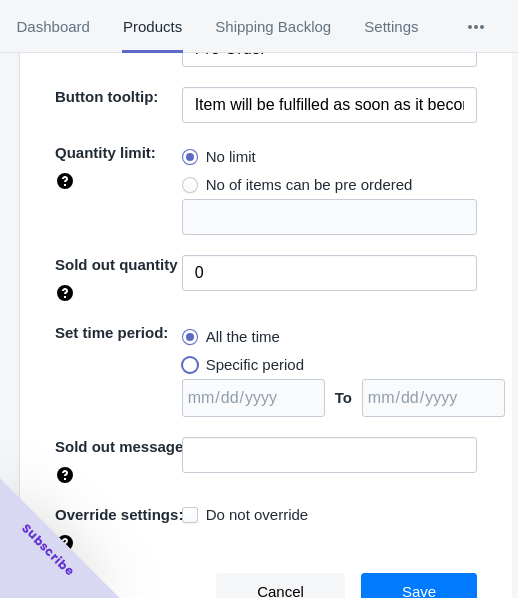 radio on "true" 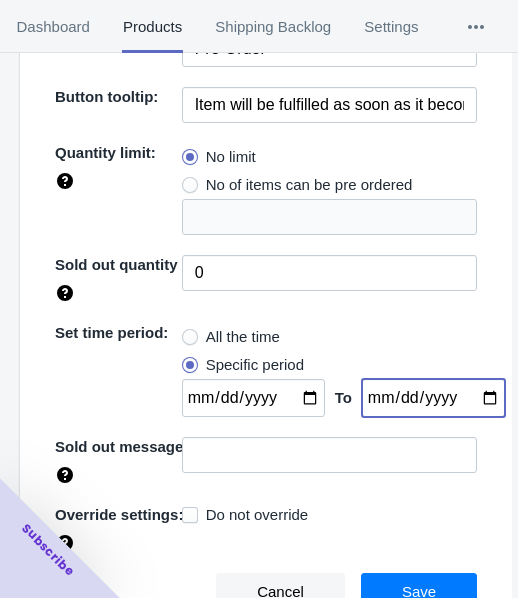 click at bounding box center (433, 398) 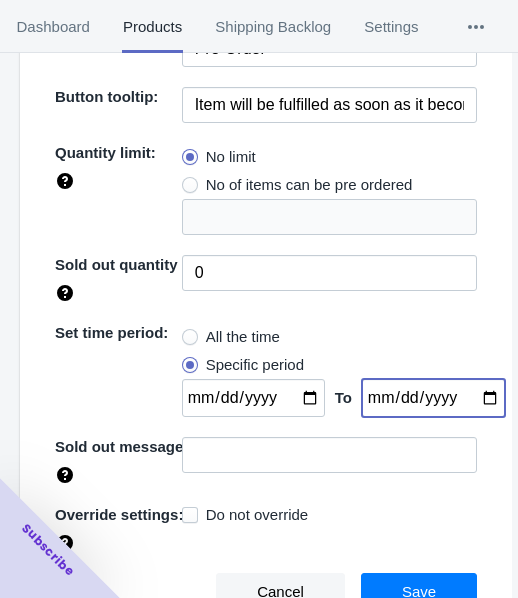 type on "[DATE]" 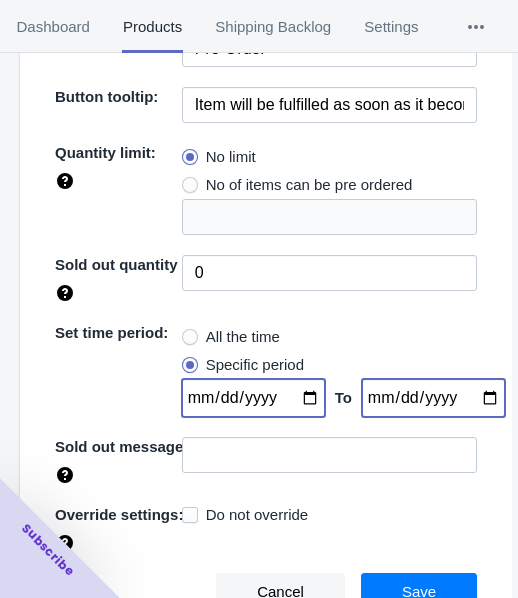 click at bounding box center [253, 398] 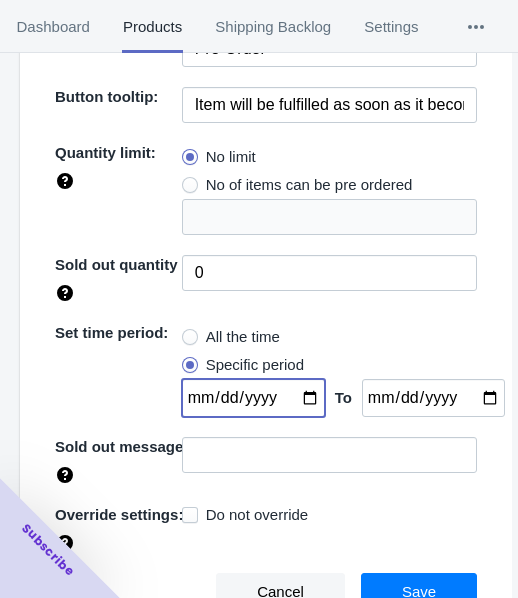 type on "[DATE]" 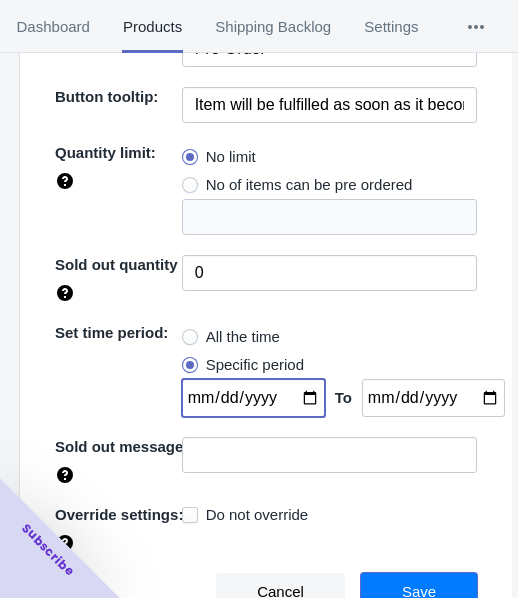 click on "Save" at bounding box center [419, 592] 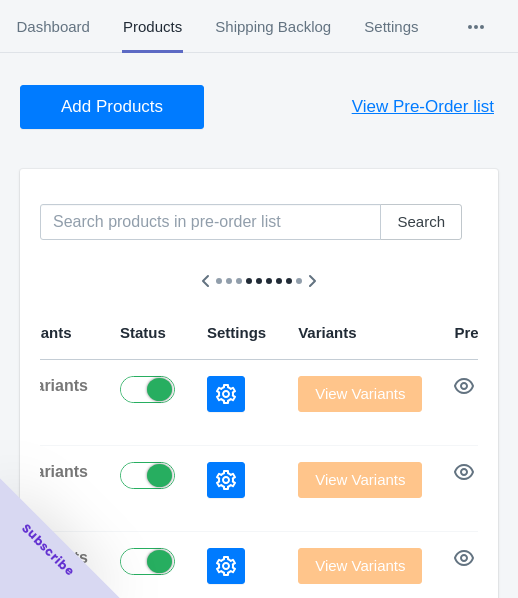 scroll, scrollTop: 0, scrollLeft: 0, axis: both 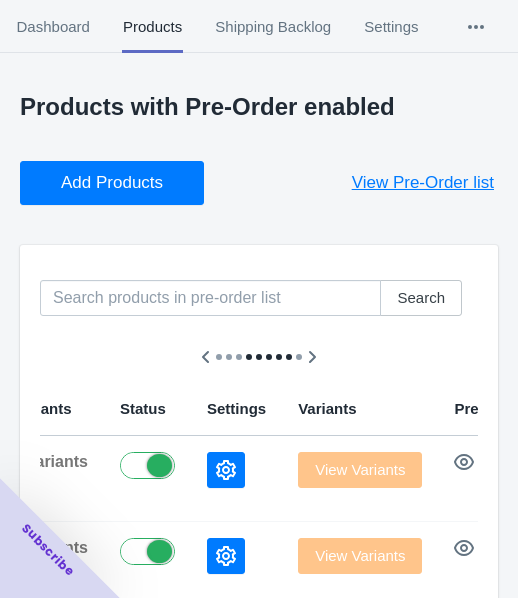 click 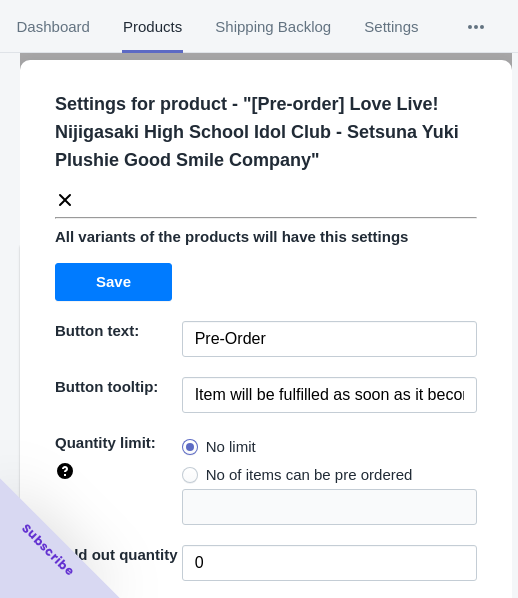 click 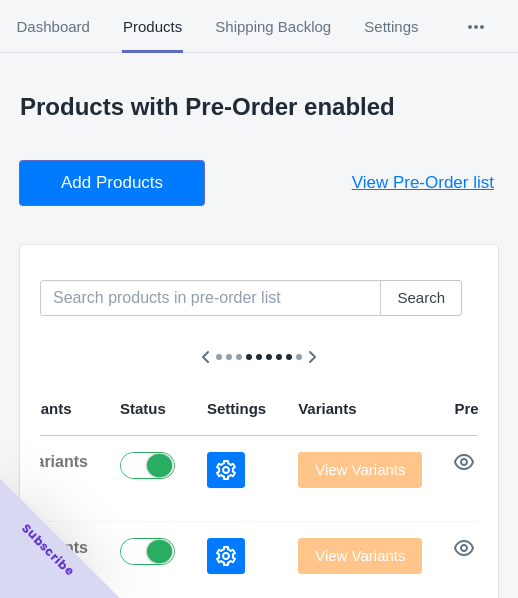 click on "Add Products" at bounding box center [112, 183] 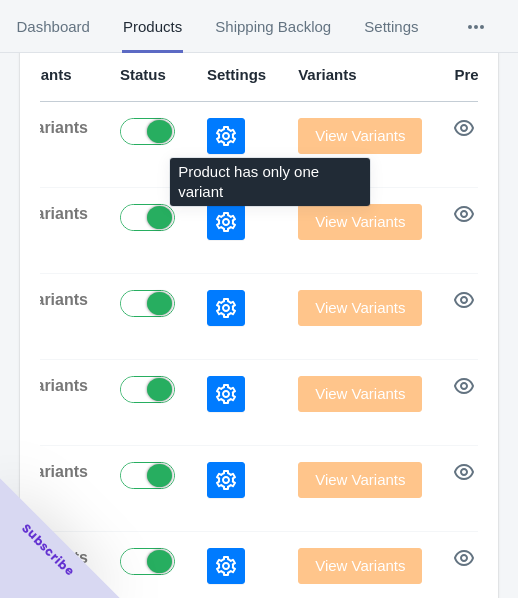scroll, scrollTop: 300, scrollLeft: 0, axis: vertical 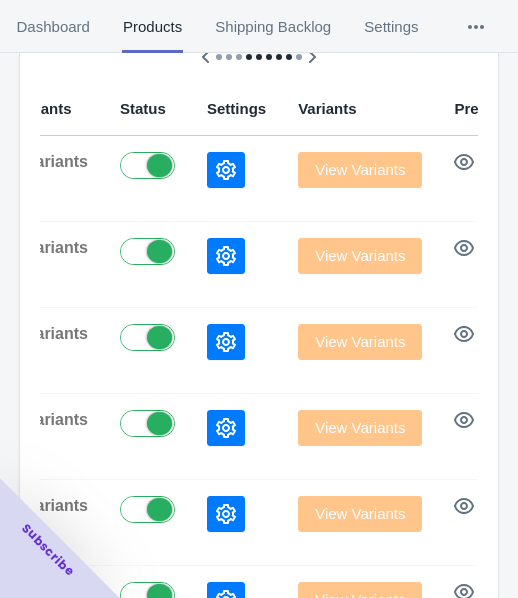 click 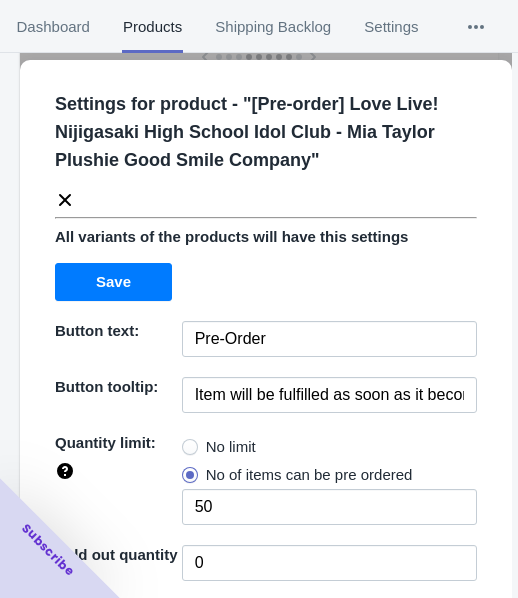 click on "No limit" at bounding box center (231, 447) 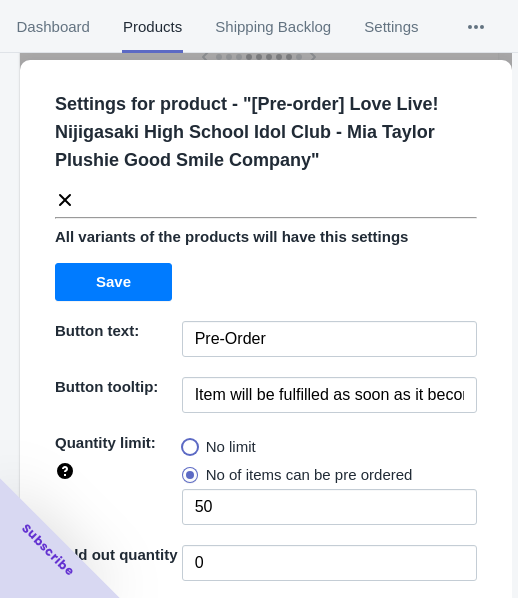 radio on "true" 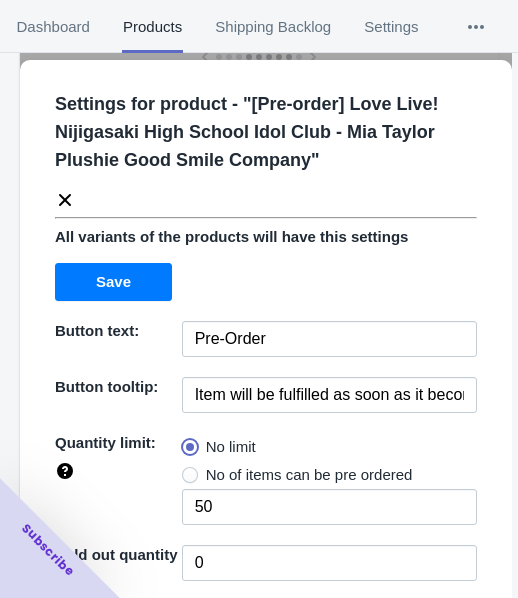 type 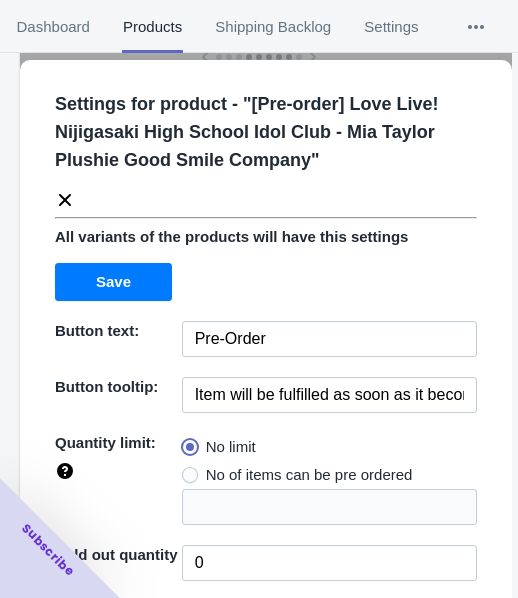 scroll, scrollTop: 290, scrollLeft: 0, axis: vertical 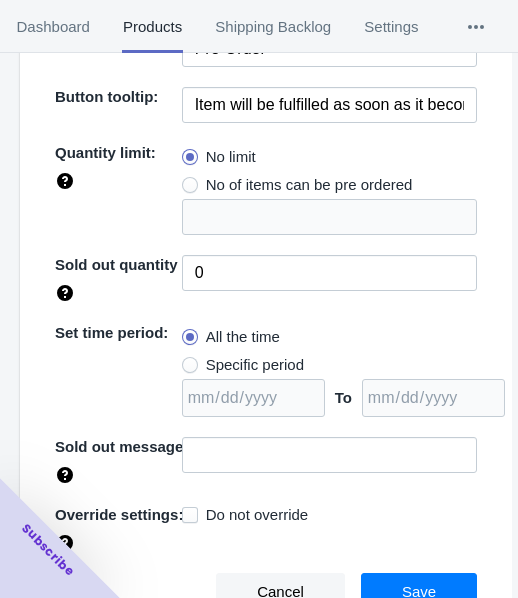 click on "Specific period" at bounding box center [255, 365] 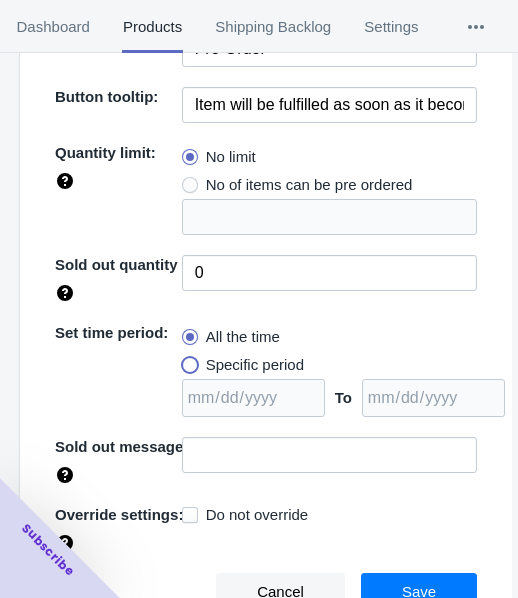 click on "Specific period" at bounding box center (187, 360) 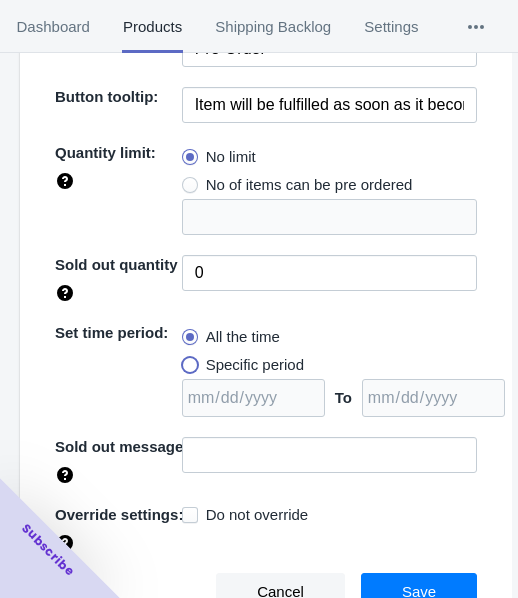 radio on "true" 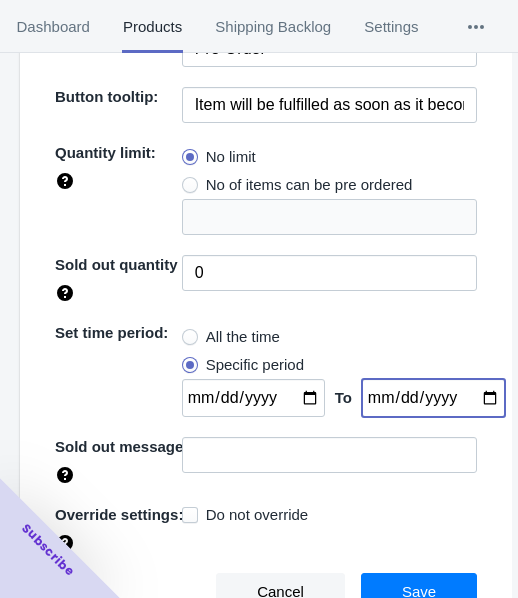 click at bounding box center (433, 398) 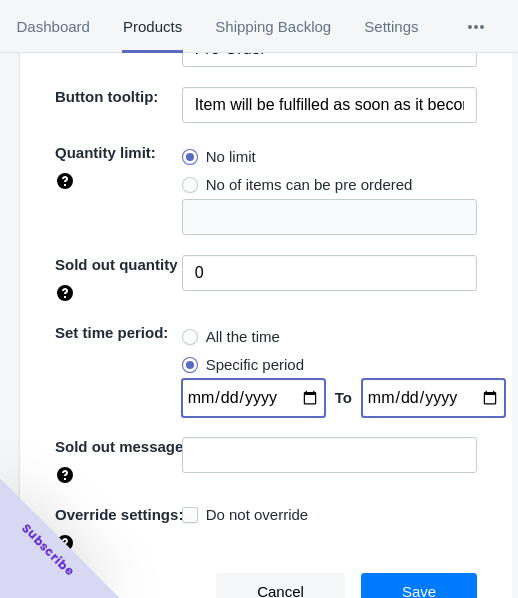 click at bounding box center (253, 398) 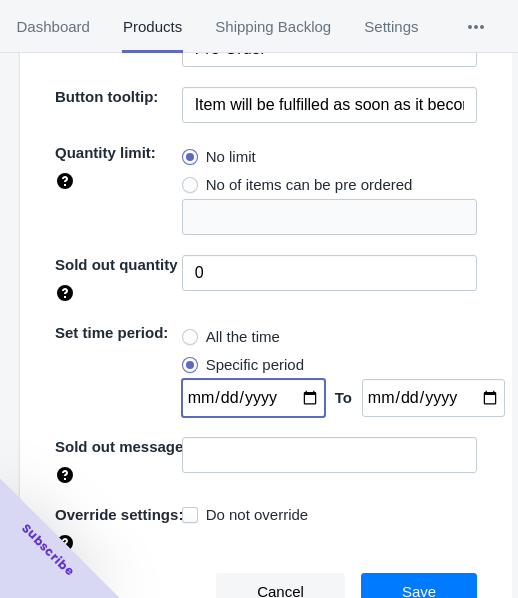 type on "[DATE]" 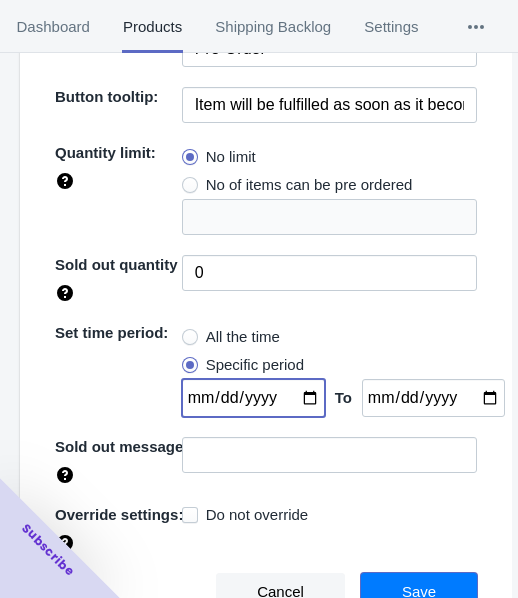 click on "Save" at bounding box center (419, 592) 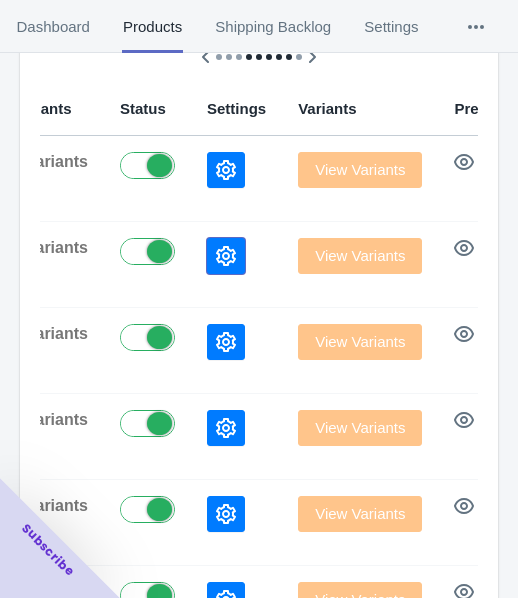 click at bounding box center [226, 256] 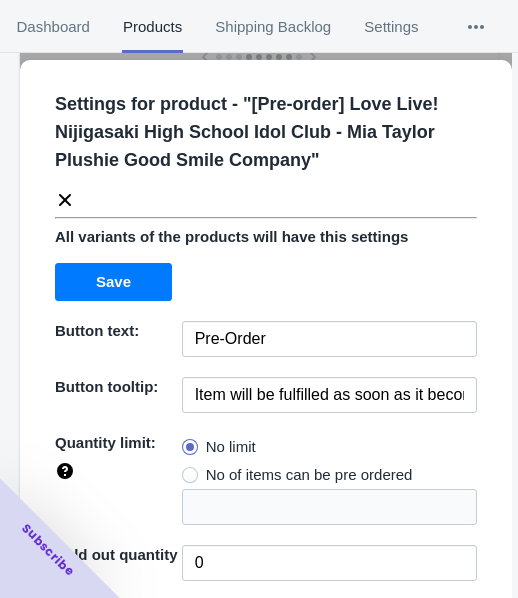 click 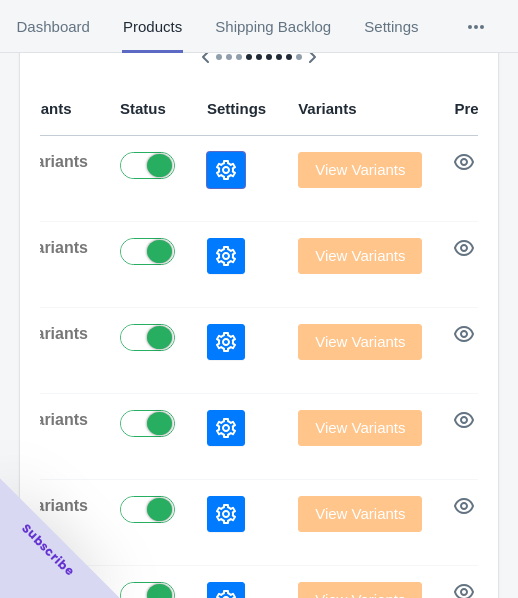 click 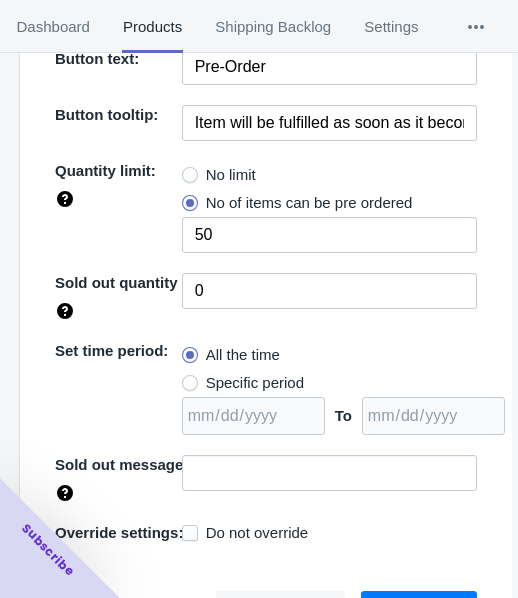scroll, scrollTop: 290, scrollLeft: 0, axis: vertical 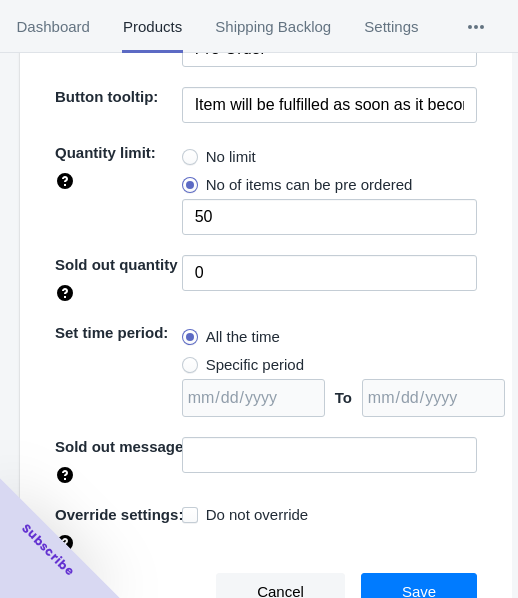 click on "No limit" at bounding box center (231, 157) 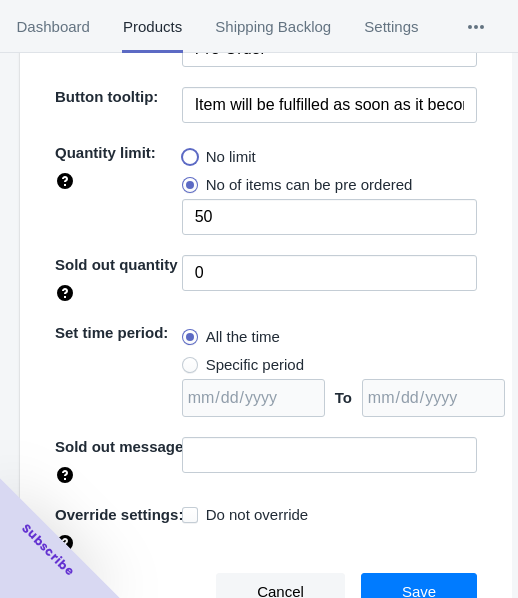 radio on "true" 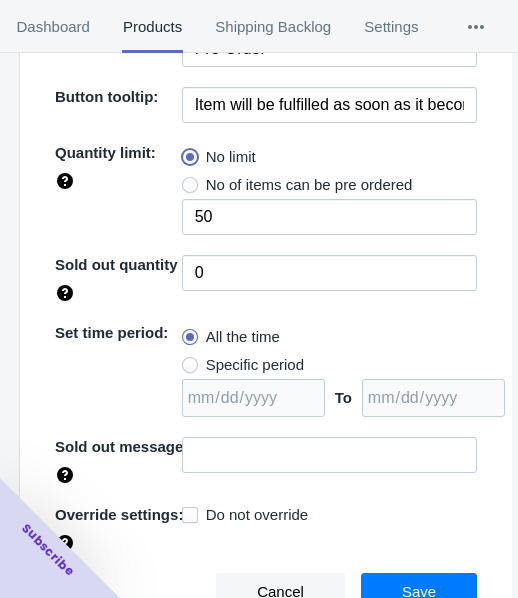 type 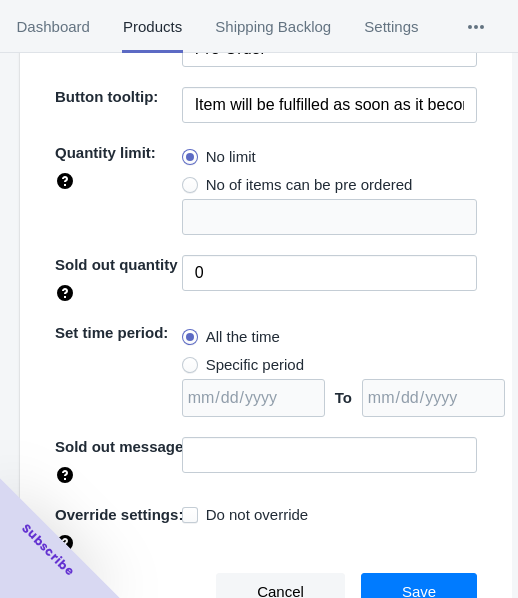 click on "Specific period" at bounding box center [255, 365] 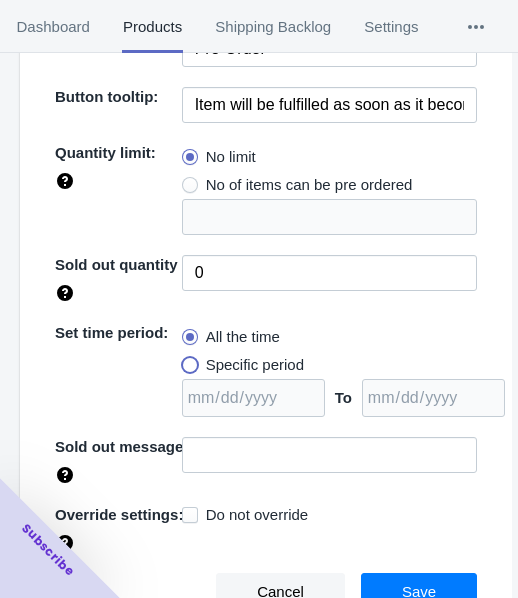 radio on "true" 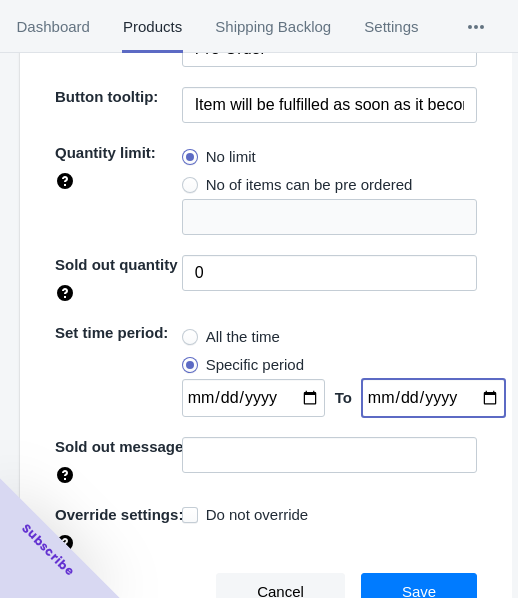 click at bounding box center (433, 398) 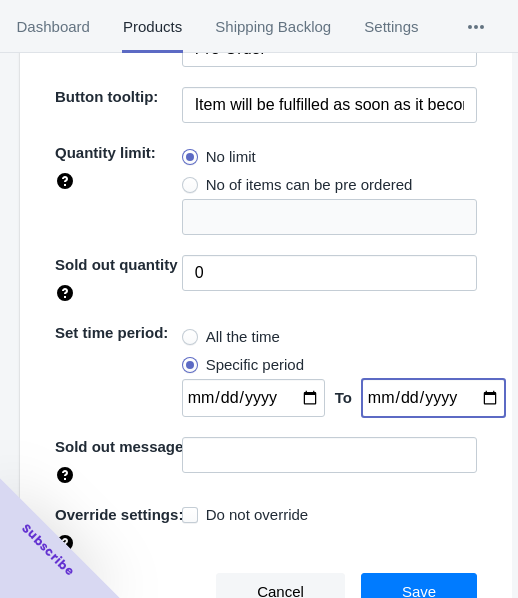 type on "[DATE]" 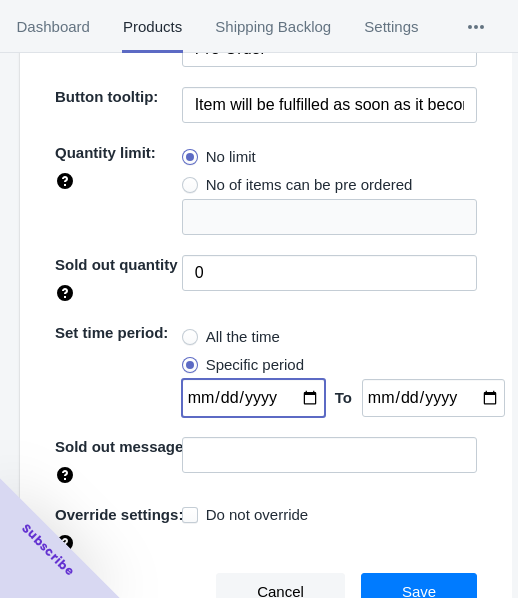 click at bounding box center [253, 398] 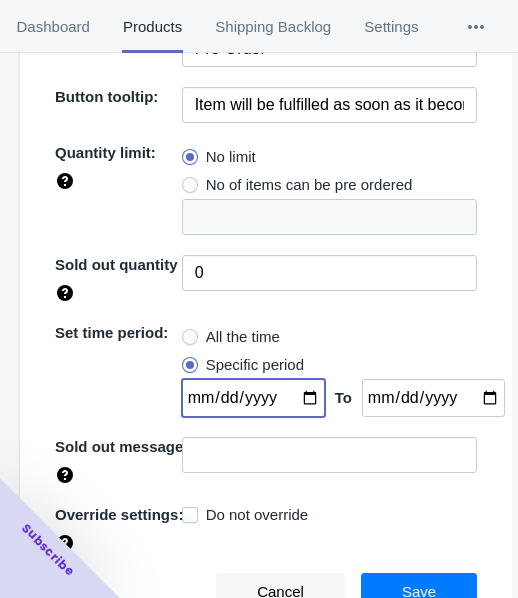 type on "[DATE]" 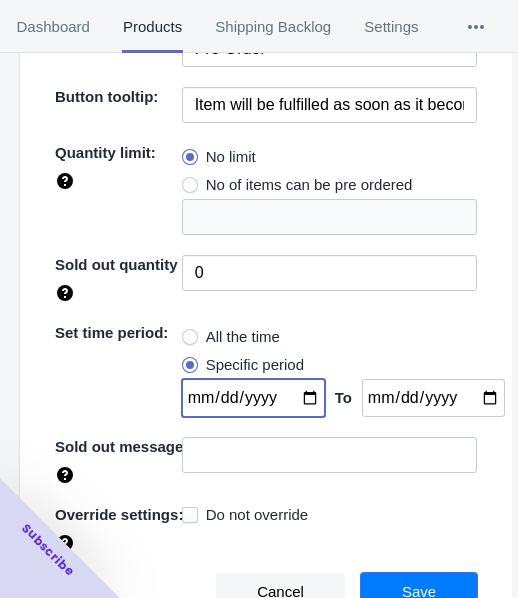 click on "Save" at bounding box center (419, 592) 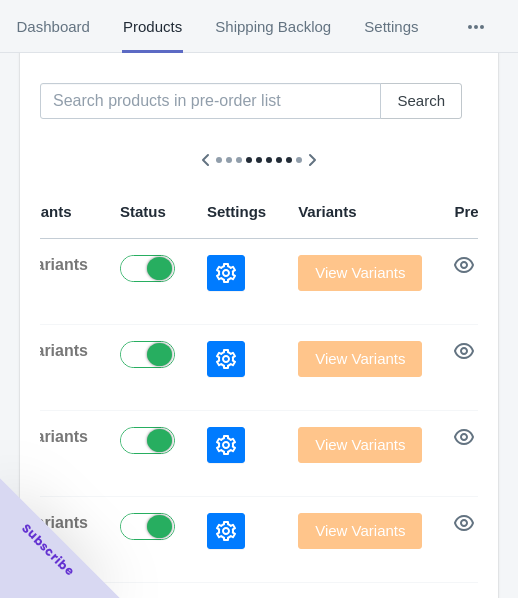 scroll, scrollTop: 0, scrollLeft: 0, axis: both 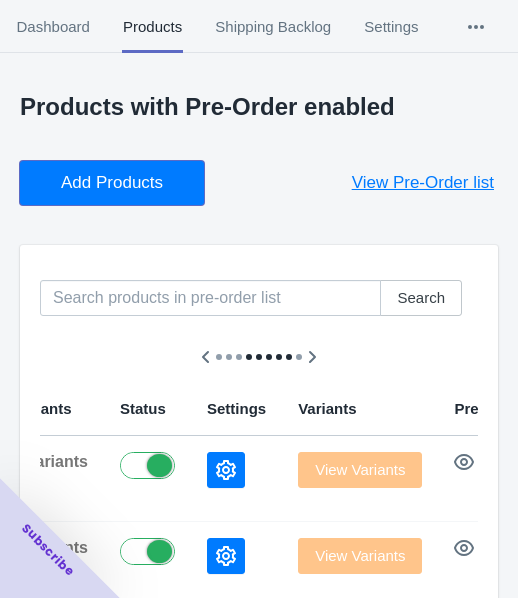 click on "Add Products" at bounding box center (112, 183) 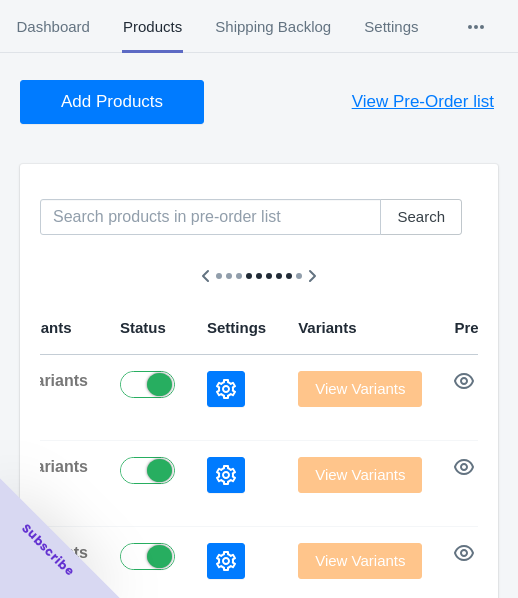 scroll, scrollTop: 200, scrollLeft: 0, axis: vertical 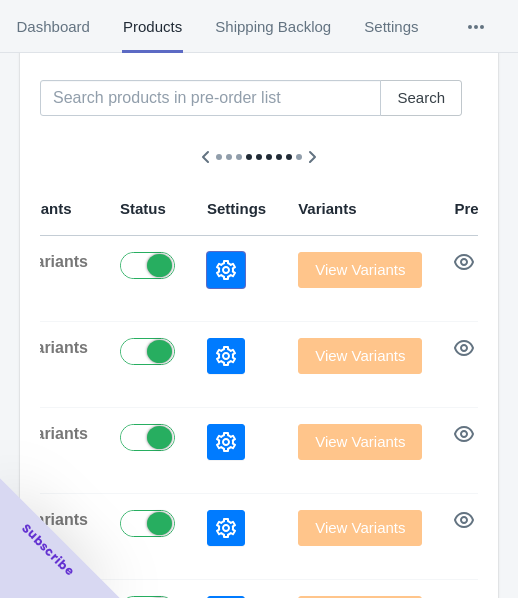click 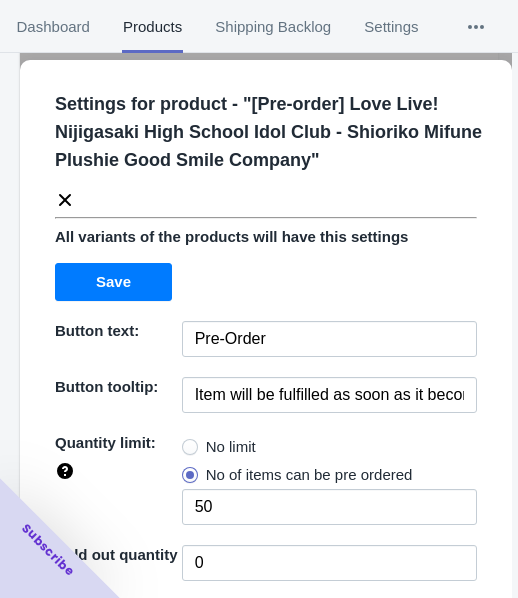 click on "No limit" at bounding box center [231, 447] 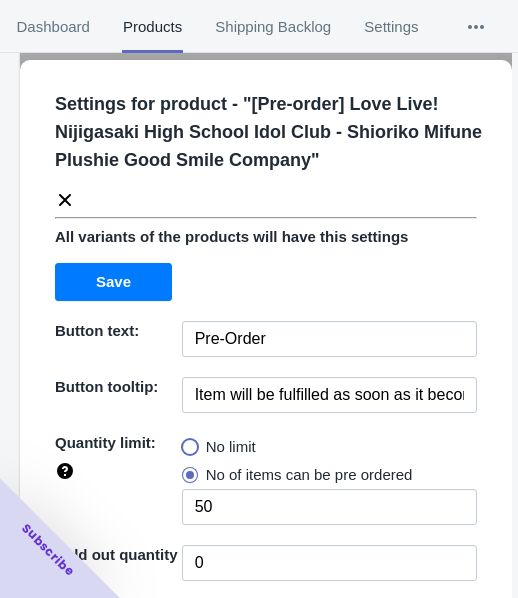 radio on "true" 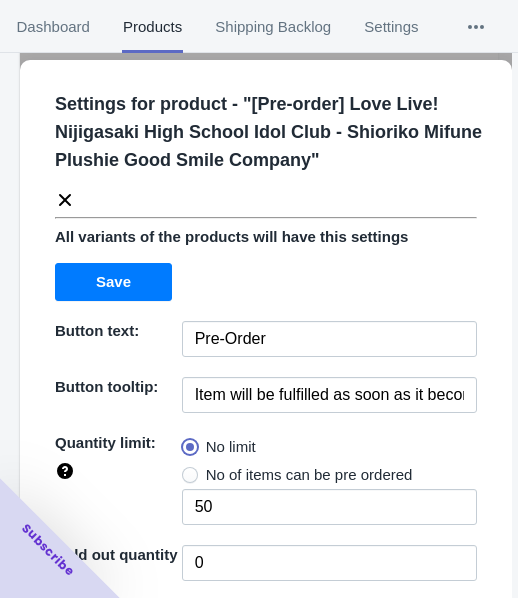 type 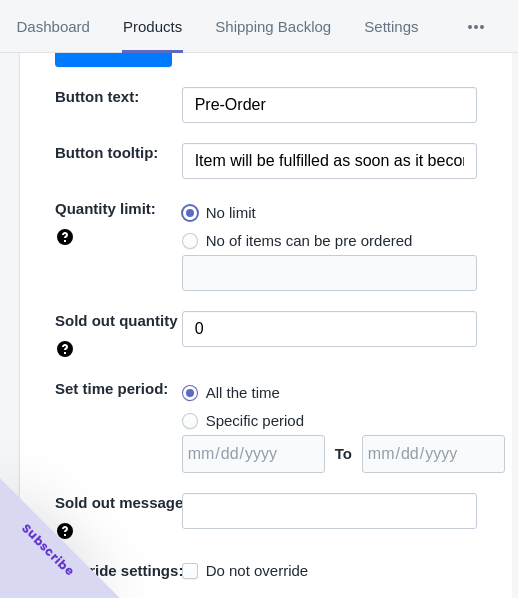 scroll, scrollTop: 290, scrollLeft: 0, axis: vertical 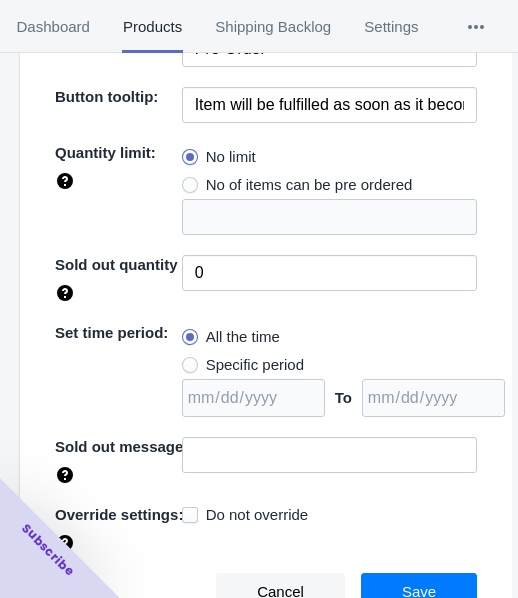 click on "Specific period" at bounding box center [255, 365] 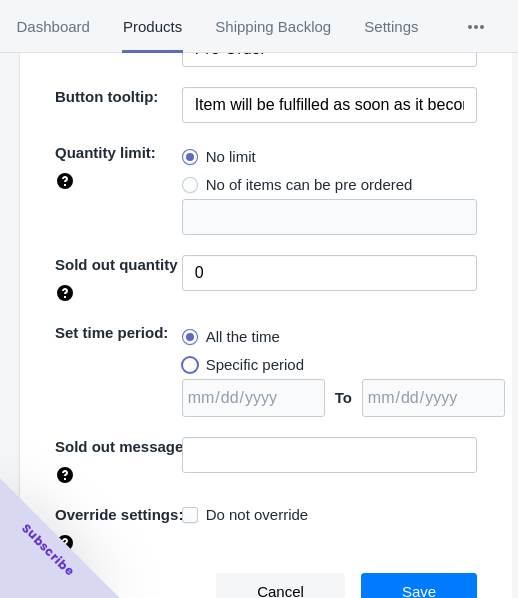 radio on "true" 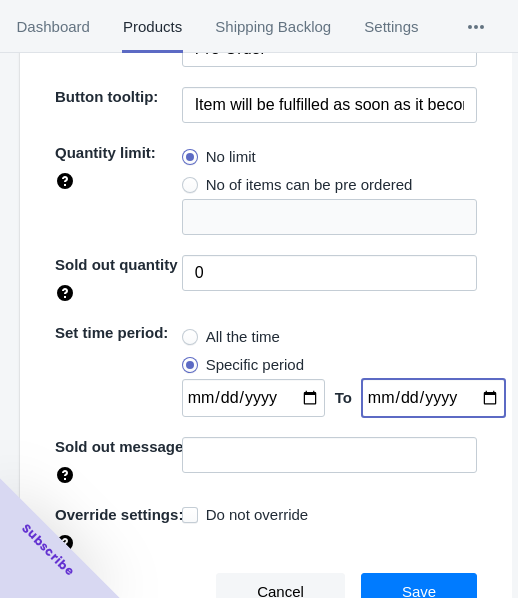 click at bounding box center (433, 398) 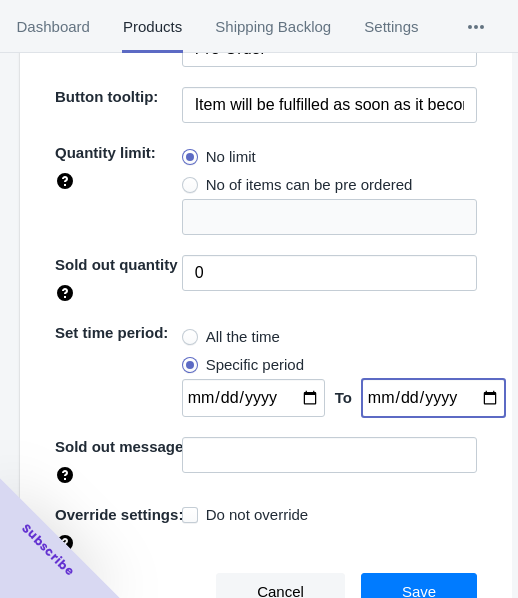type on "[DATE]" 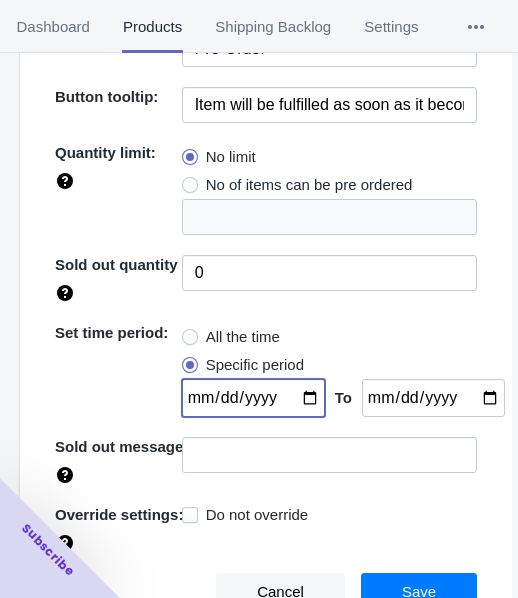 click at bounding box center [253, 398] 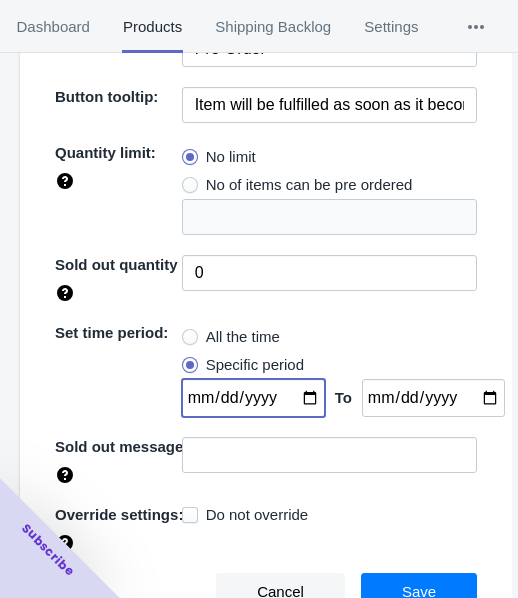 type on "[DATE]" 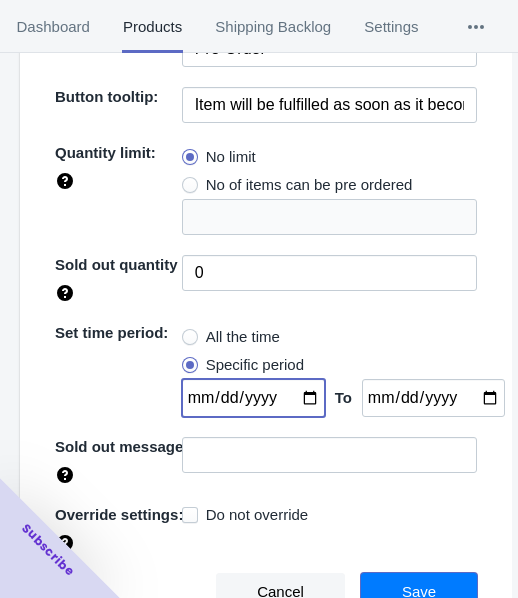 click on "Save" at bounding box center [419, 592] 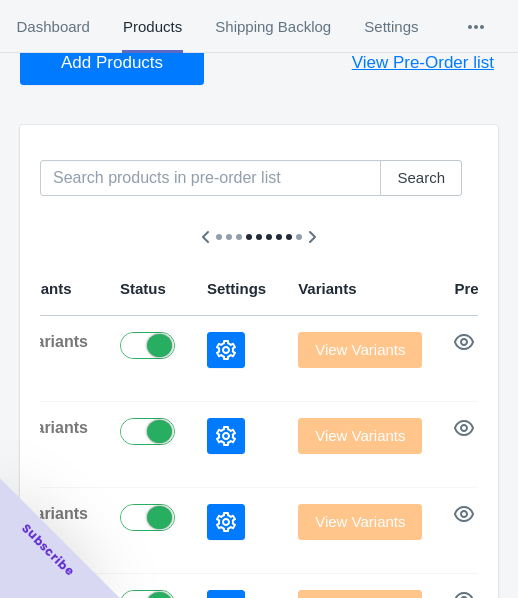 scroll, scrollTop: 0, scrollLeft: 0, axis: both 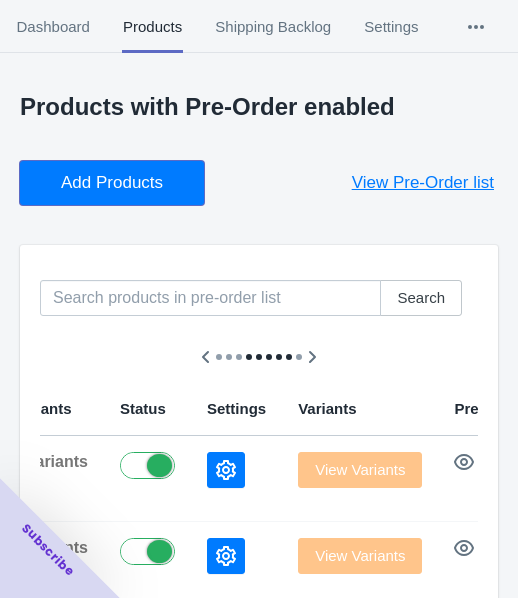 click on "Add Products" at bounding box center (112, 183) 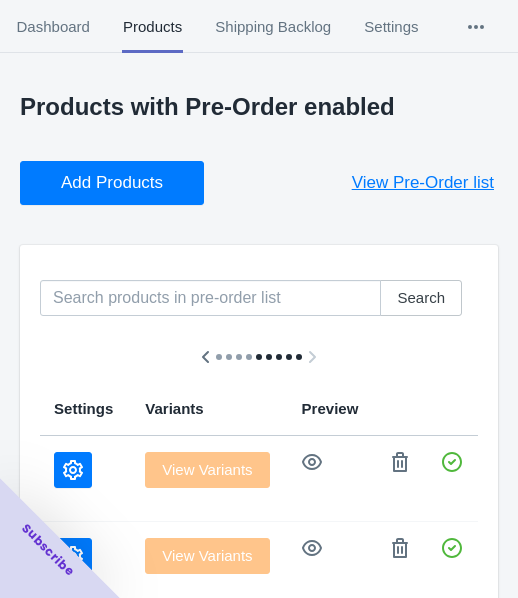 scroll, scrollTop: 0, scrollLeft: 1090, axis: horizontal 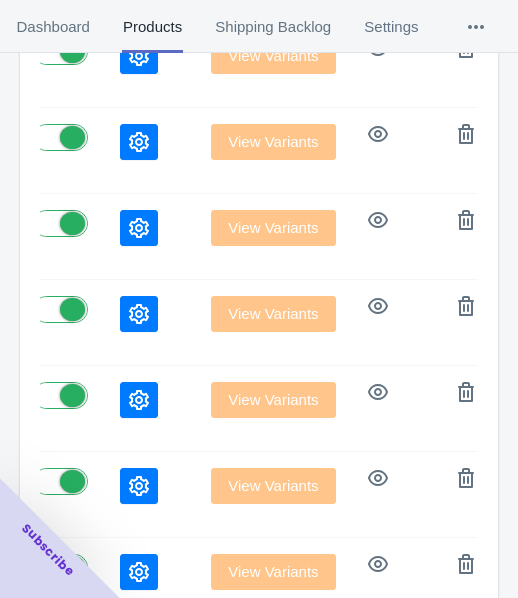 click at bounding box center (139, 400) 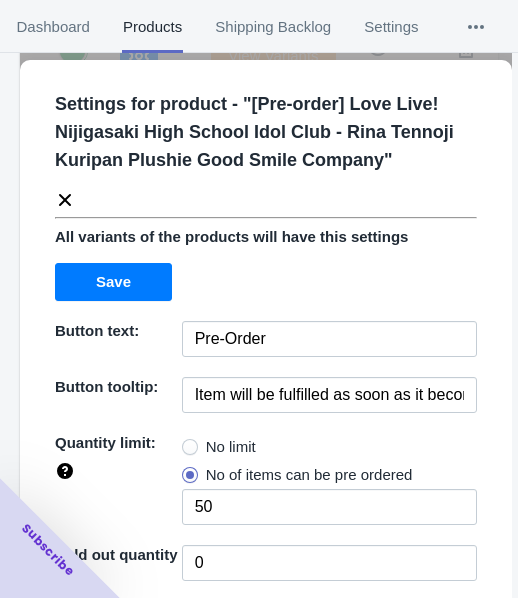 click on "No limit" at bounding box center [231, 447] 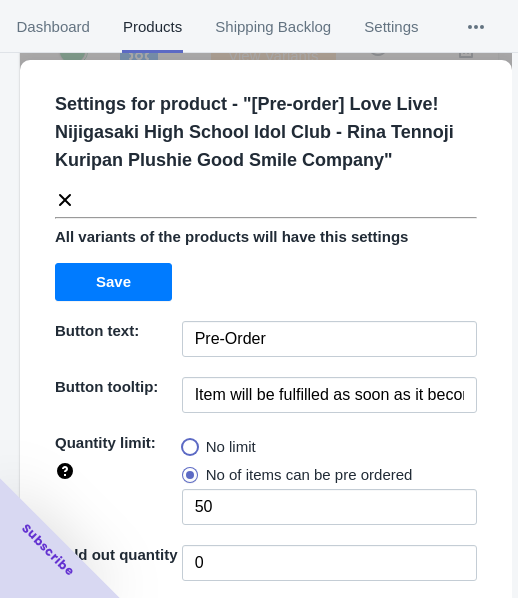 radio on "true" 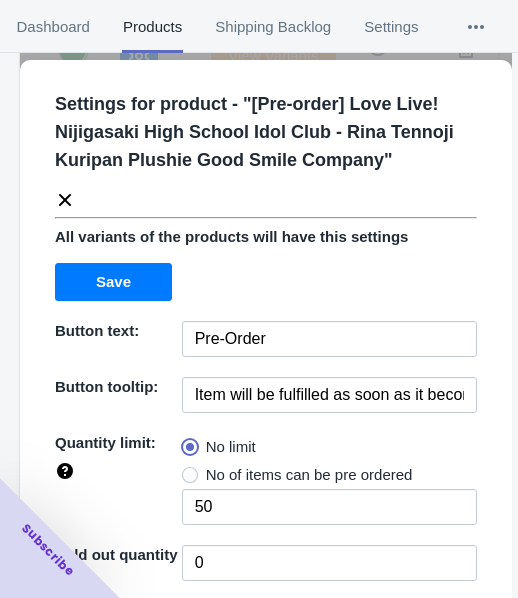 type 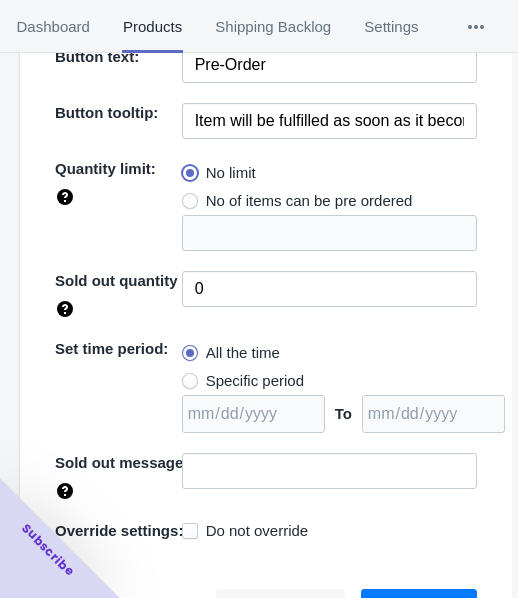 scroll, scrollTop: 290, scrollLeft: 0, axis: vertical 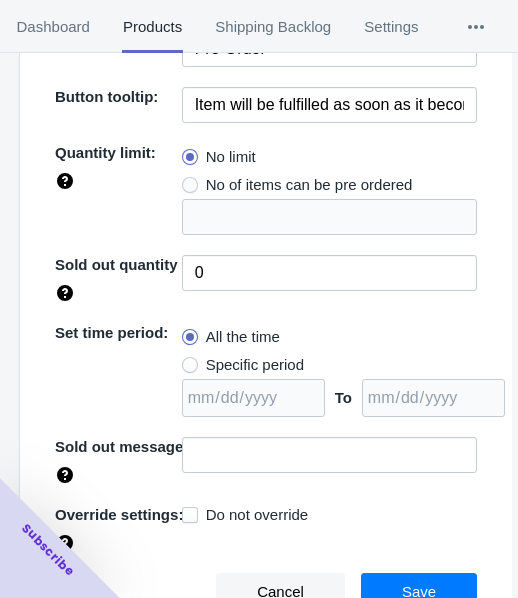 click on "Specific period" at bounding box center [255, 365] 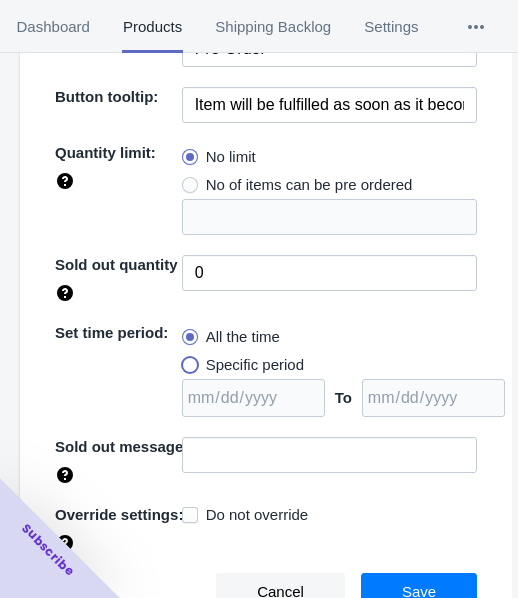 radio on "true" 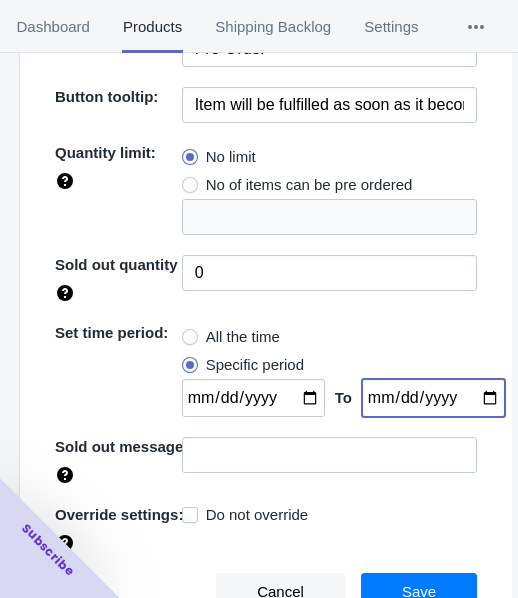 click at bounding box center [433, 398] 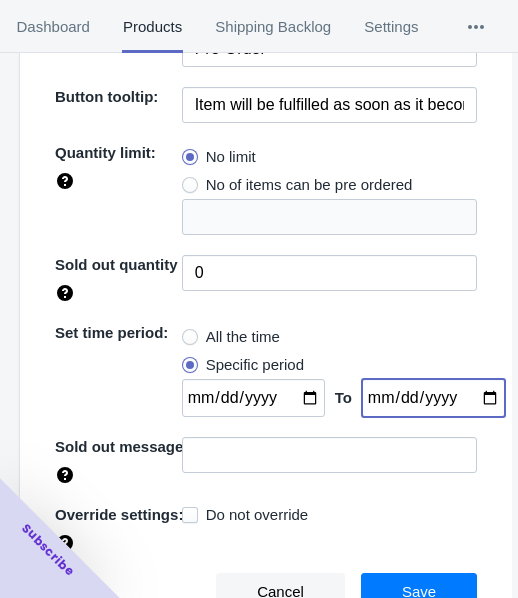 type on "[DATE]" 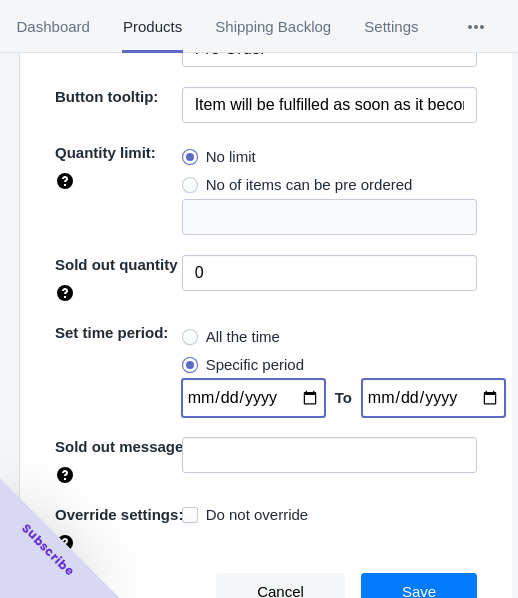 click at bounding box center (253, 398) 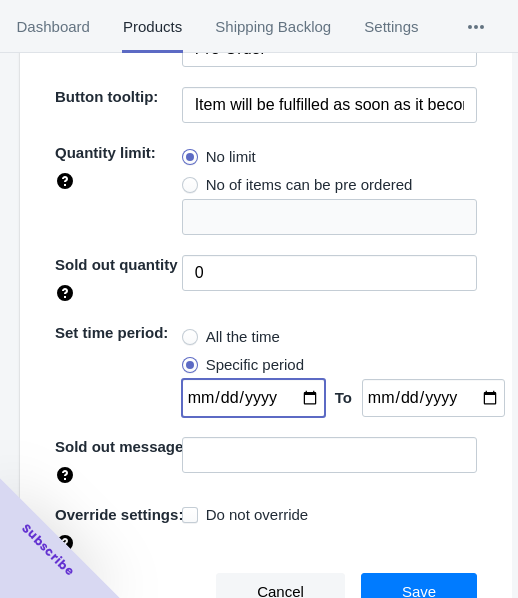 type on "[DATE]" 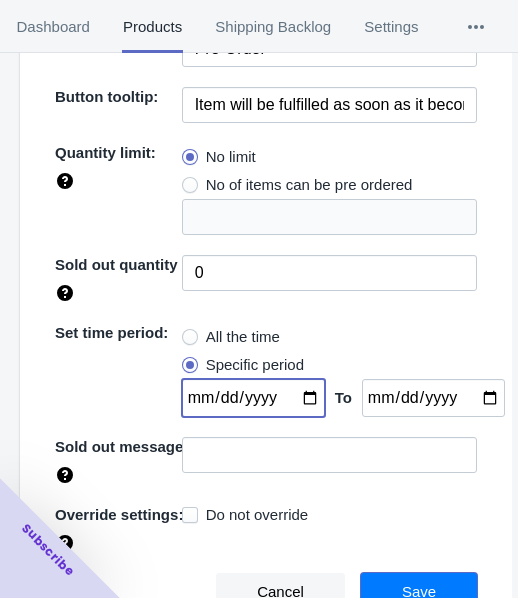 click on "Save" at bounding box center (419, 592) 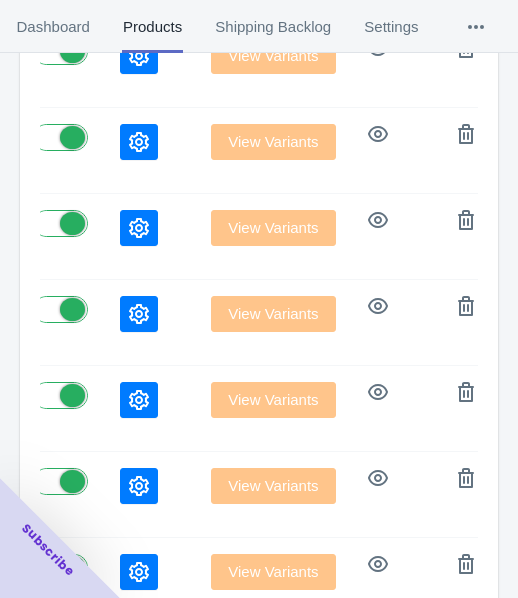 click at bounding box center (139, 314) 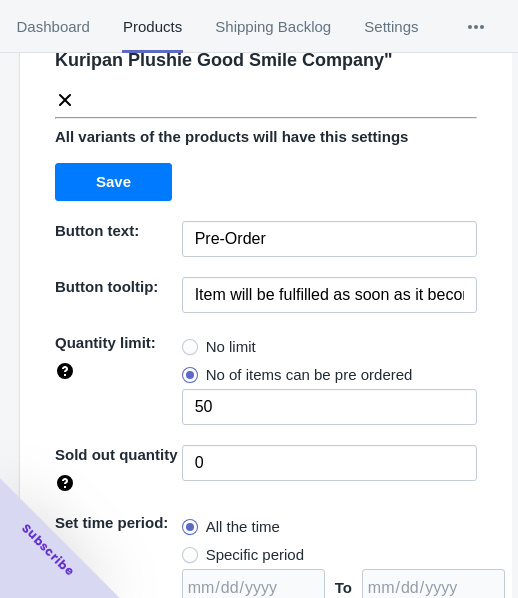 click on "No limit" at bounding box center [231, 347] 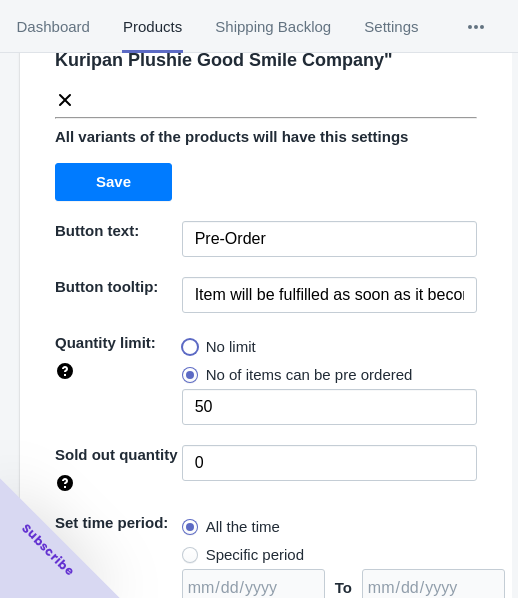 click on "No limit" at bounding box center (187, 342) 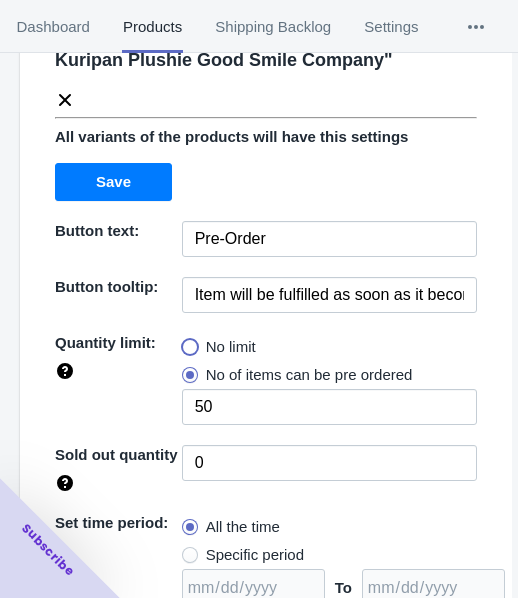 radio on "true" 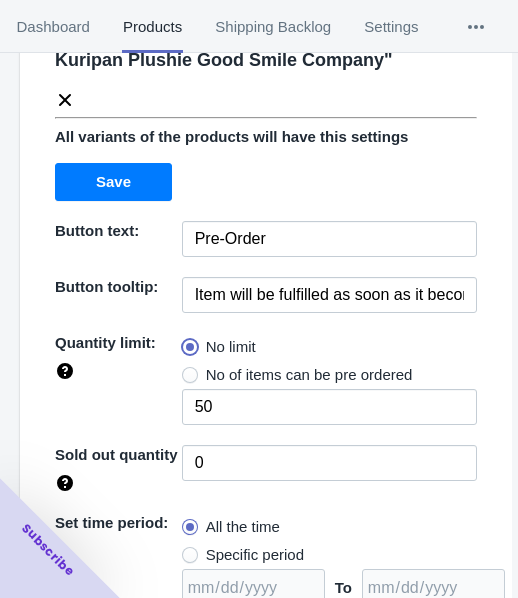 type 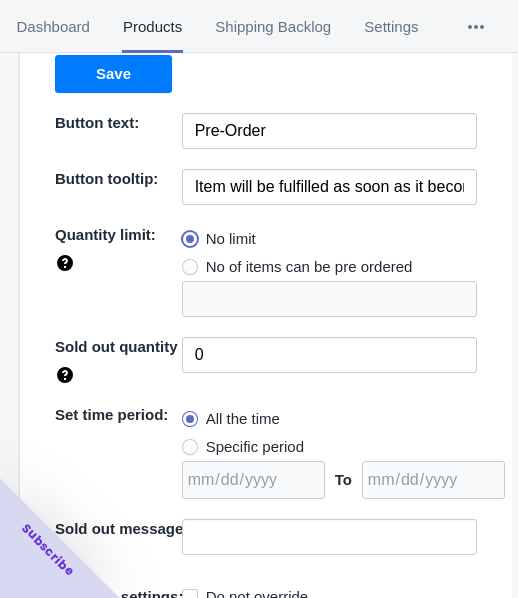 scroll, scrollTop: 290, scrollLeft: 0, axis: vertical 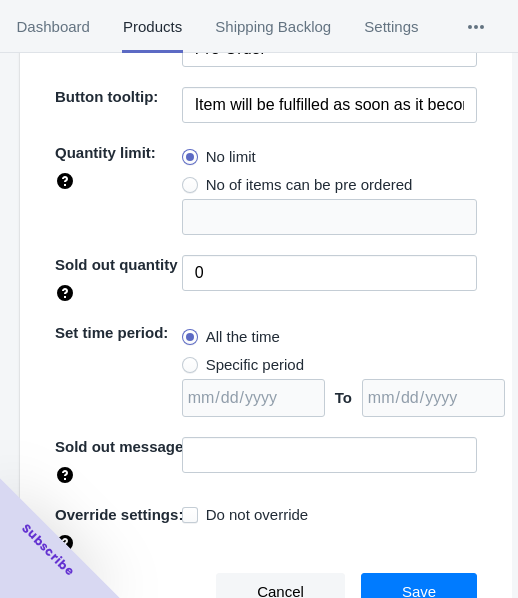 drag, startPoint x: 289, startPoint y: 361, endPoint x: 326, endPoint y: 372, distance: 38.600517 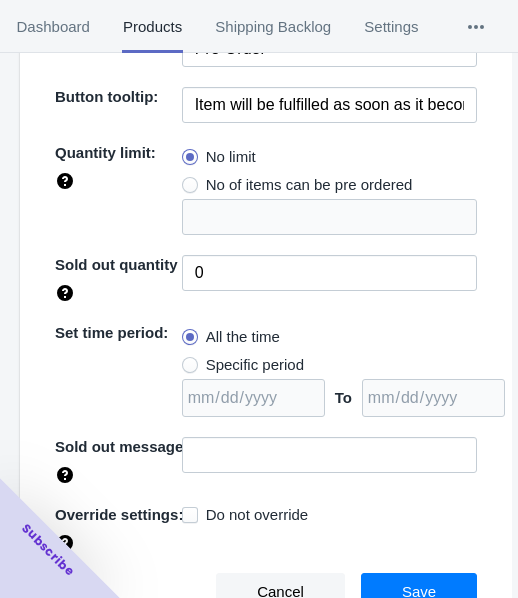 click on "Specific period" at bounding box center [255, 365] 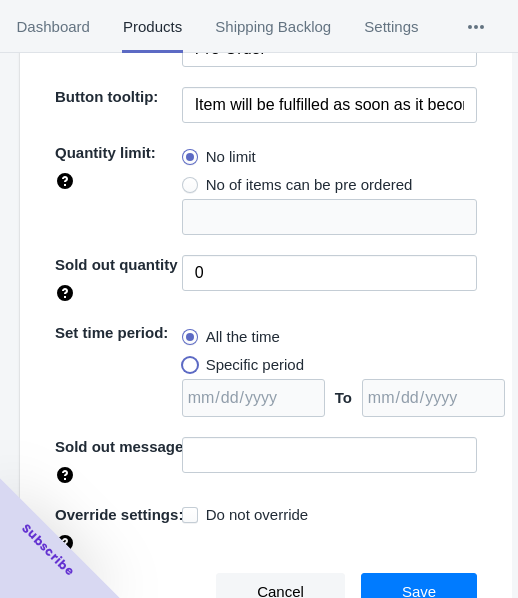 click on "Specific period" at bounding box center (187, 360) 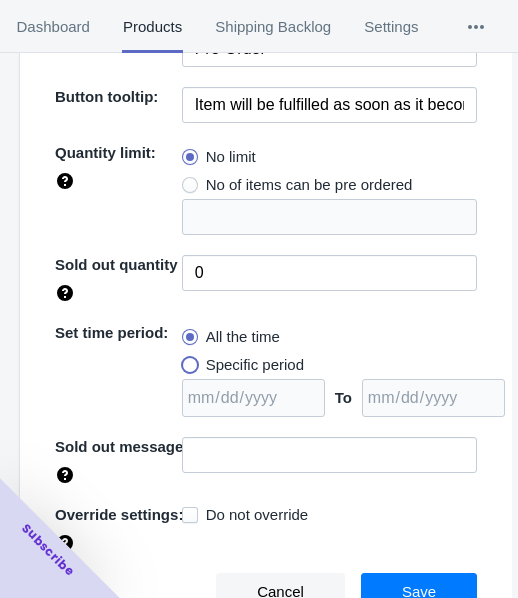 radio on "true" 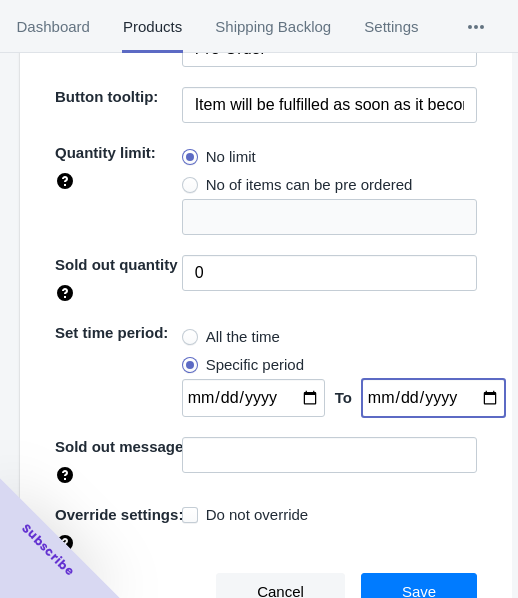 click at bounding box center [433, 398] 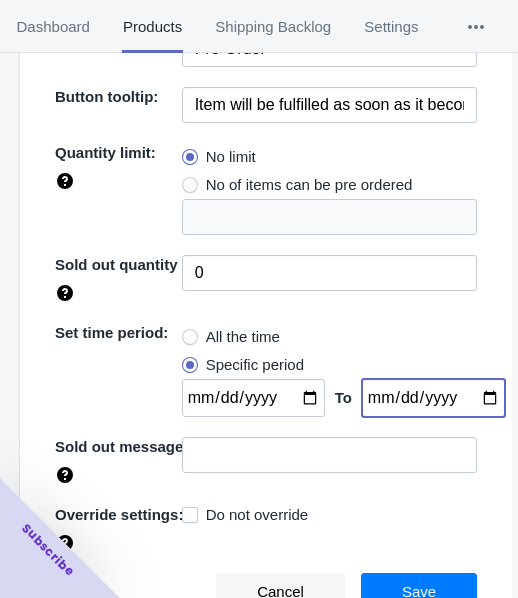 type on "[DATE]" 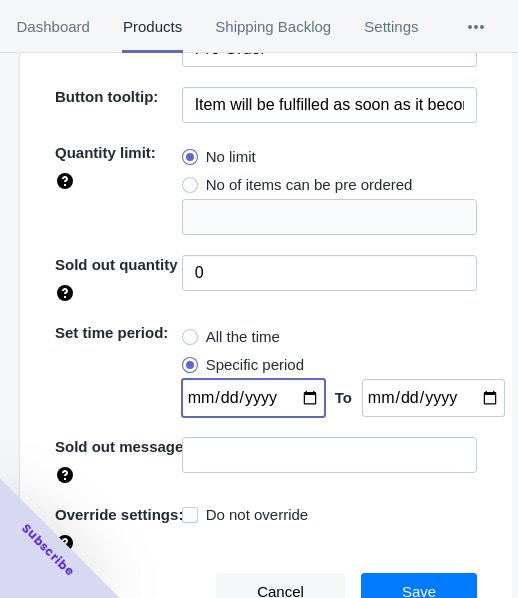 click at bounding box center [253, 398] 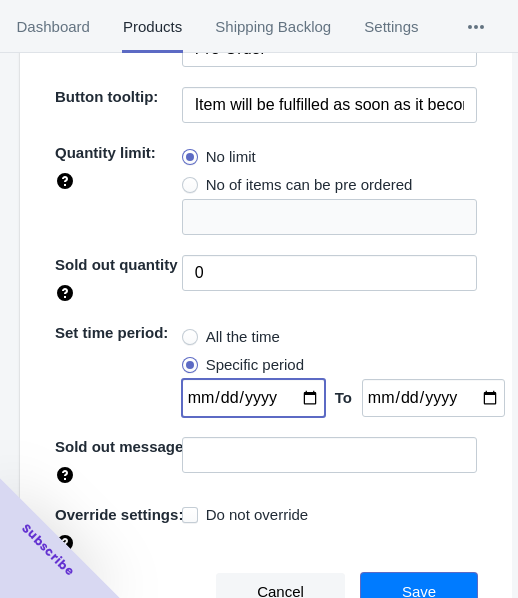 click on "Save" at bounding box center (419, 592) 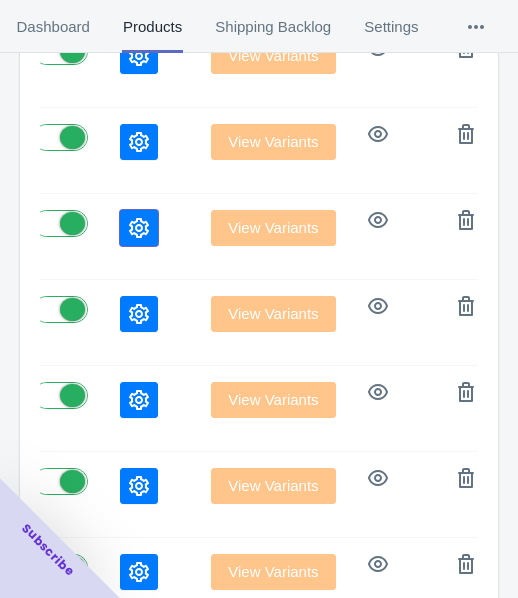 click at bounding box center [139, 228] 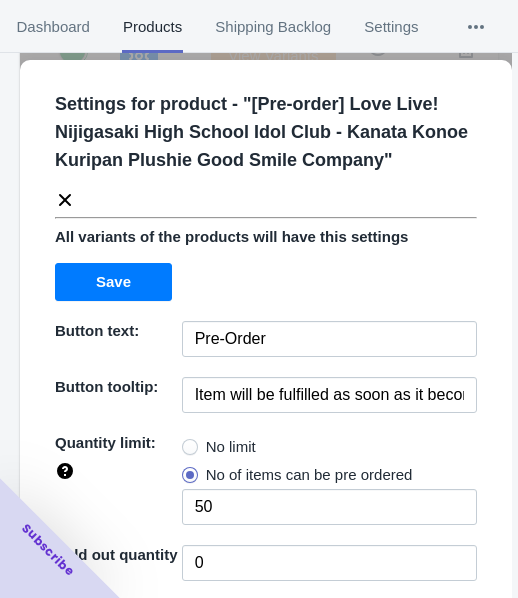 click on "No limit" at bounding box center [231, 447] 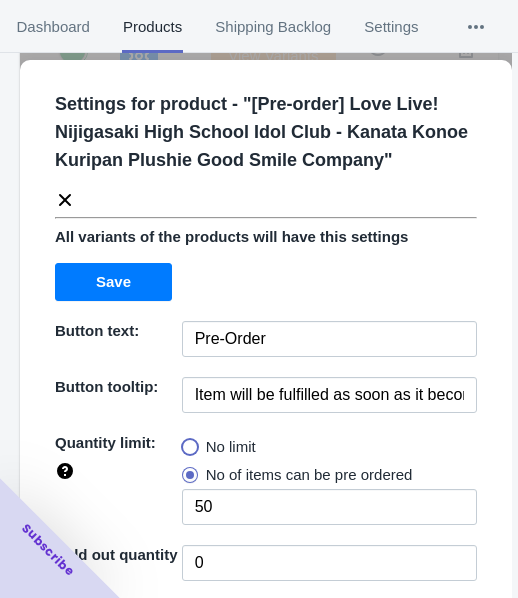 radio on "true" 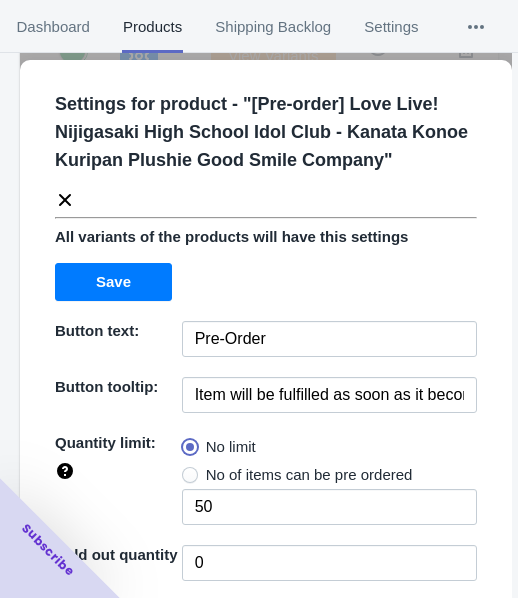 type 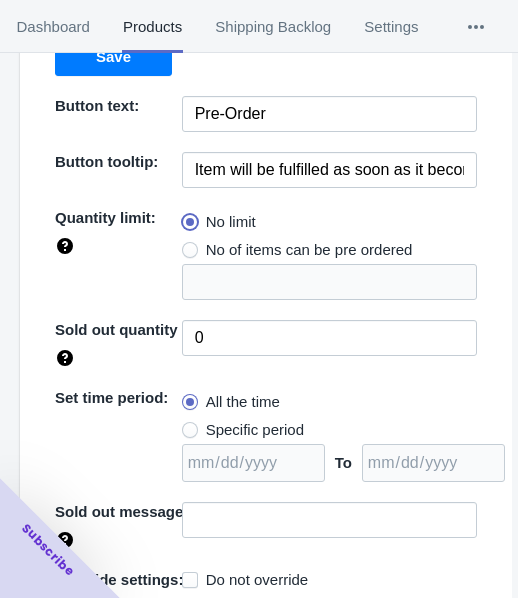 scroll, scrollTop: 290, scrollLeft: 0, axis: vertical 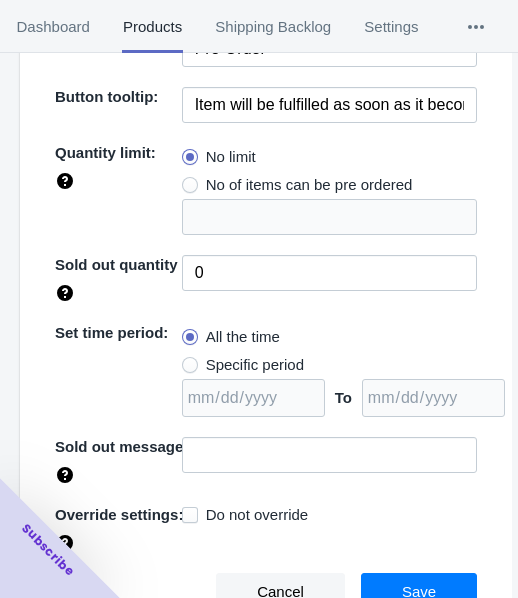 click on "Specific period" at bounding box center (255, 365) 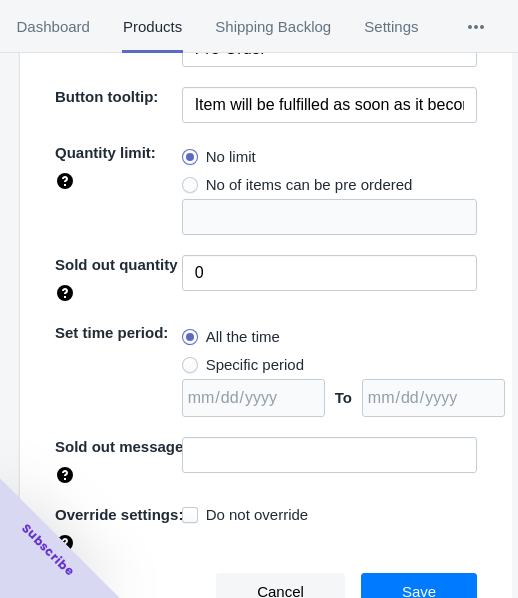 click on "Specific period" at bounding box center [187, 360] 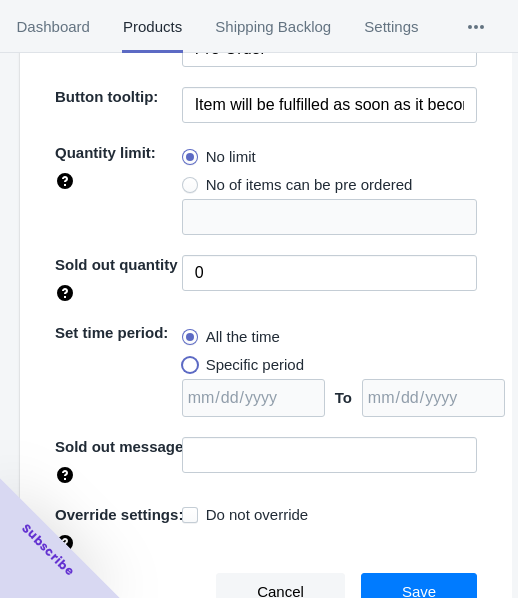 radio on "true" 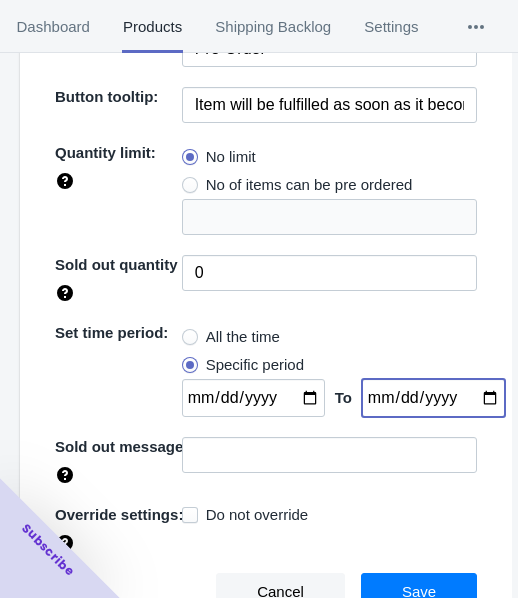 click at bounding box center [433, 398] 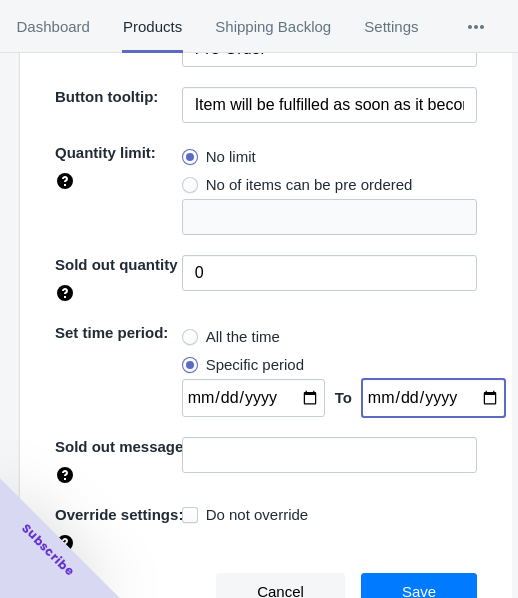 type on "[DATE]" 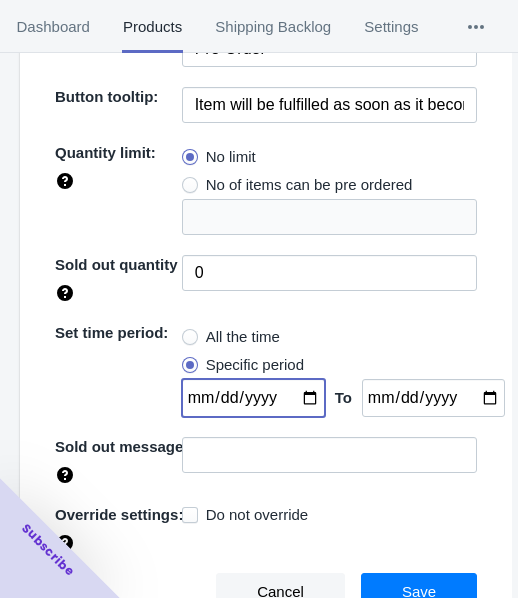 click at bounding box center (253, 398) 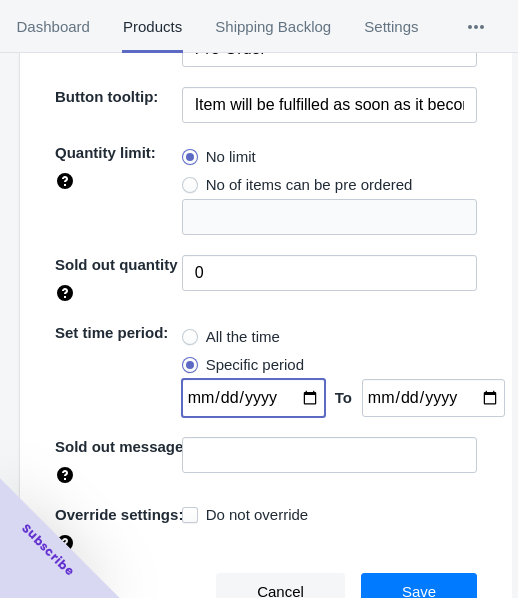 type on "[DATE]" 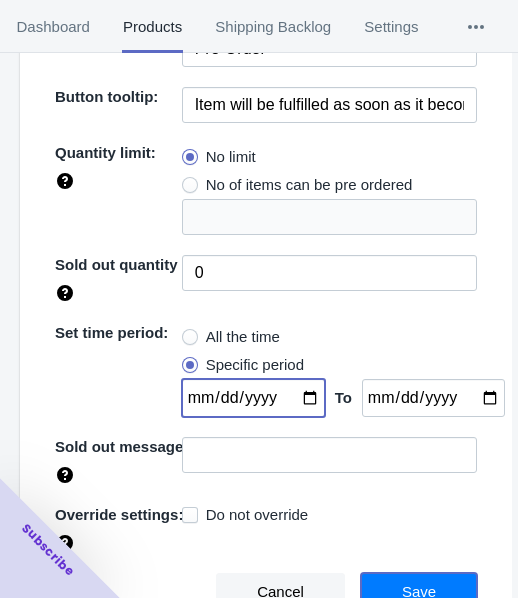 drag, startPoint x: 393, startPoint y: 573, endPoint x: 388, endPoint y: 558, distance: 15.811388 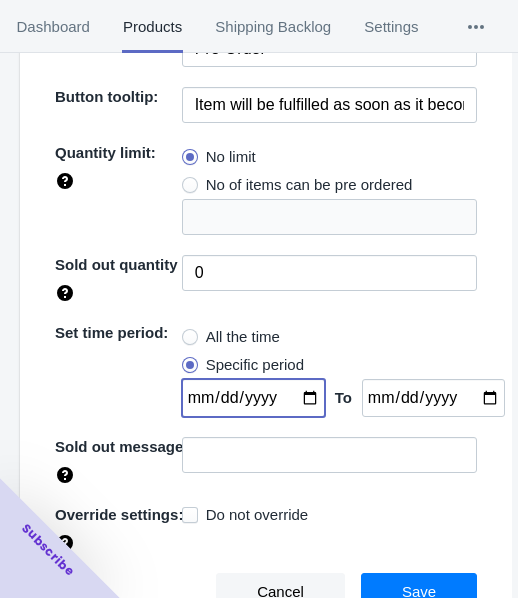click on "Save" at bounding box center (419, 592) 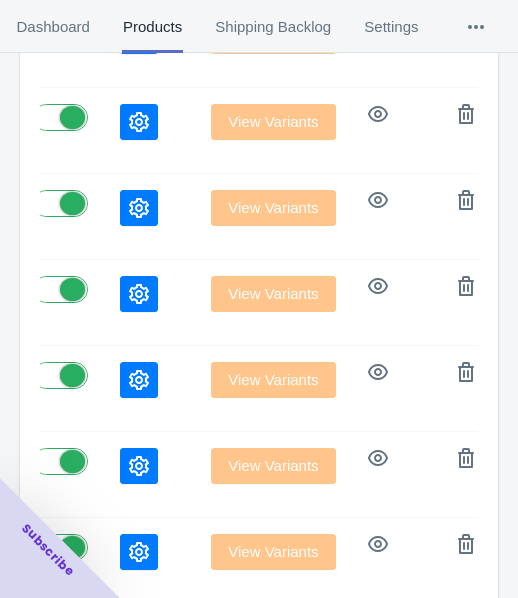 scroll, scrollTop: 400, scrollLeft: 0, axis: vertical 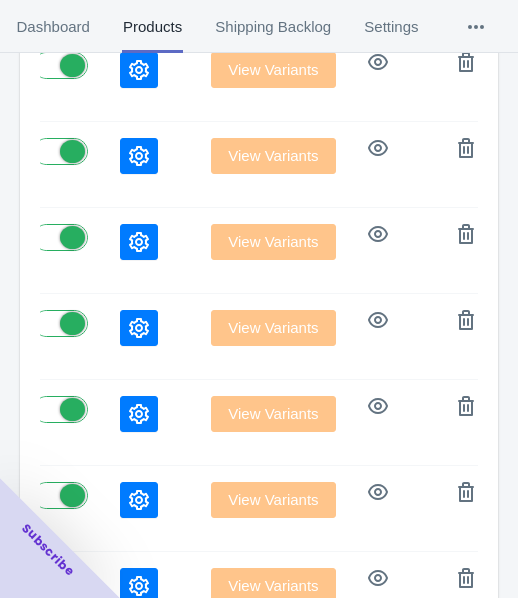 click 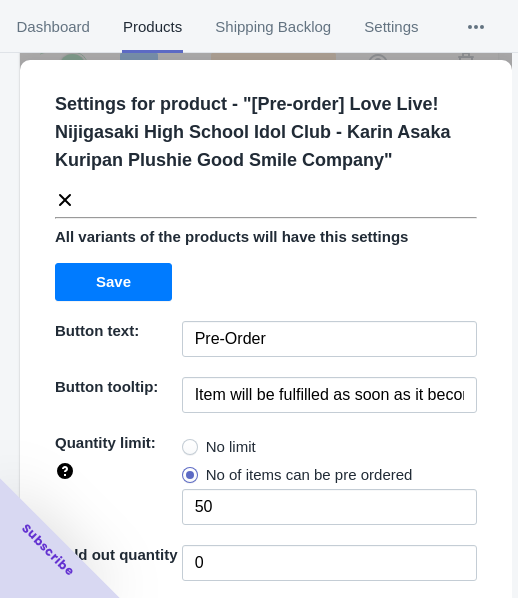 drag, startPoint x: 204, startPoint y: 445, endPoint x: 222, endPoint y: 417, distance: 33.286633 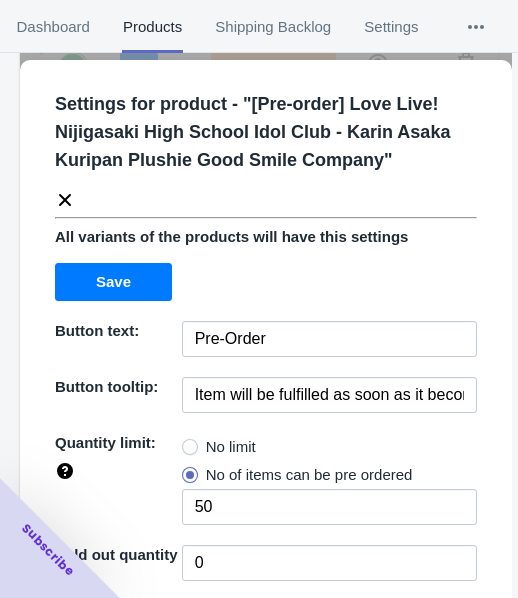 click on "No limit" at bounding box center [231, 447] 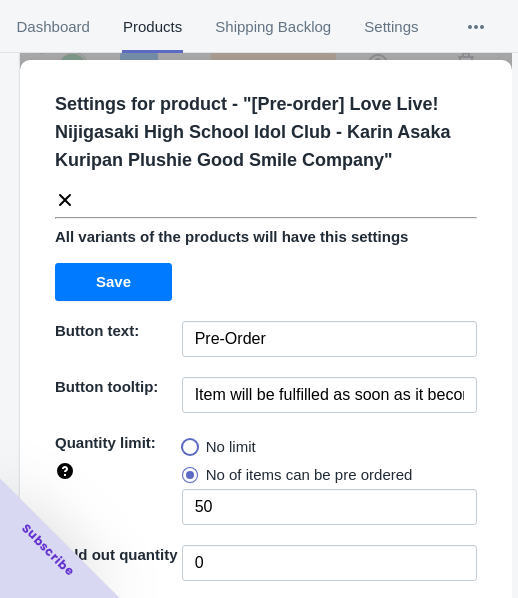 radio on "true" 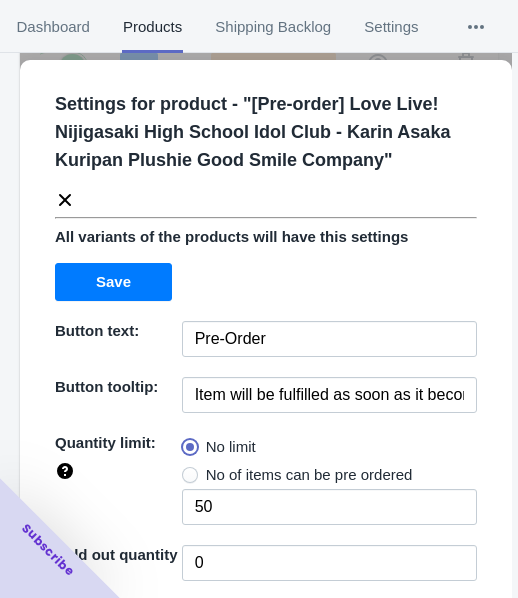 type 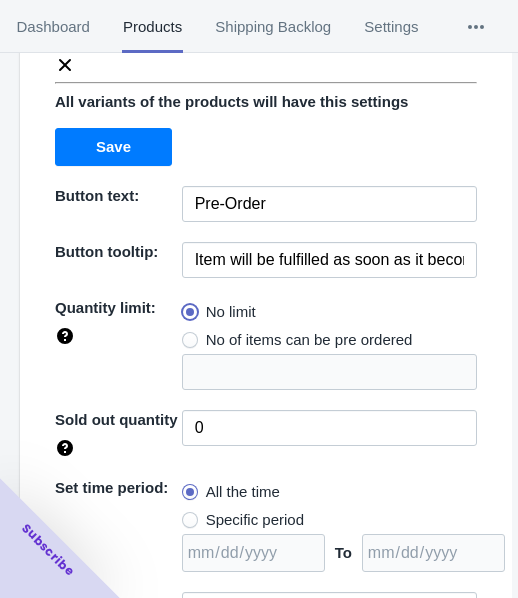 scroll, scrollTop: 290, scrollLeft: 0, axis: vertical 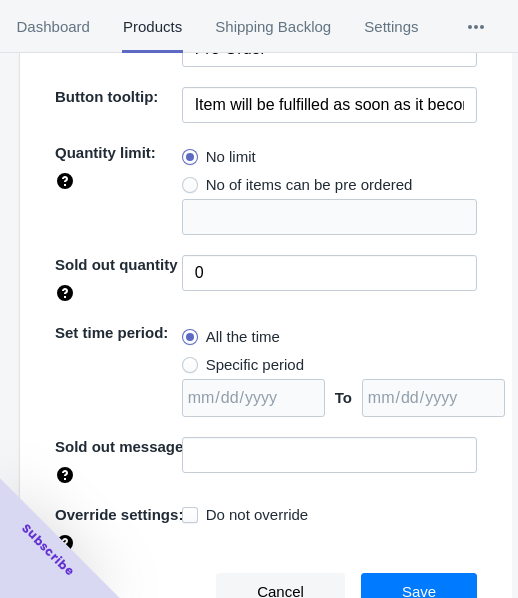 click on "Specific period" at bounding box center (255, 365) 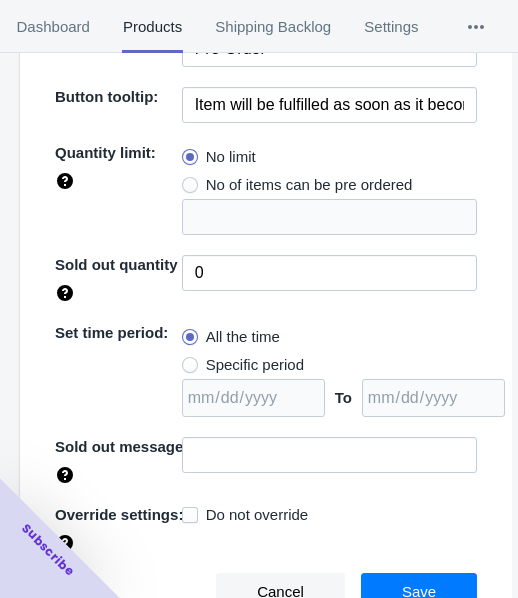 click on "Specific period" at bounding box center (187, 360) 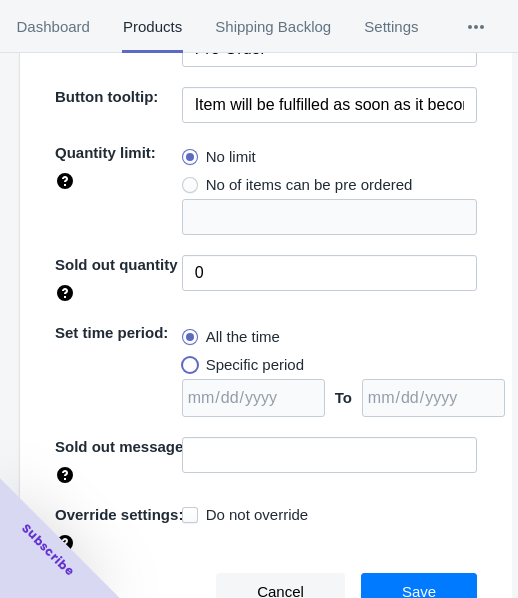radio on "true" 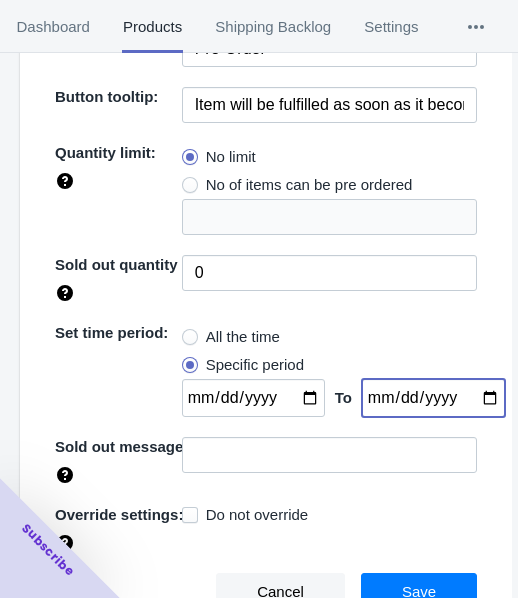 click at bounding box center [433, 398] 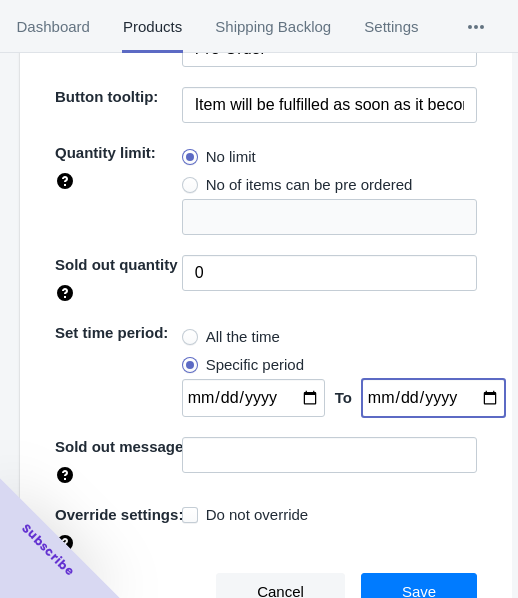 type on "[DATE]" 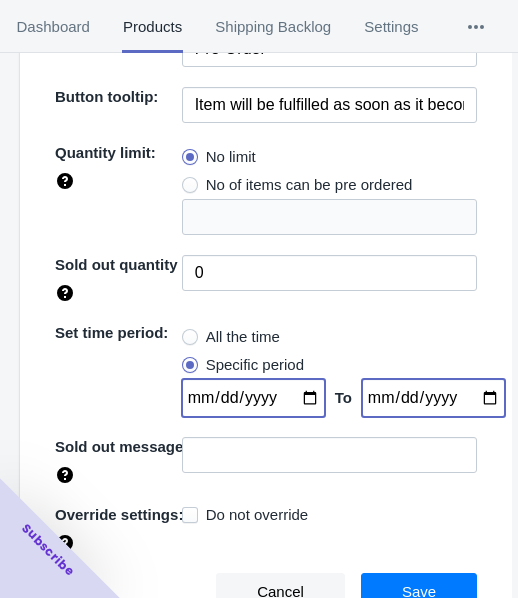 click at bounding box center [253, 398] 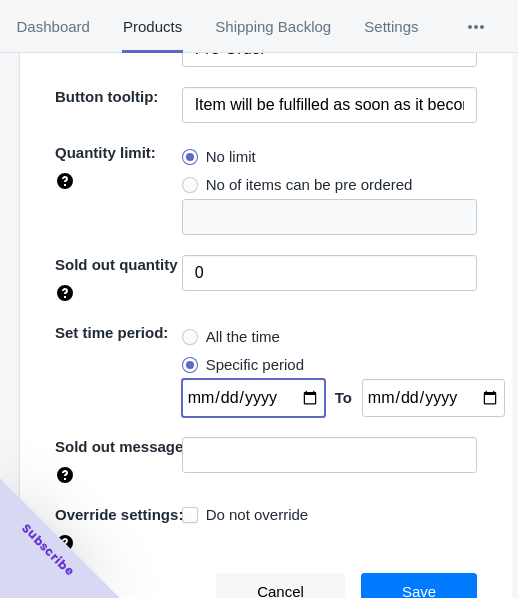 type on "[DATE]" 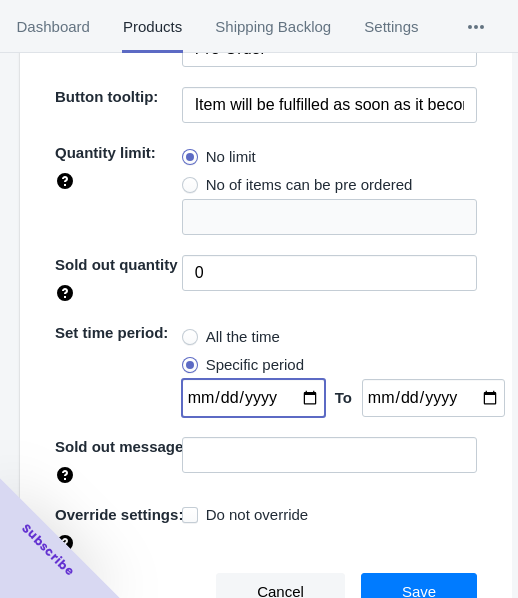 click on "Save" at bounding box center [419, 592] 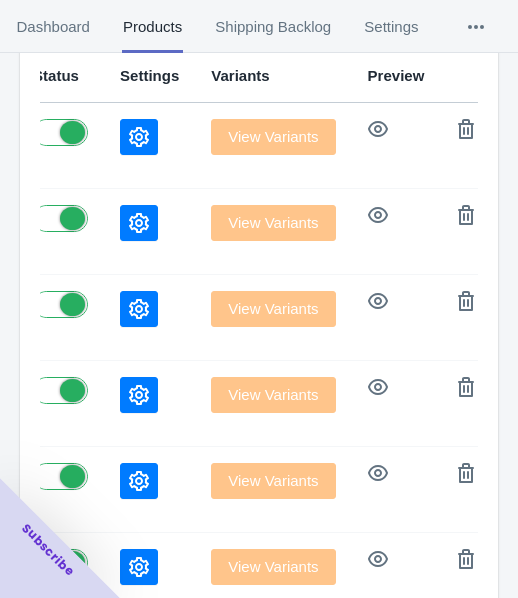 scroll, scrollTop: 300, scrollLeft: 0, axis: vertical 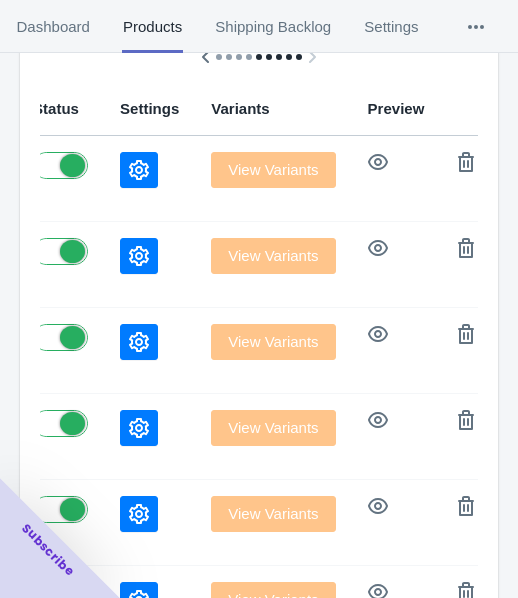 click 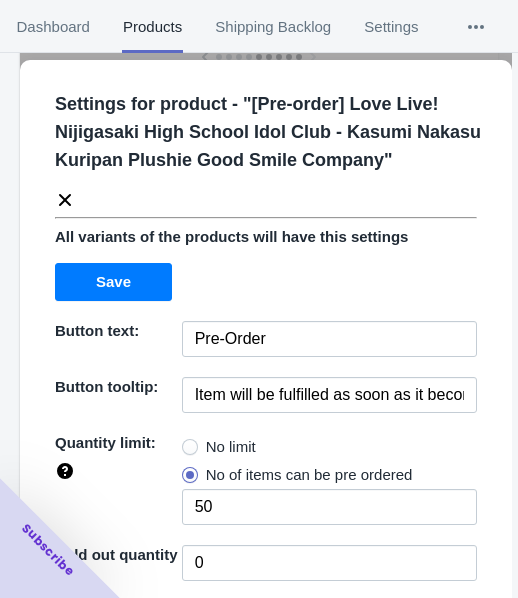click on "No limit" at bounding box center (219, 447) 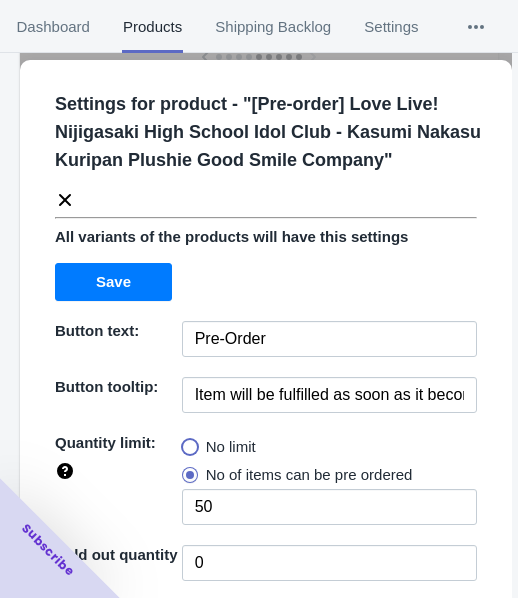 radio on "true" 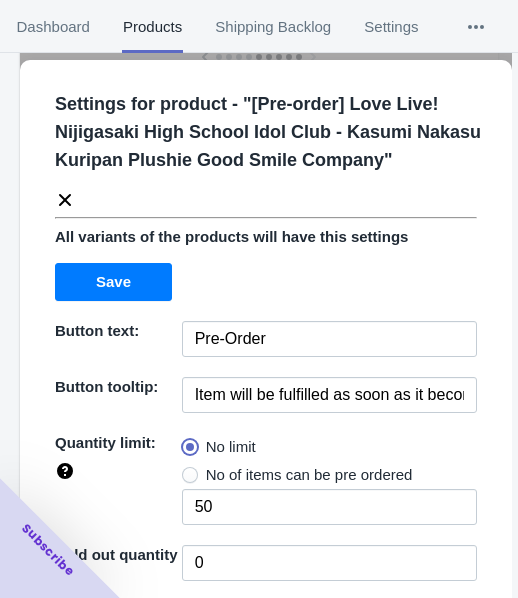 type 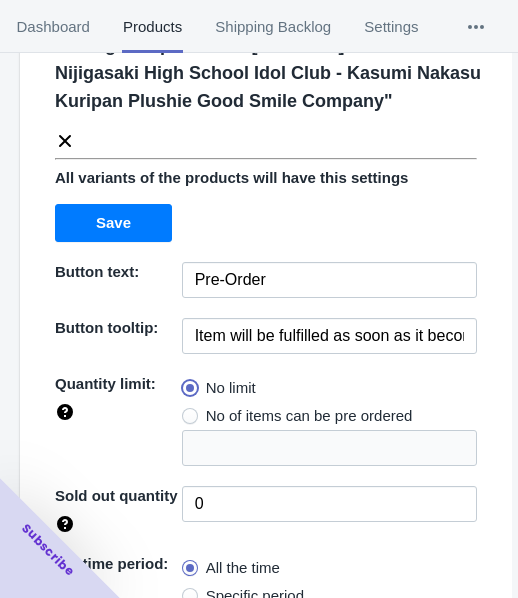scroll, scrollTop: 290, scrollLeft: 0, axis: vertical 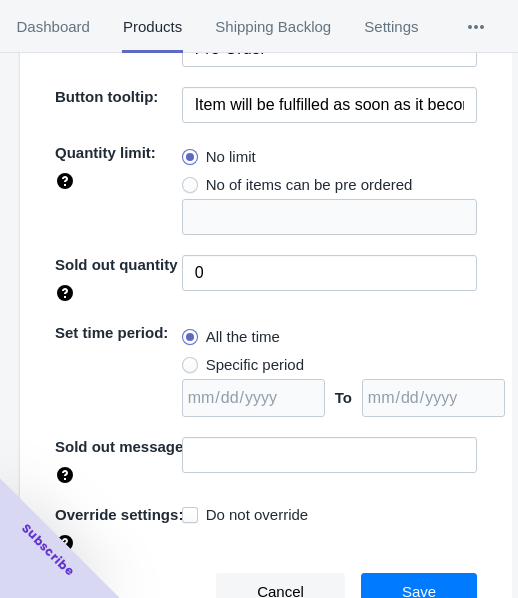 drag, startPoint x: 279, startPoint y: 348, endPoint x: 303, endPoint y: 362, distance: 27.784887 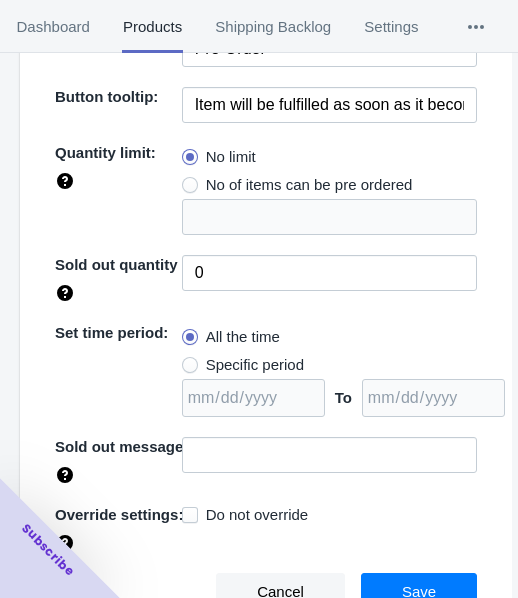 click on "All the time Specific period To" at bounding box center (329, 370) 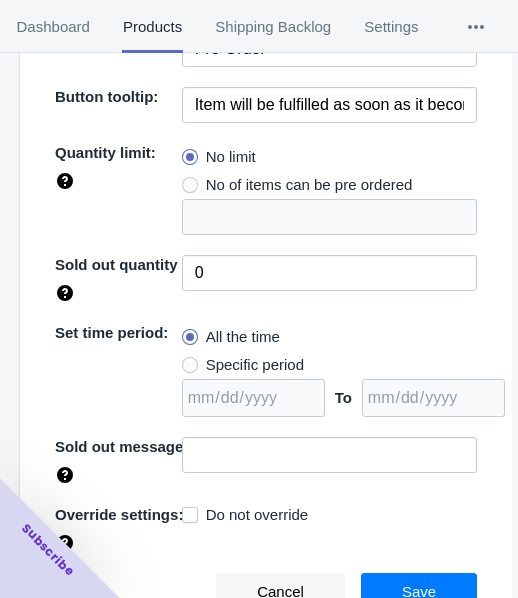 click on "Specific period" at bounding box center (187, 360) 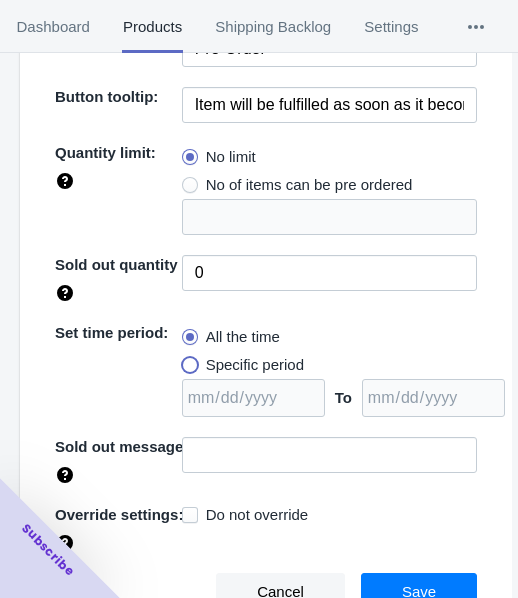 radio on "true" 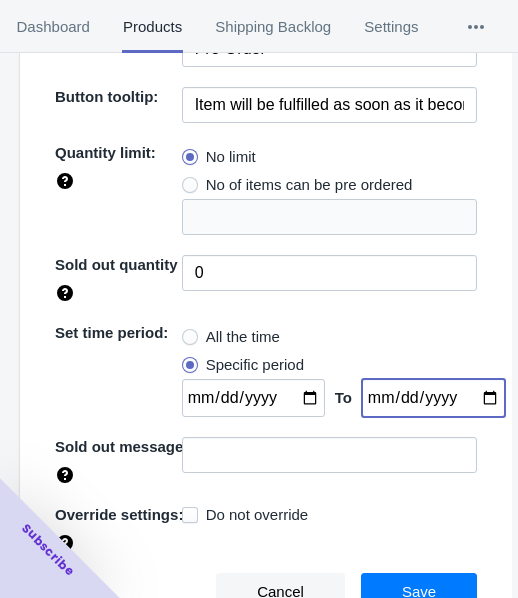 click at bounding box center [433, 398] 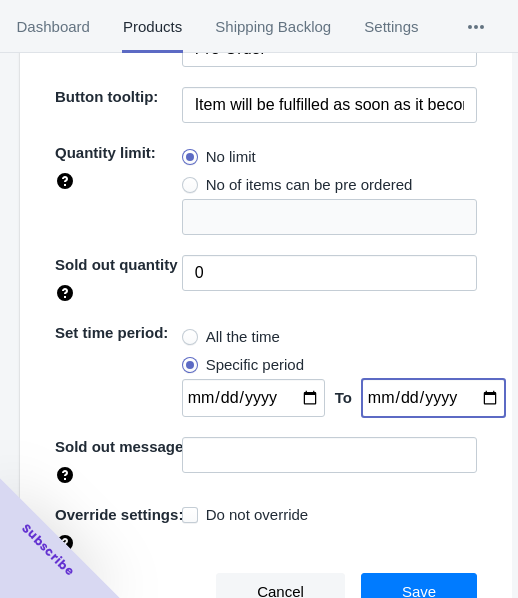 type on "[DATE]" 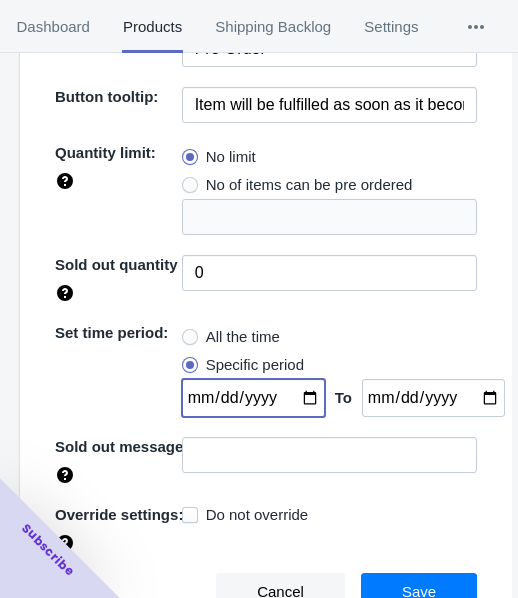 click at bounding box center (253, 398) 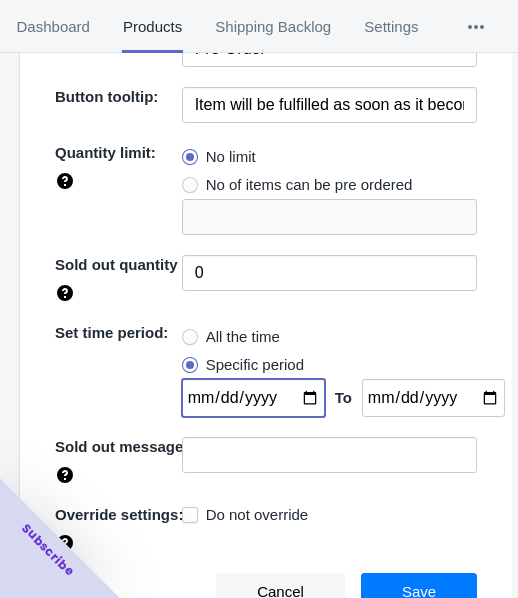 type on "[DATE]" 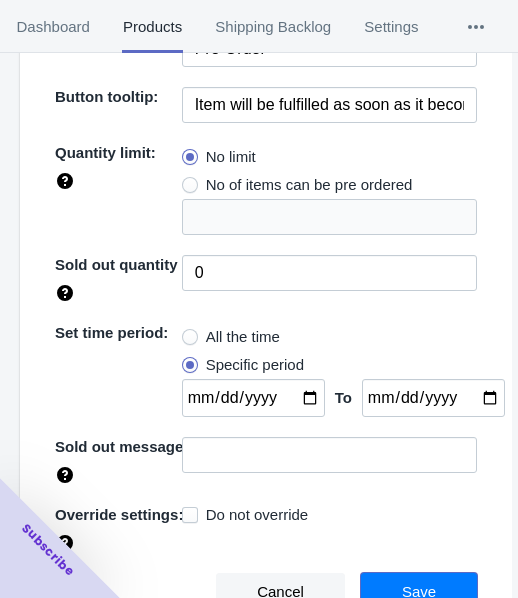click on "Save" at bounding box center [419, 592] 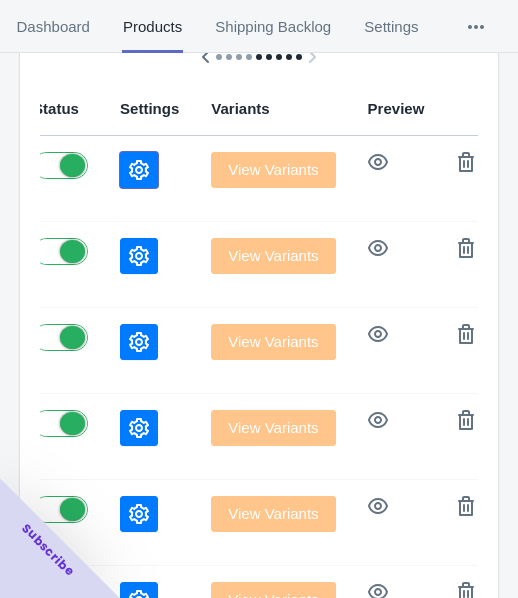 click at bounding box center [139, 170] 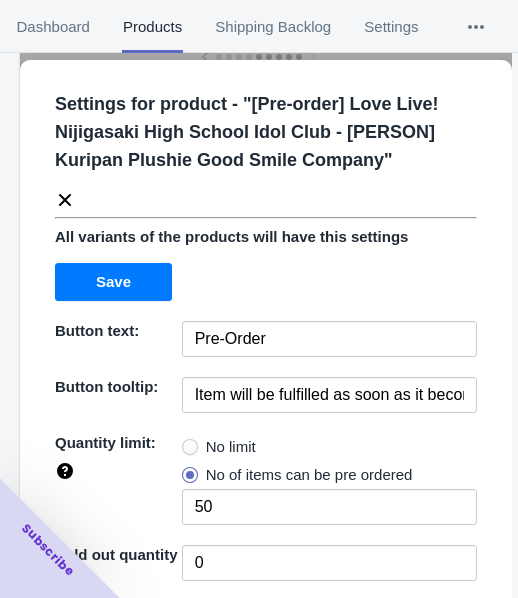 click on "No limit" at bounding box center [231, 447] 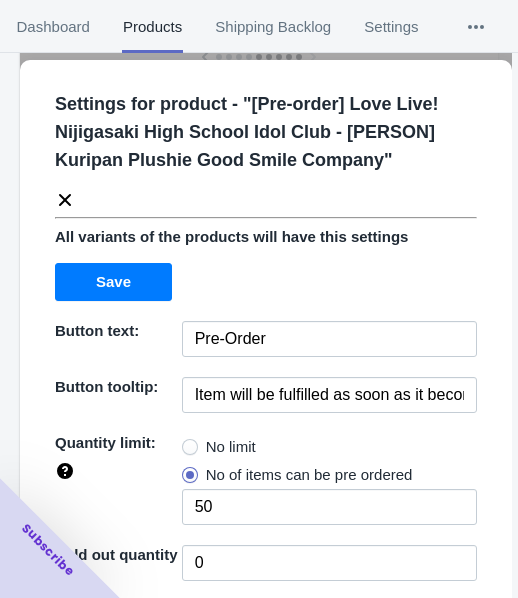 click on "No limit" at bounding box center (187, 442) 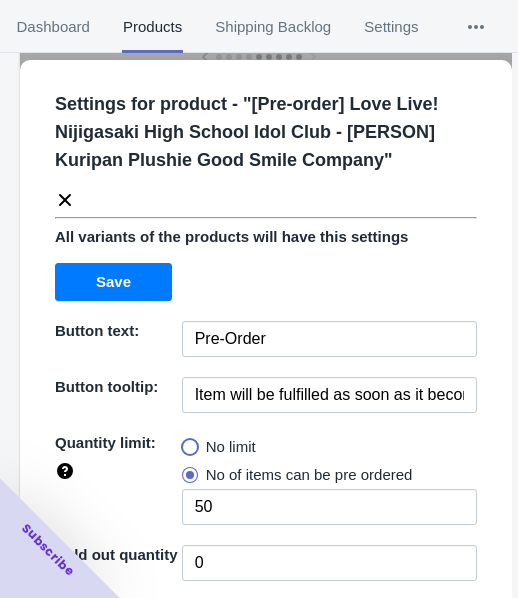 radio on "true" 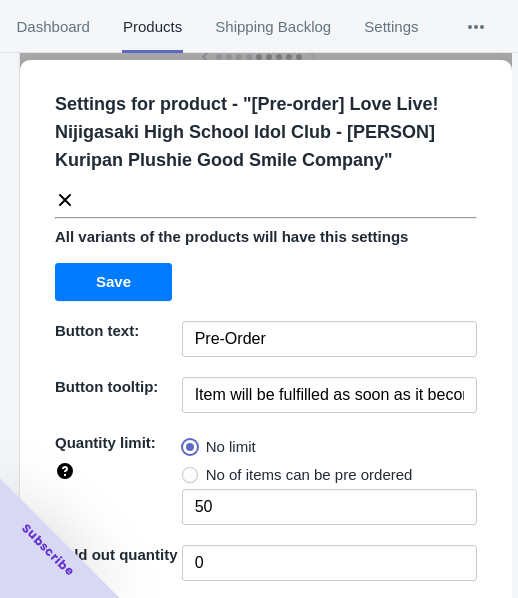 type 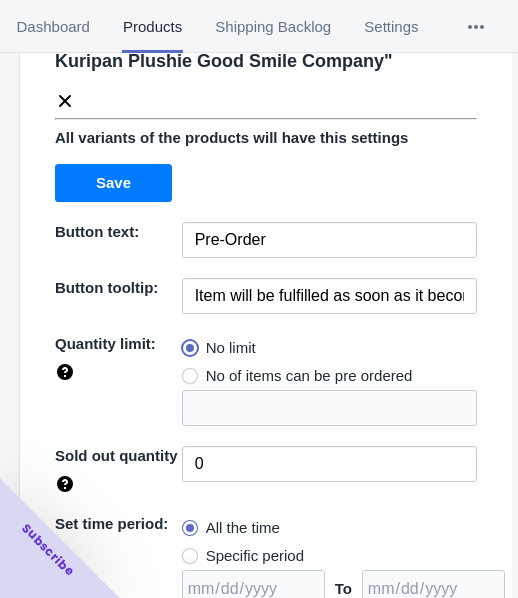 scroll, scrollTop: 290, scrollLeft: 0, axis: vertical 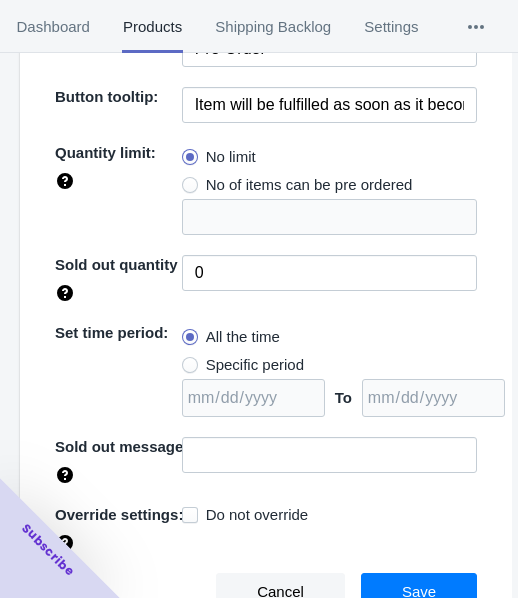 click on "Specific period" at bounding box center (255, 365) 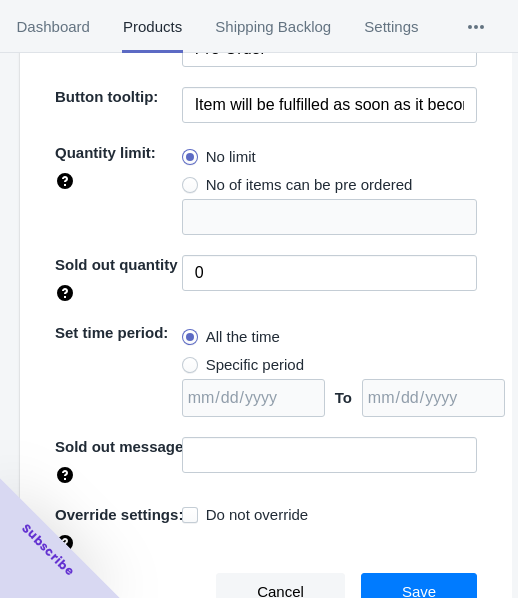 click on "Specific period" at bounding box center (187, 360) 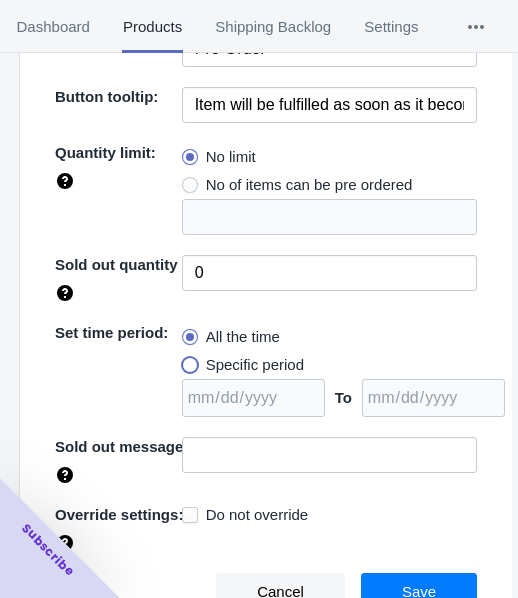 radio on "true" 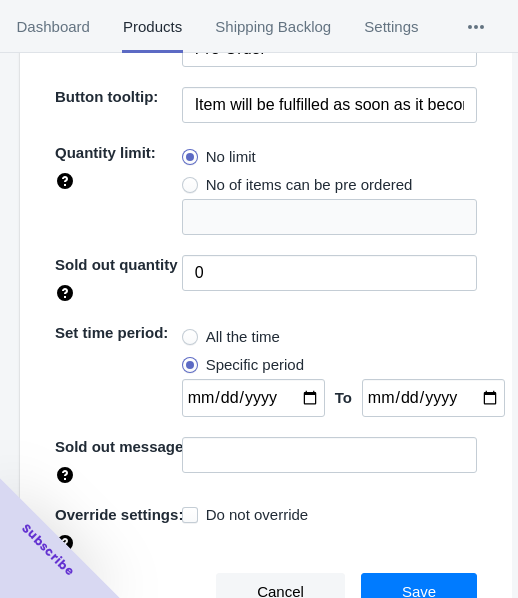 click on "Settings for product - " [Pre-order] Love Live! Nijigasaki High School Idol Club - Shizuku Osaka Kuripan Plushie Good Smile Company " All variants of the products will have this settings Save Button text: Pre-Order Button tooltip: Item will be fulfilled as soon as it becomes available Quantity limit: No limit No of items can be pre ordered Sold out quantity 0 Set time period: All the time Specific period To Sold out message: Override settings: Do not override Cancel Save" at bounding box center (266, 205) 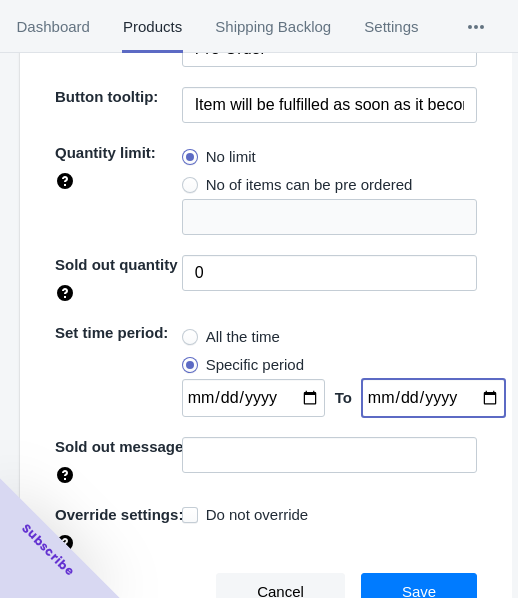 click at bounding box center (433, 398) 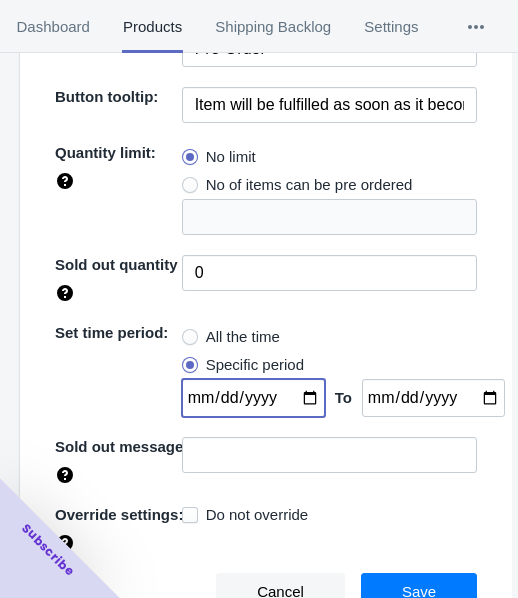 click at bounding box center [253, 398] 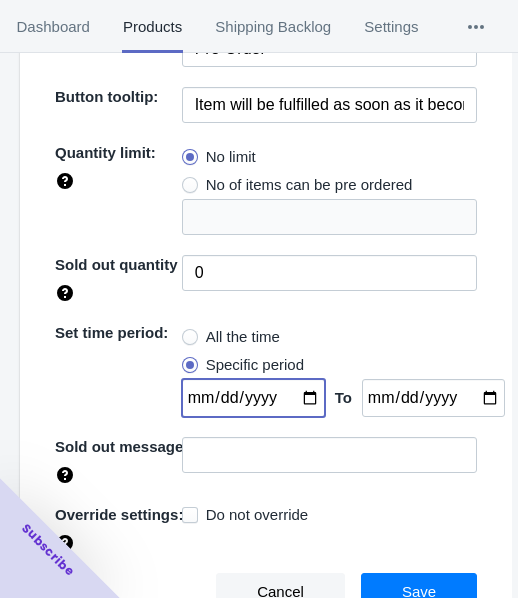 type on "[DATE]" 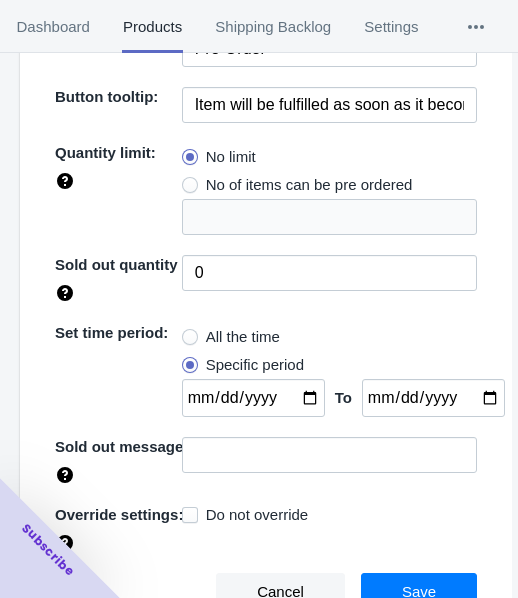 click on "Save" at bounding box center [419, 592] 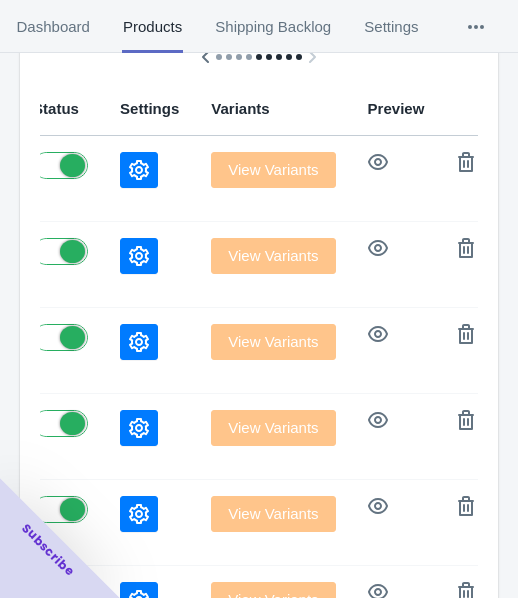 click 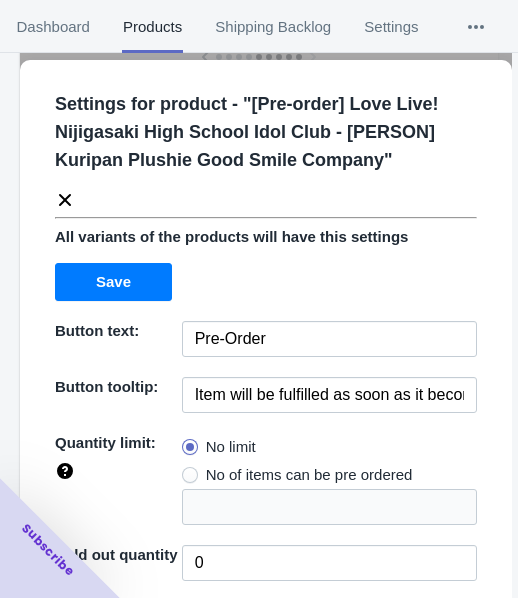 click 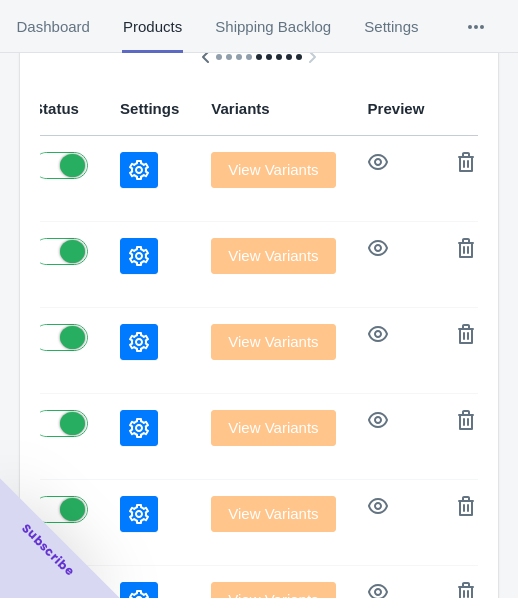 click 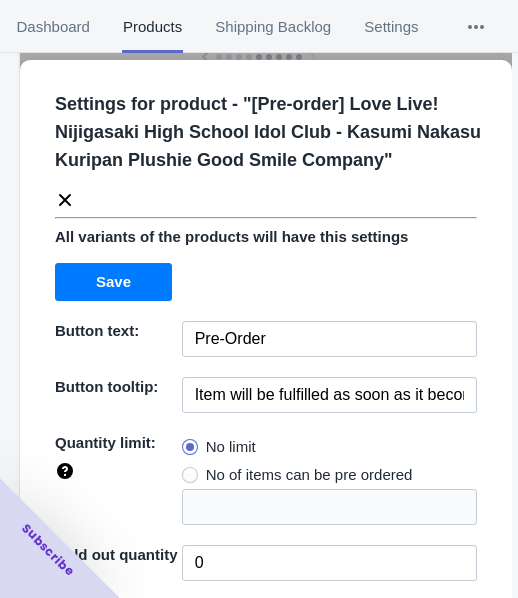 click 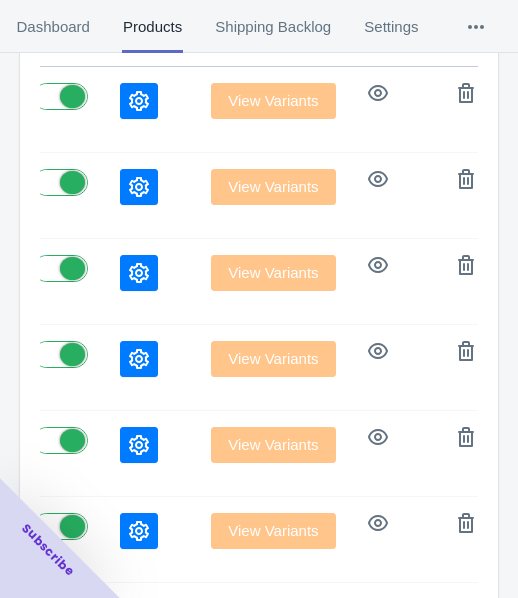scroll, scrollTop: 400, scrollLeft: 0, axis: vertical 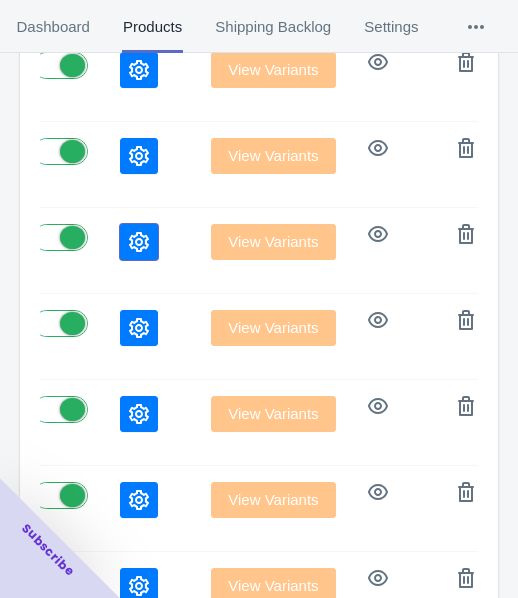 click 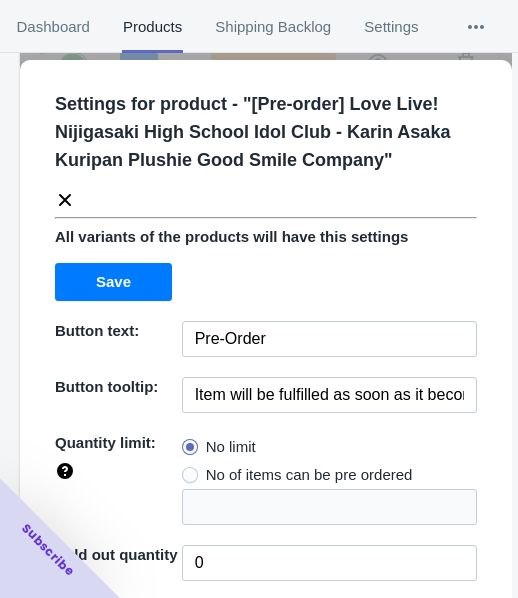 click 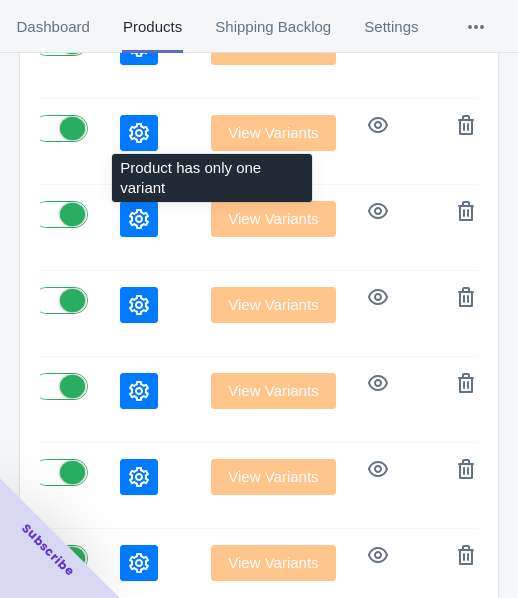 scroll, scrollTop: 500, scrollLeft: 0, axis: vertical 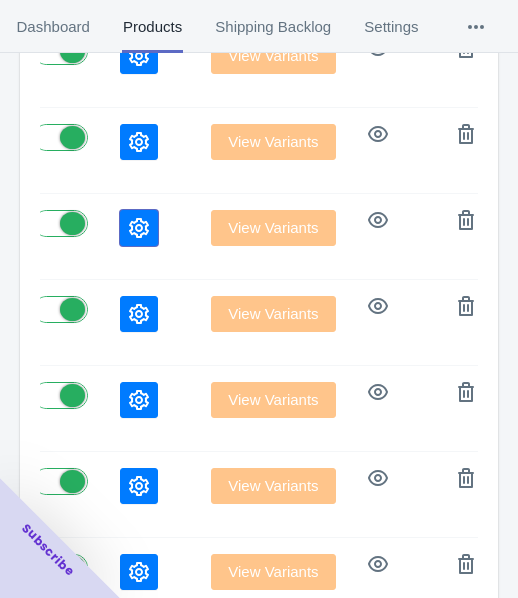 click 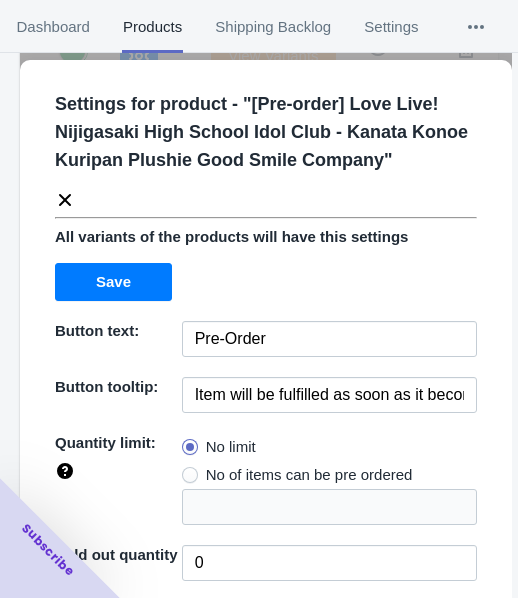 click 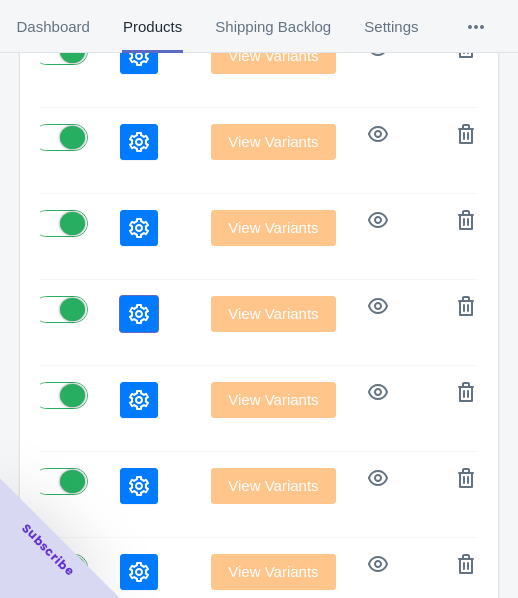 click at bounding box center [139, 314] 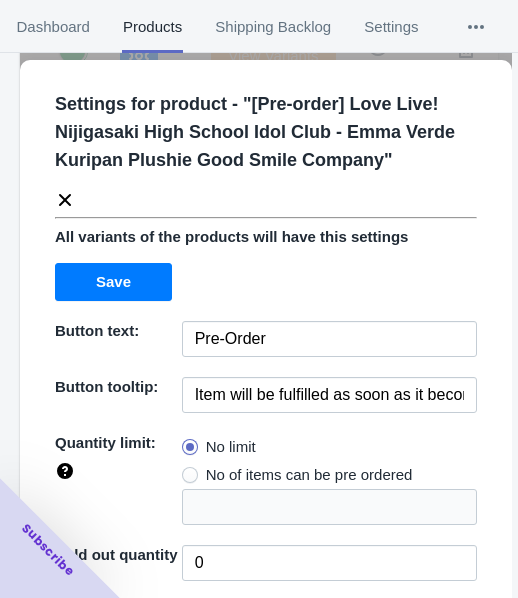 click 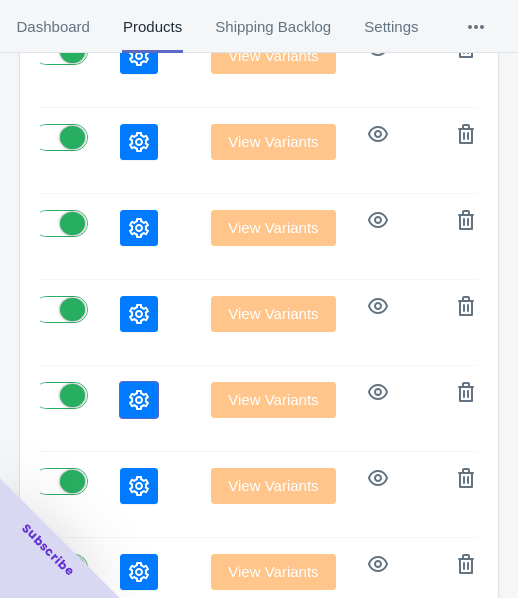 click 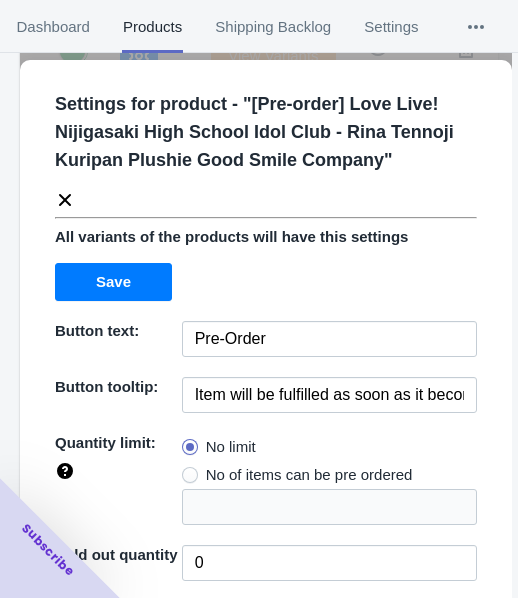click 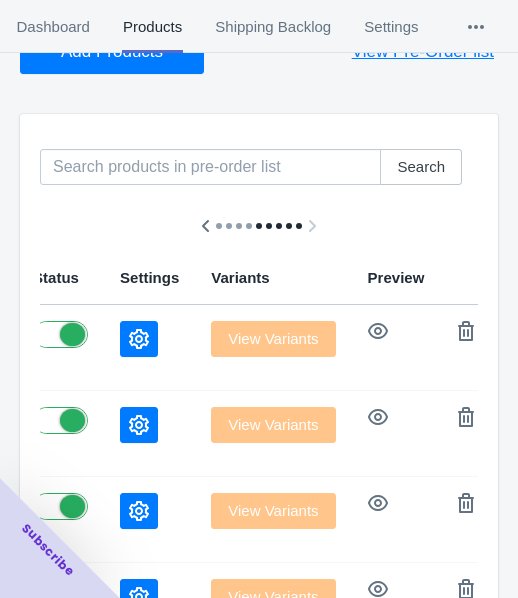 scroll, scrollTop: 0, scrollLeft: 0, axis: both 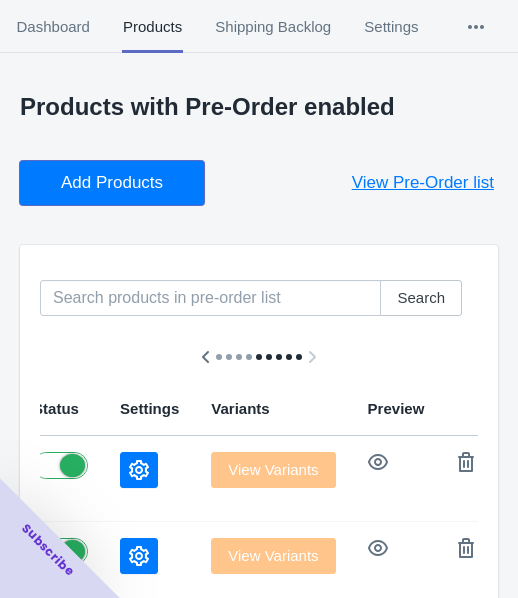 click on "Add Products" at bounding box center [112, 183] 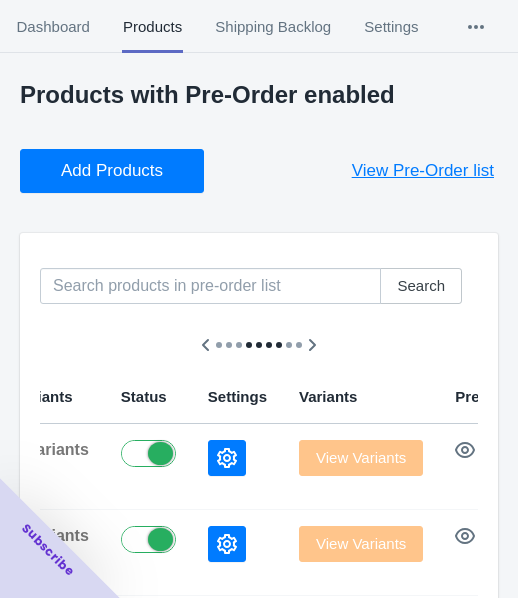 scroll, scrollTop: 200, scrollLeft: 0, axis: vertical 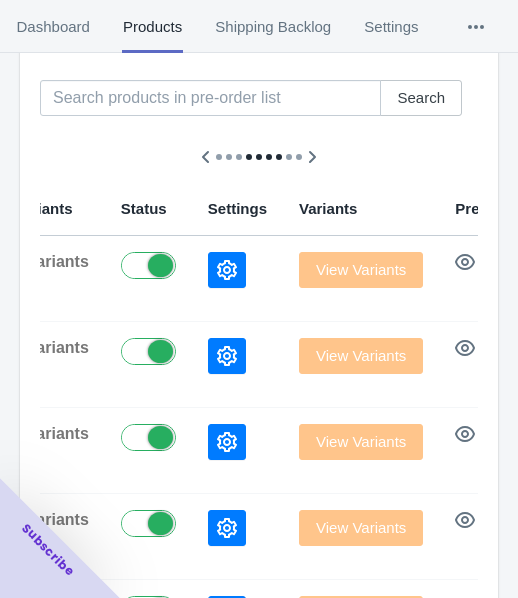 click at bounding box center [227, 270] 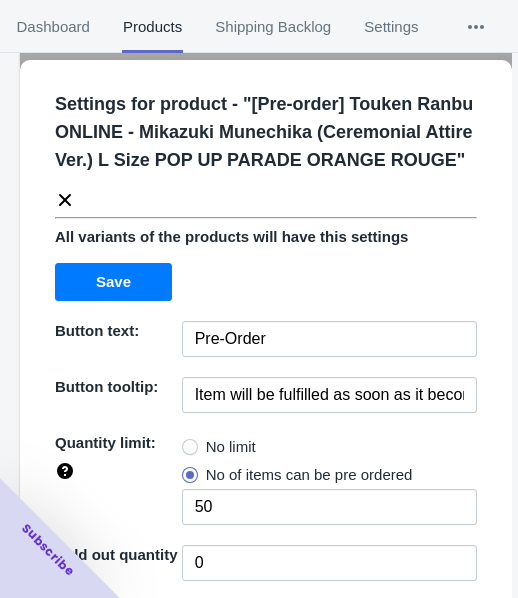 click on "No limit" at bounding box center (231, 447) 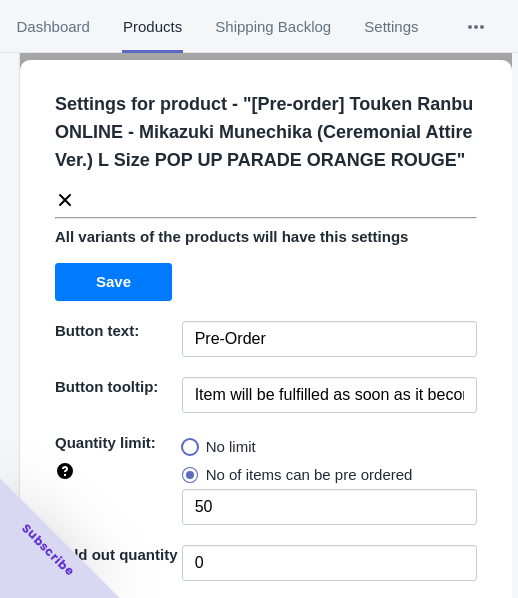 click on "No limit" at bounding box center (187, 442) 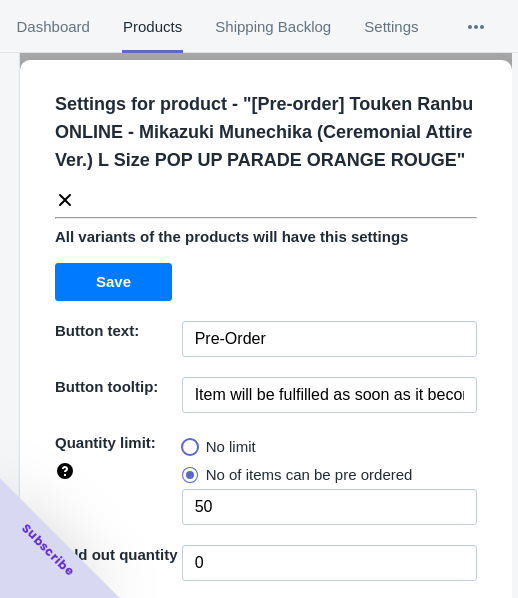 radio on "true" 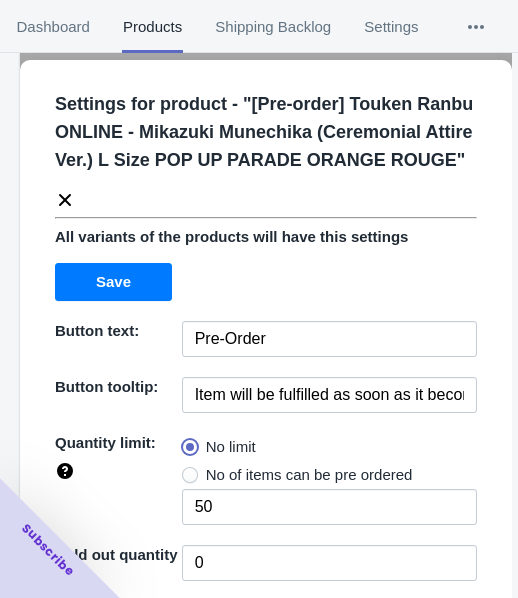 type 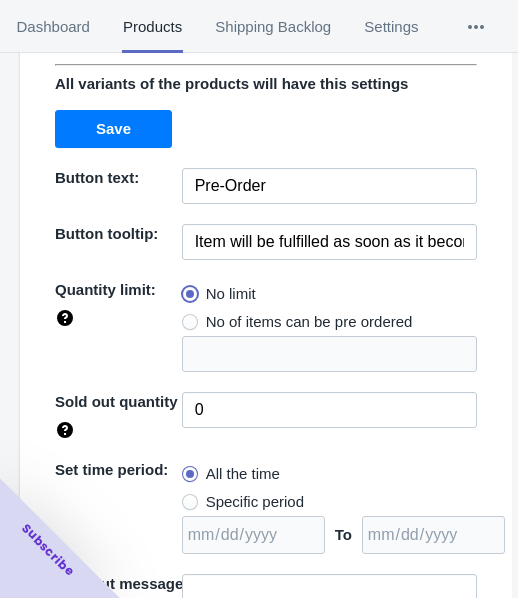scroll, scrollTop: 290, scrollLeft: 0, axis: vertical 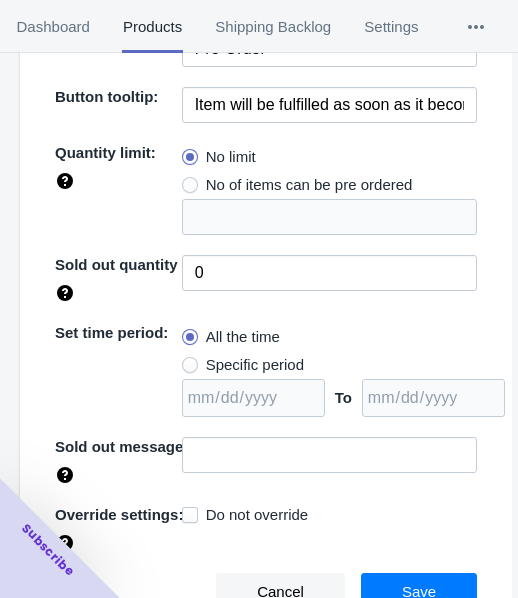click on "Specific period" at bounding box center [255, 365] 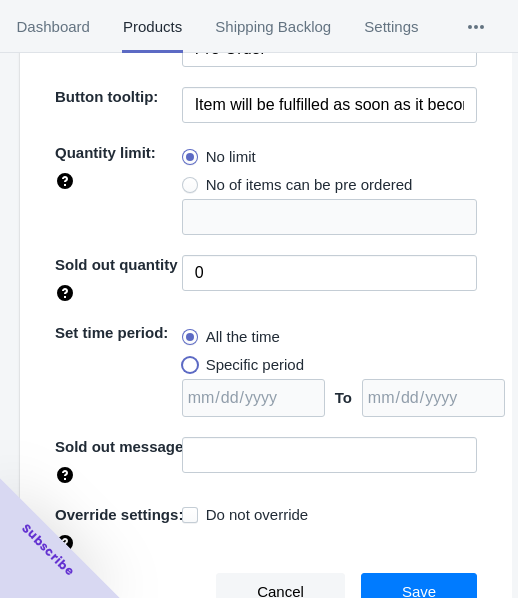 click on "Specific period" at bounding box center [187, 360] 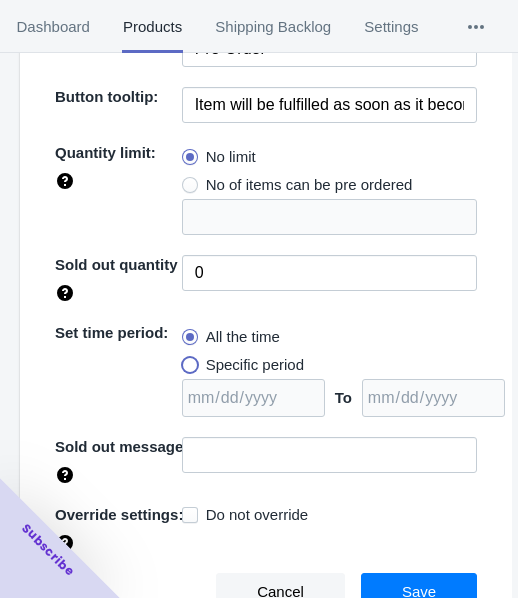 radio on "true" 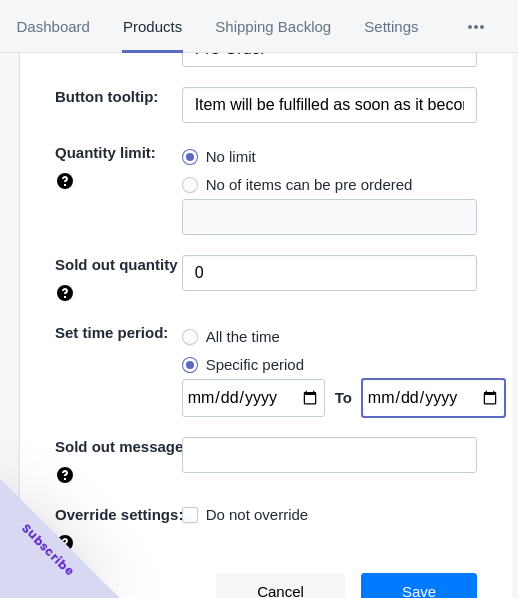 click at bounding box center (433, 398) 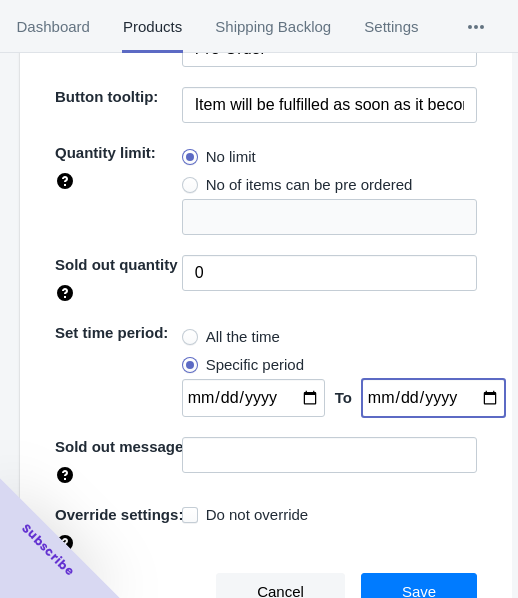 type on "[DATE]" 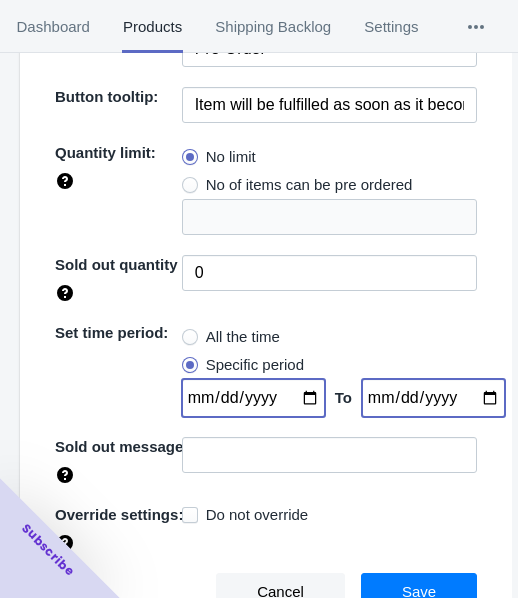 click at bounding box center (253, 398) 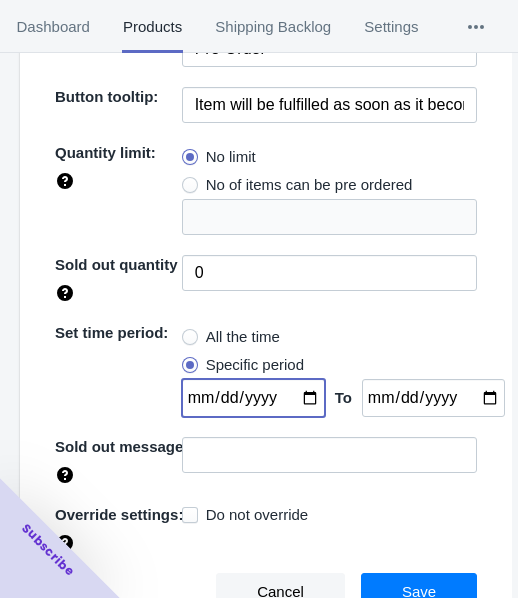 type on "[DATE]" 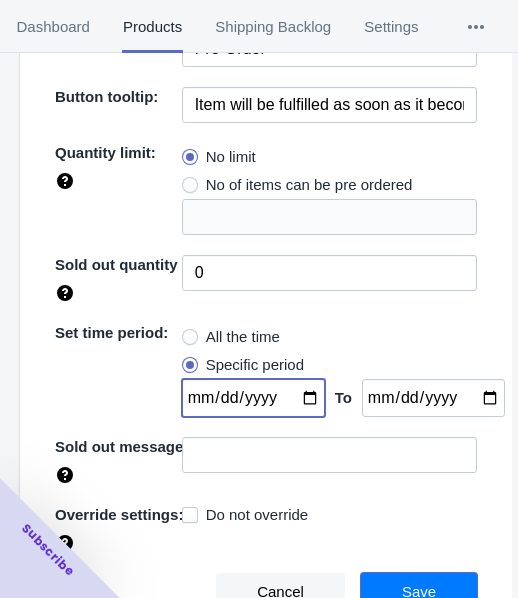 click on "Save" at bounding box center [419, 592] 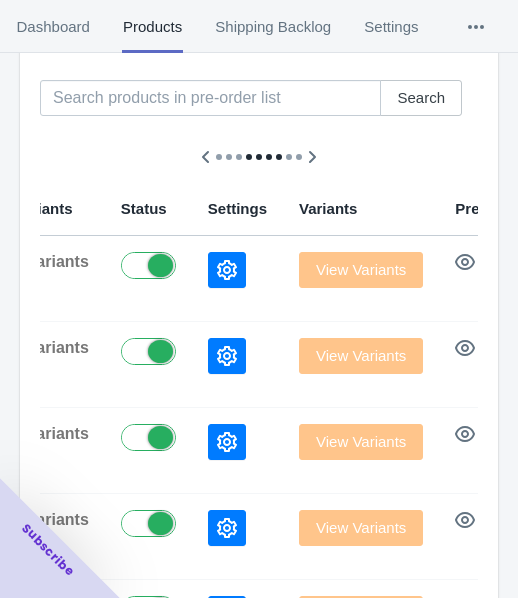 click 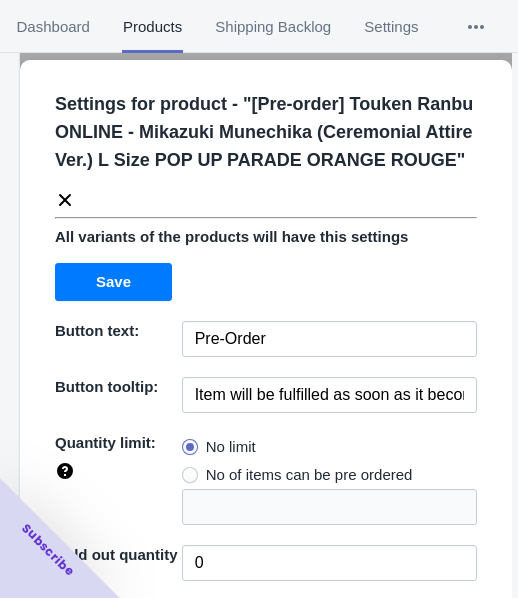 click on "Settings for product - " [Pre-order] Touken Ranbu ONLINE - [PERSON] (Ceremonial Attire Ver.) L Size POP UP PARADE ORANGE ROUGE "" at bounding box center [258, 142] 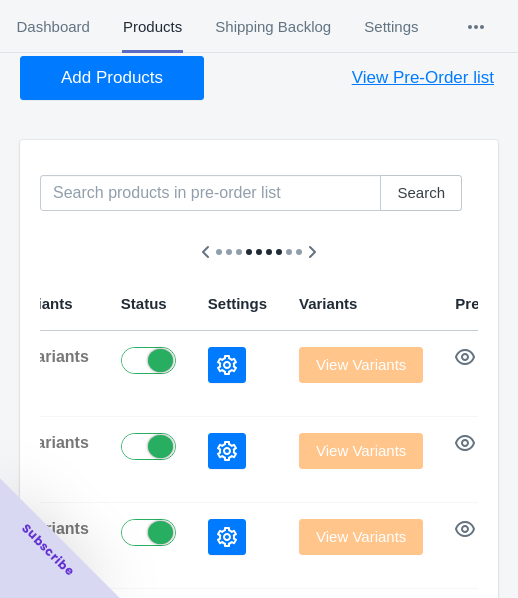 scroll, scrollTop: 0, scrollLeft: 0, axis: both 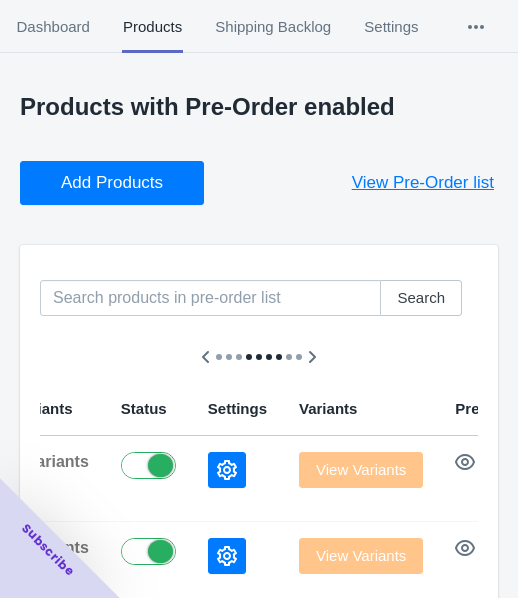 click on "Add Products" at bounding box center [112, 183] 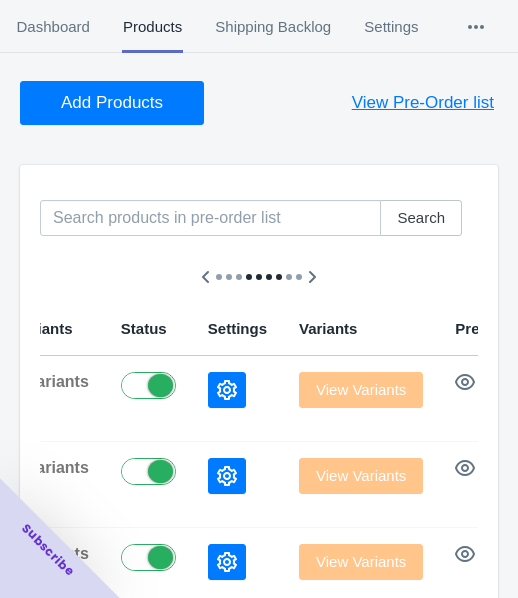 scroll, scrollTop: 200, scrollLeft: 0, axis: vertical 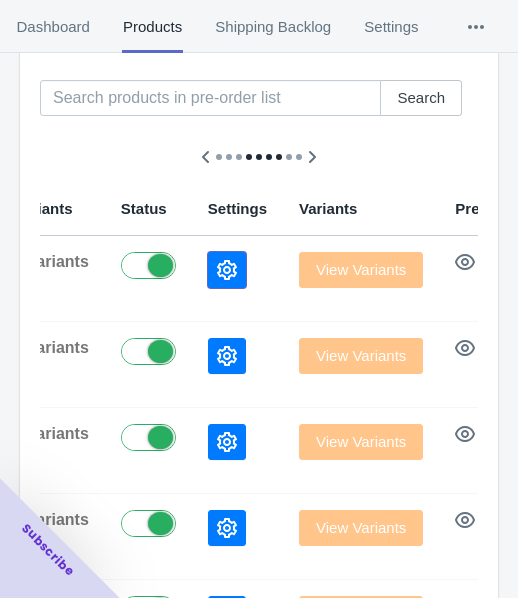 click at bounding box center (227, 270) 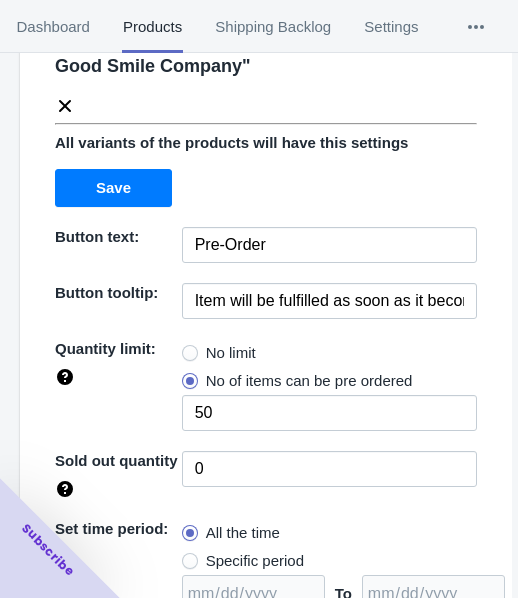 scroll, scrollTop: 200, scrollLeft: 0, axis: vertical 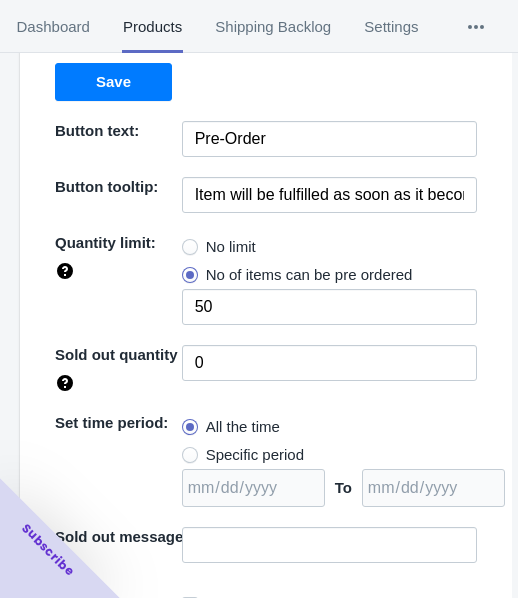 click on "No limit" at bounding box center [231, 247] 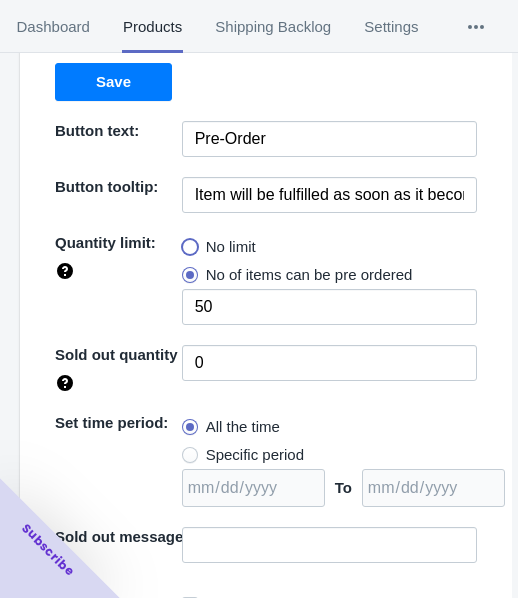 radio on "true" 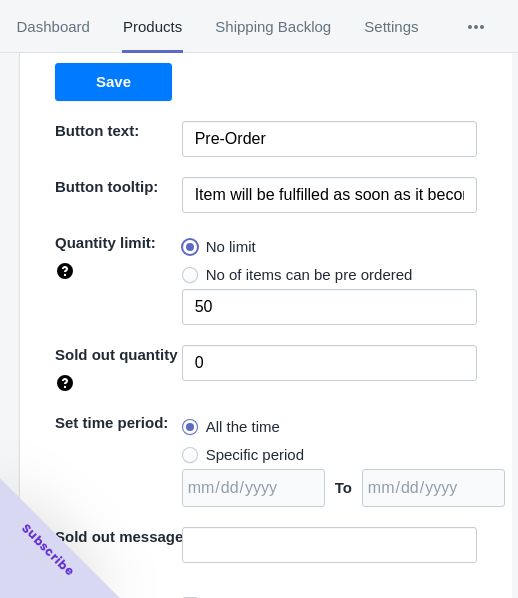 type 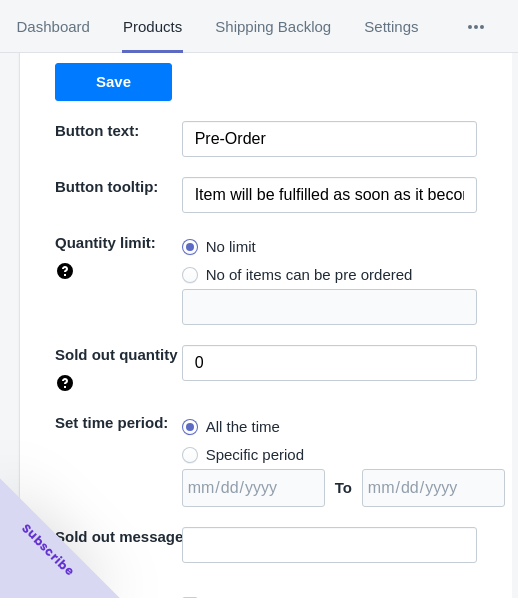 click on "Specific period" at bounding box center (255, 455) 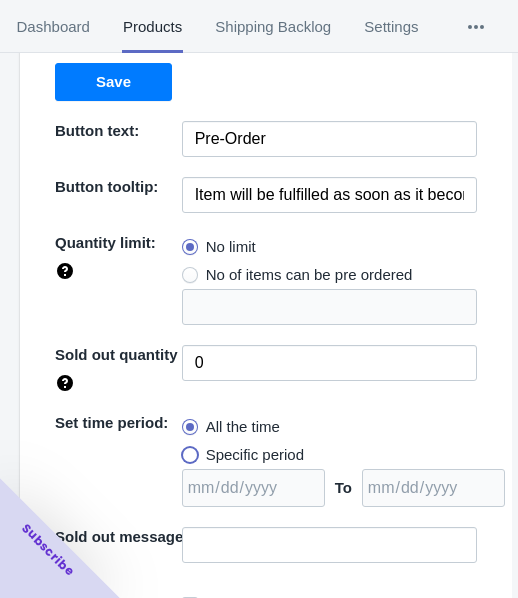radio on "true" 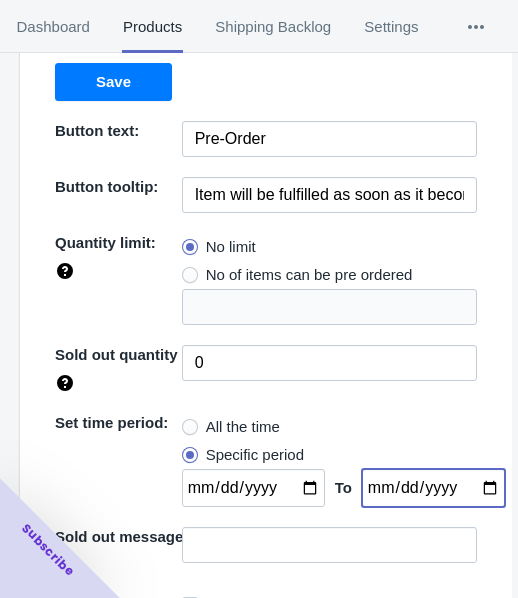 click at bounding box center [433, 488] 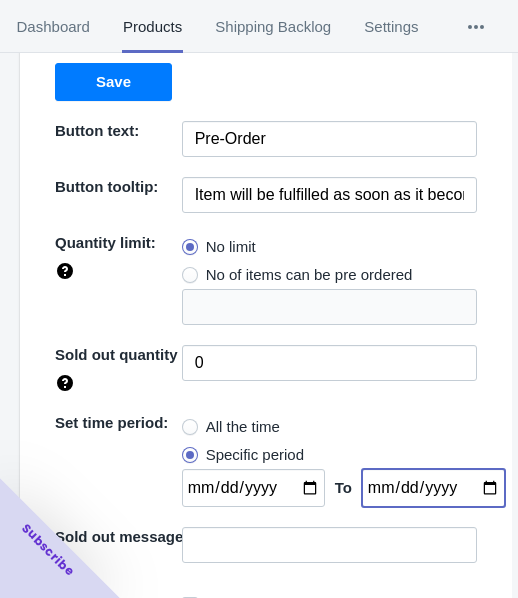type on "[DATE]" 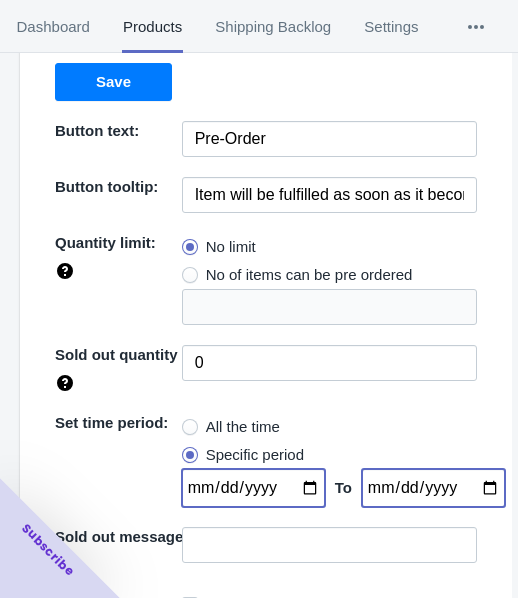 click at bounding box center [253, 488] 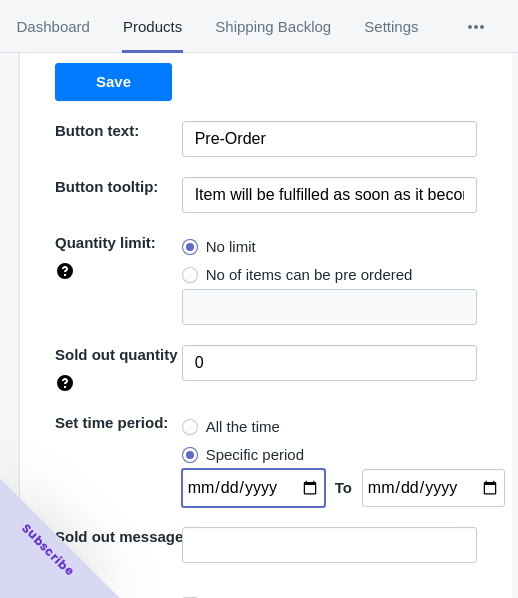 type on "[DATE]" 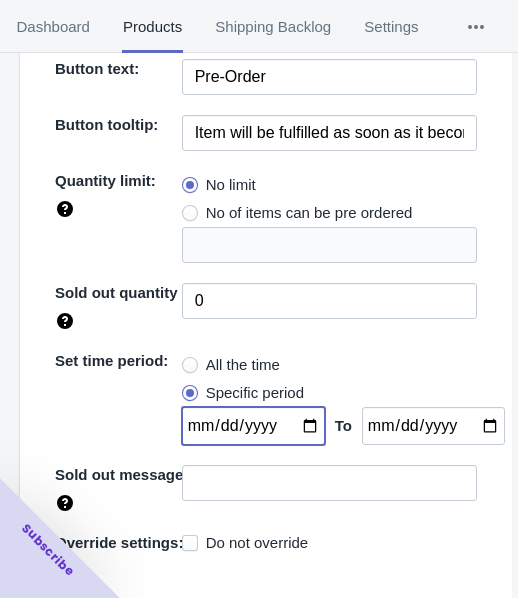 scroll, scrollTop: 290, scrollLeft: 0, axis: vertical 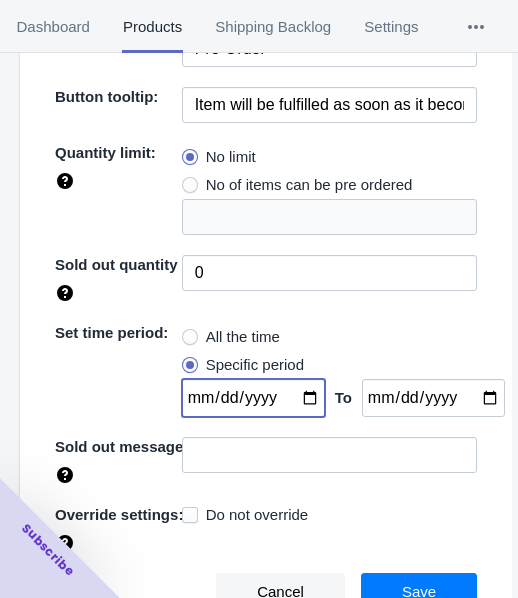 click on "Save" at bounding box center [419, 592] 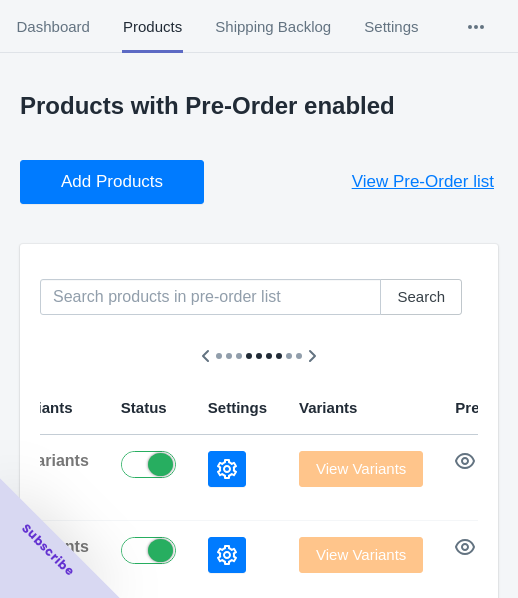 scroll, scrollTop: 0, scrollLeft: 0, axis: both 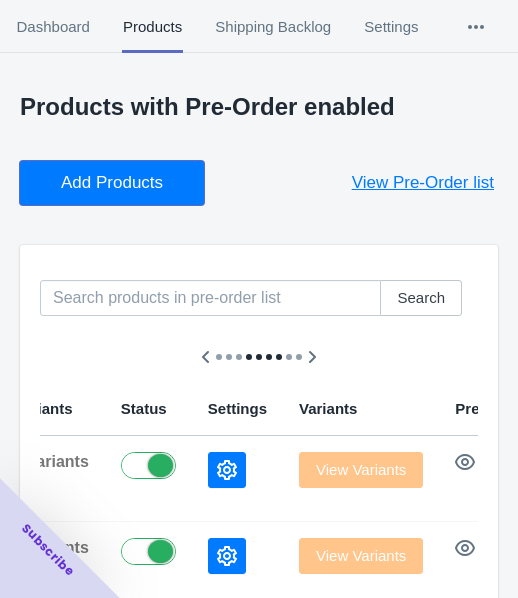 click on "Add Products" at bounding box center (112, 183) 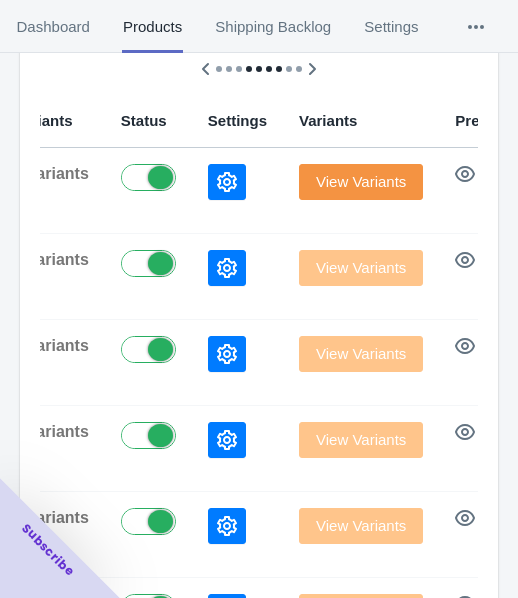 scroll, scrollTop: 300, scrollLeft: 0, axis: vertical 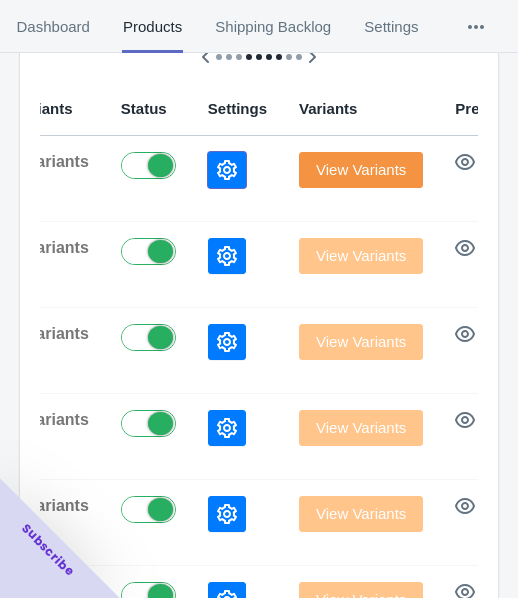 click 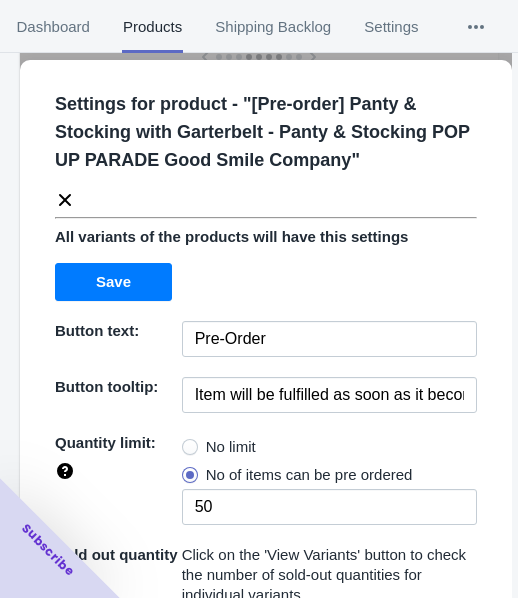 click on "No limit" at bounding box center (219, 447) 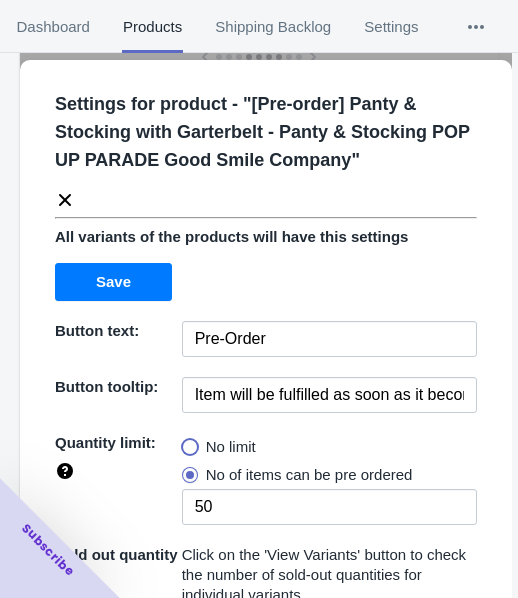 click on "No limit" at bounding box center [187, 442] 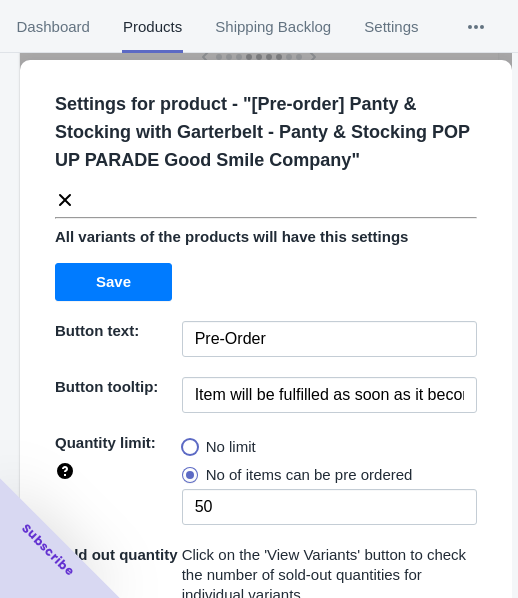 radio on "true" 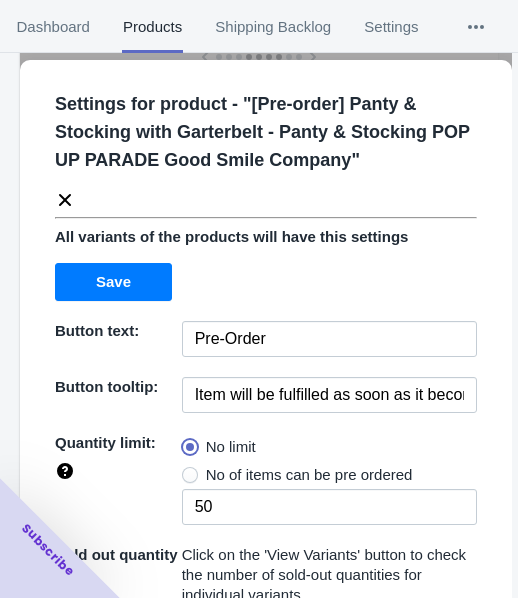 type 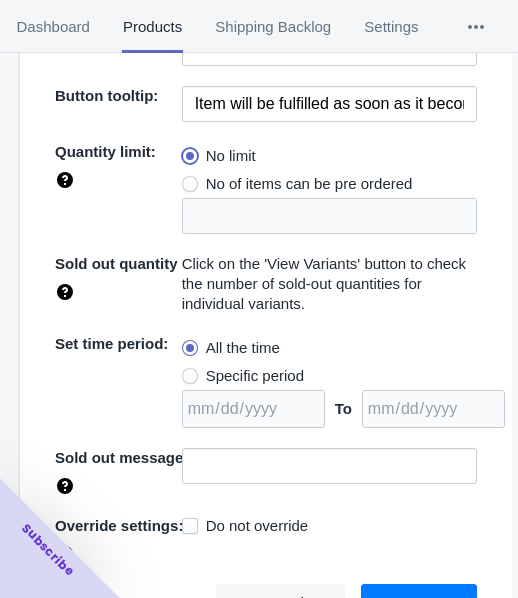 scroll, scrollTop: 302, scrollLeft: 0, axis: vertical 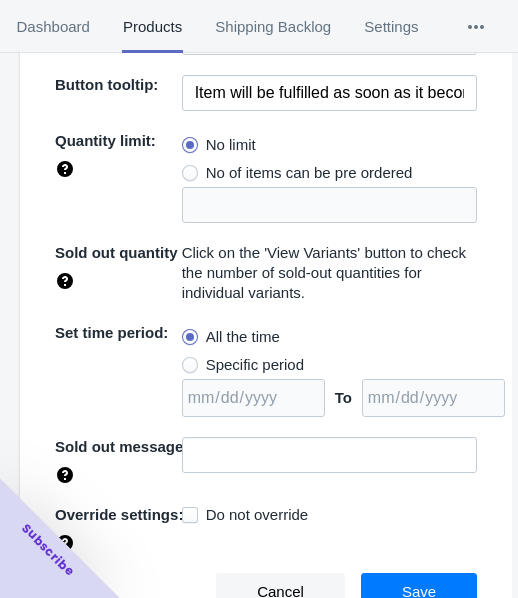 click on "Specific period" at bounding box center (255, 365) 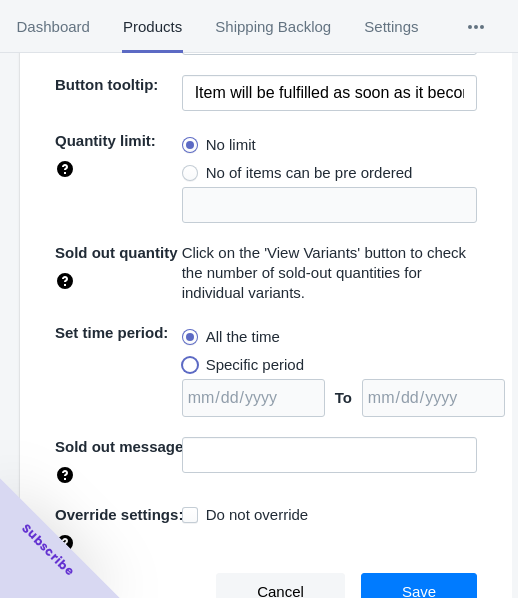 click on "Specific period" at bounding box center (187, 360) 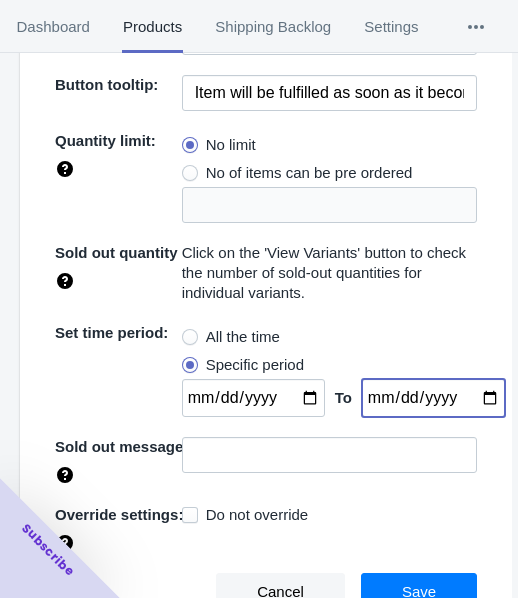 click at bounding box center (433, 398) 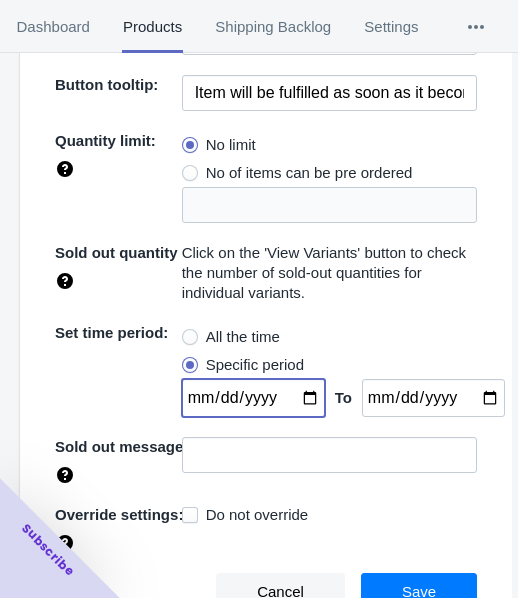 click at bounding box center [253, 398] 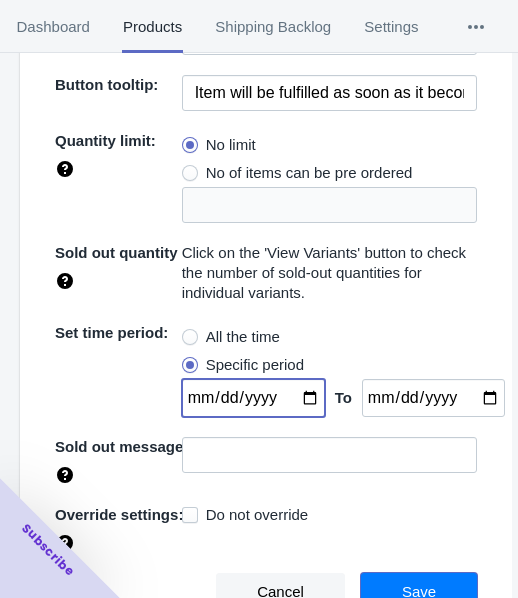 click on "Save" at bounding box center (419, 592) 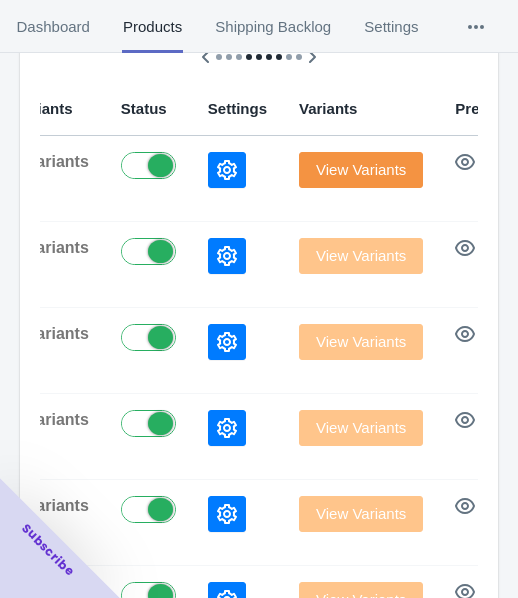 scroll, scrollTop: 0, scrollLeft: 0, axis: both 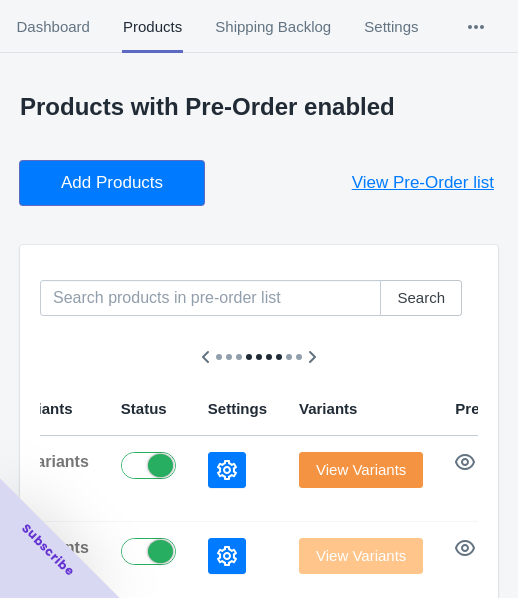 click on "Add Products" at bounding box center (112, 183) 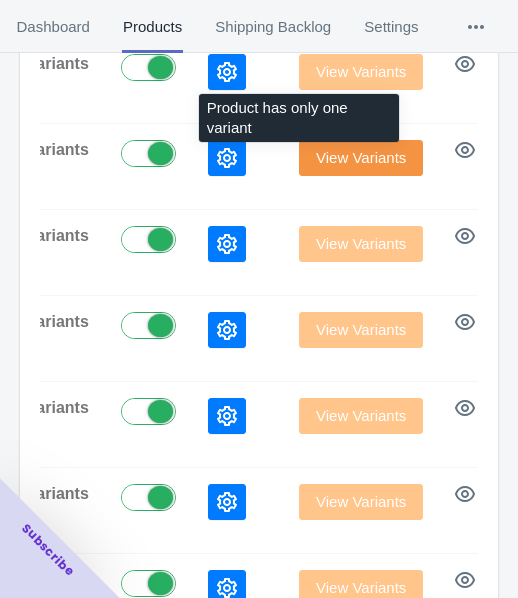 scroll, scrollTop: 400, scrollLeft: 0, axis: vertical 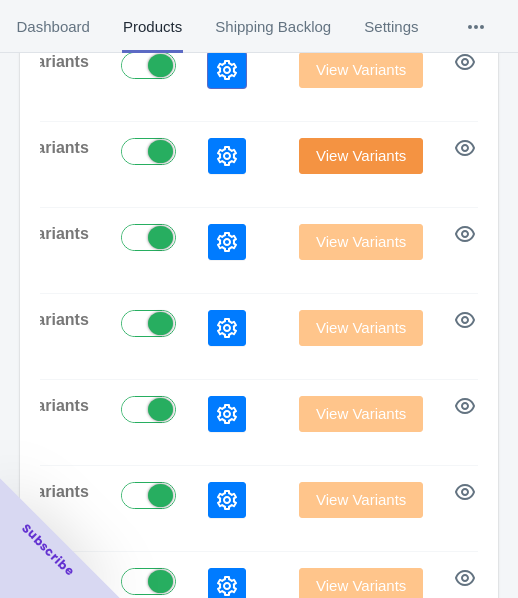 click at bounding box center [227, 70] 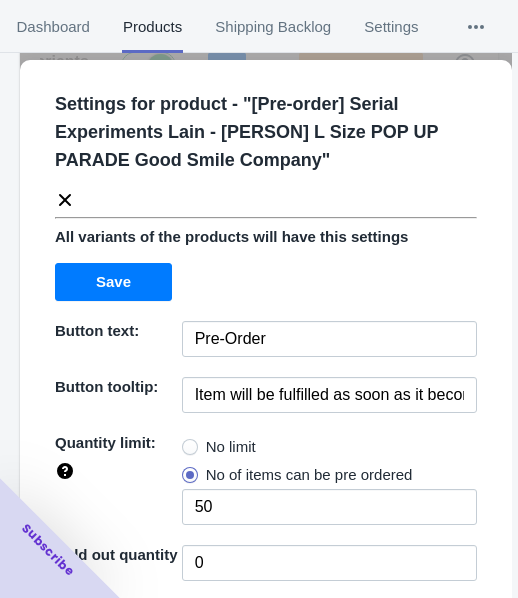 click on "No limit" at bounding box center (231, 447) 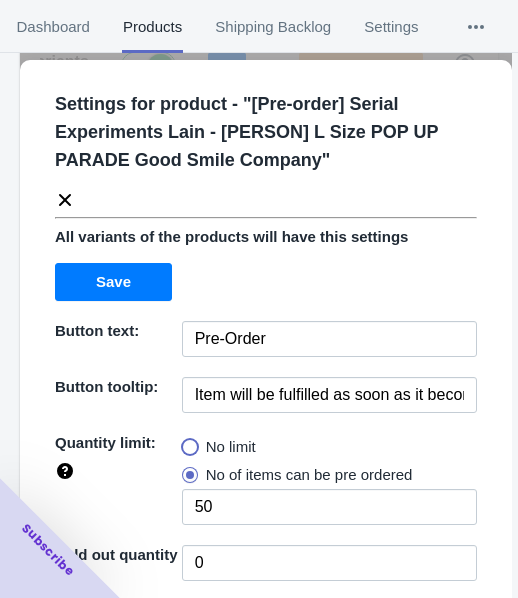 click on "No limit" at bounding box center (187, 442) 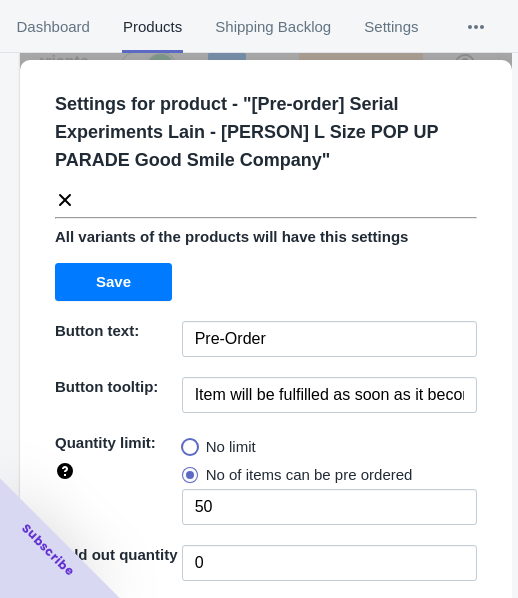 radio on "true" 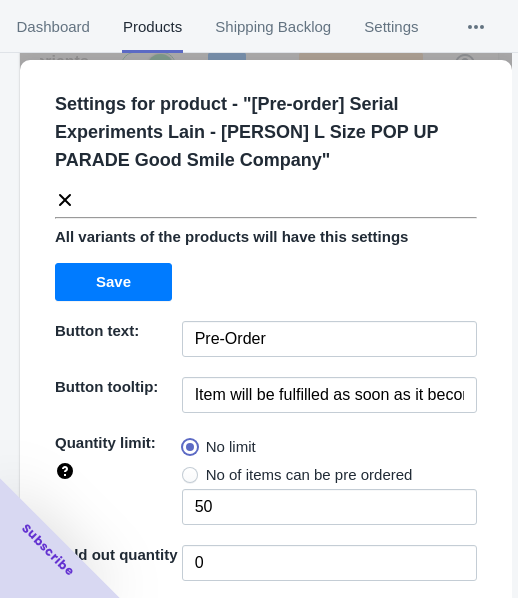 type 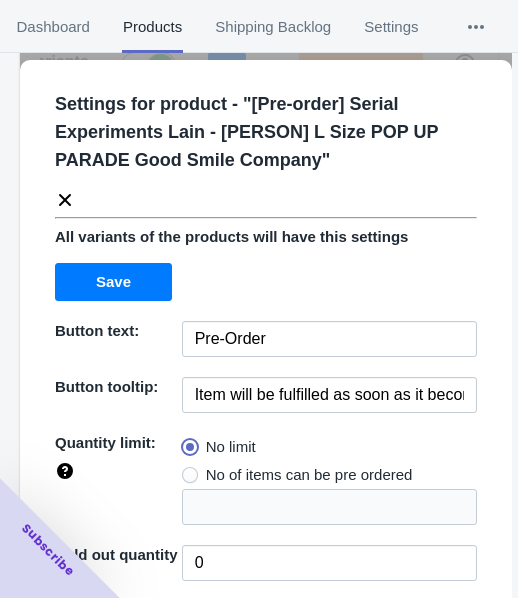 scroll, scrollTop: 290, scrollLeft: 0, axis: vertical 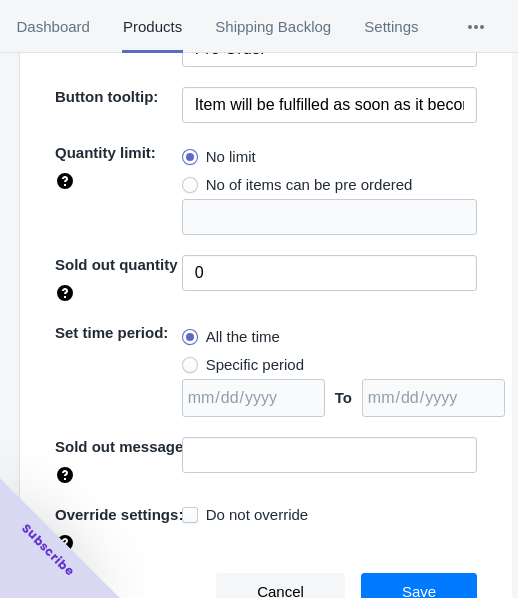 click on "Specific period" at bounding box center (255, 365) 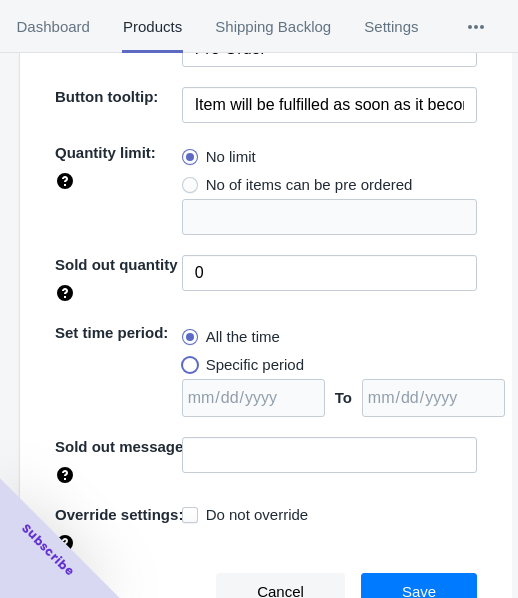 radio on "true" 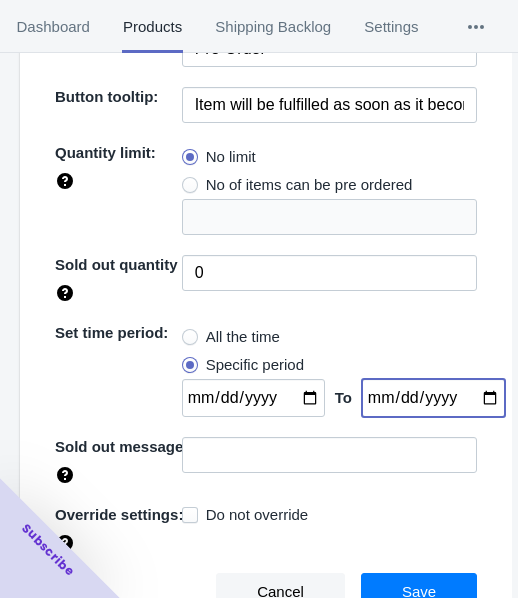 click at bounding box center [433, 398] 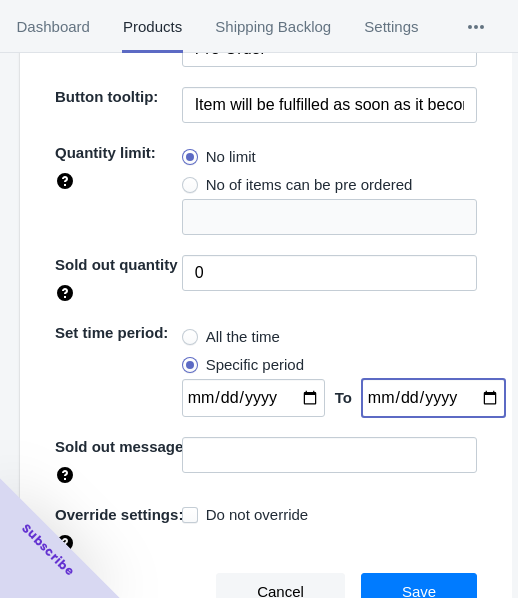 type on "[DATE]" 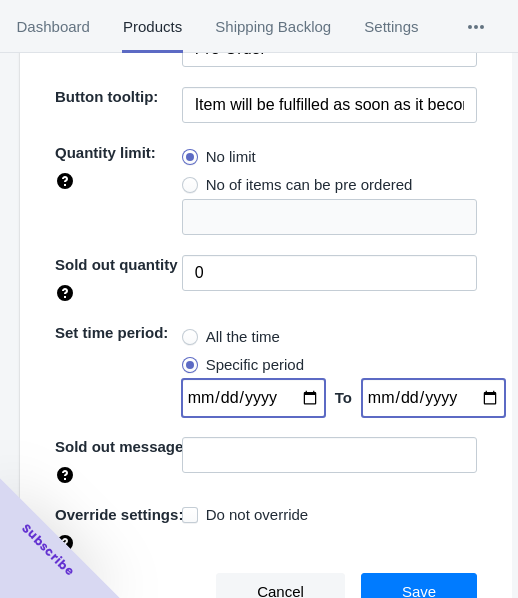 click at bounding box center (253, 398) 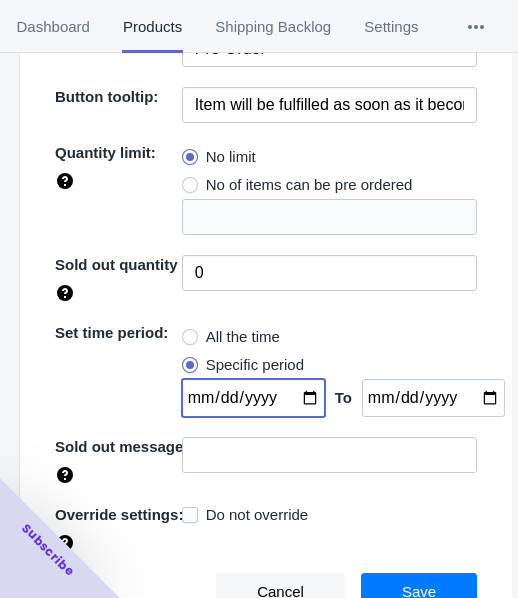 type on "[DATE]" 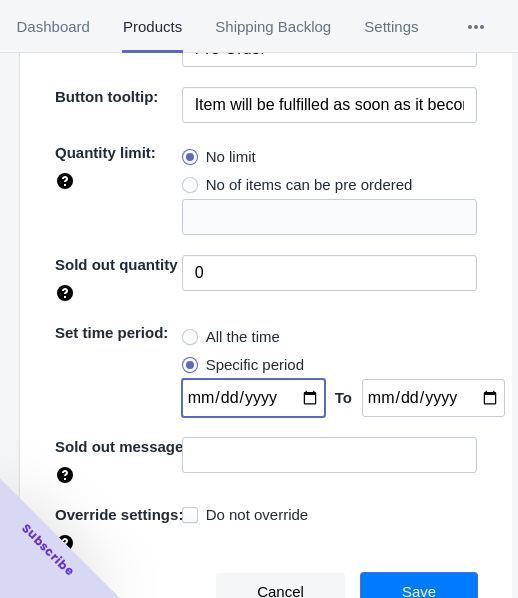 click on "Save" at bounding box center (419, 592) 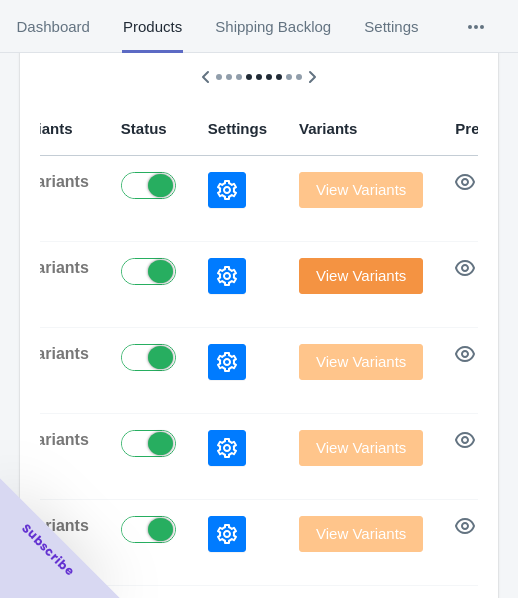 scroll, scrollTop: 100, scrollLeft: 0, axis: vertical 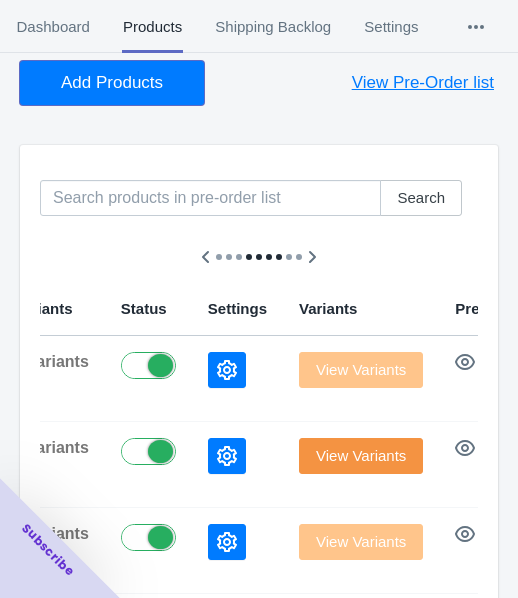 click on "Add Products" at bounding box center (112, 83) 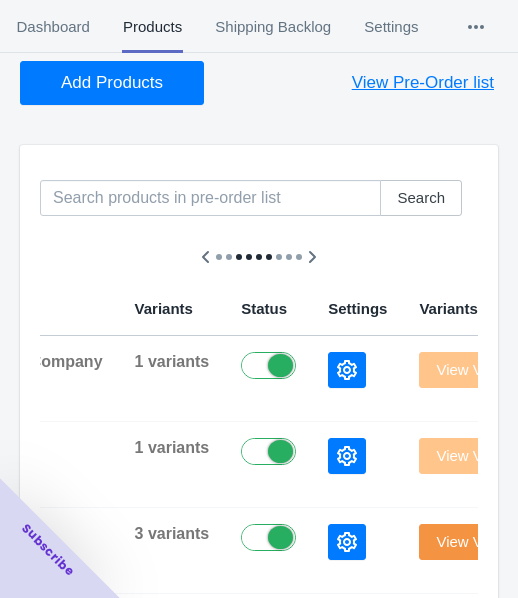 scroll, scrollTop: 200, scrollLeft: 0, axis: vertical 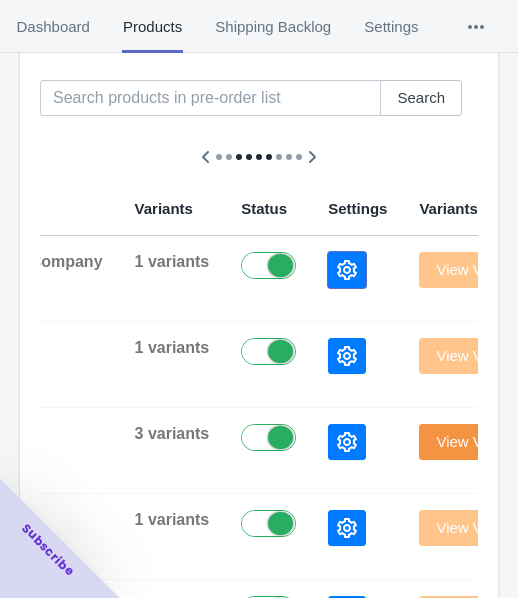 click 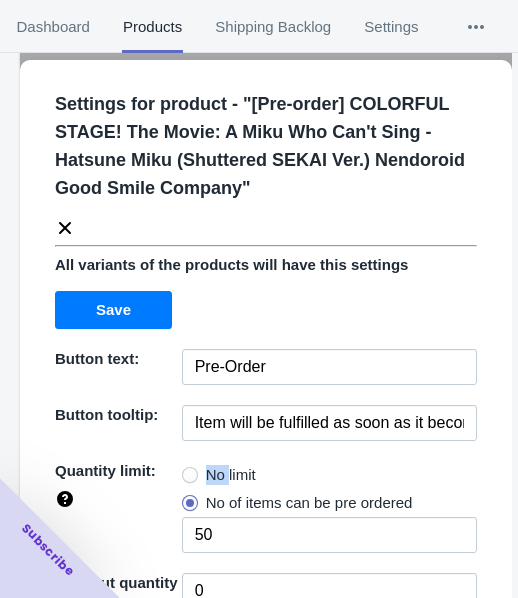 click on "No limit" at bounding box center [219, 475] 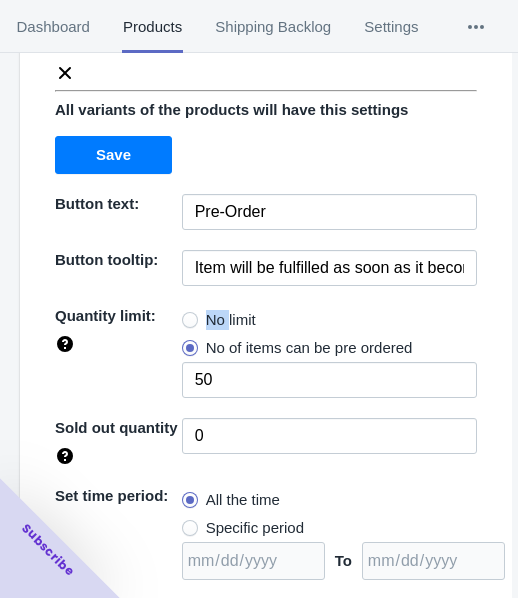 scroll, scrollTop: 300, scrollLeft: 0, axis: vertical 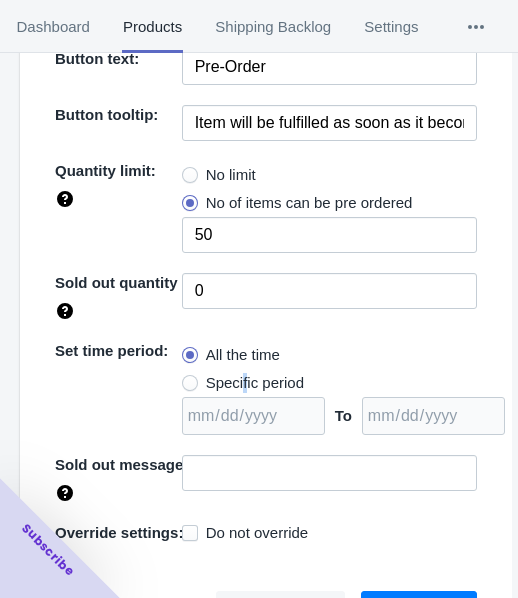 click on "Specific period" at bounding box center [255, 383] 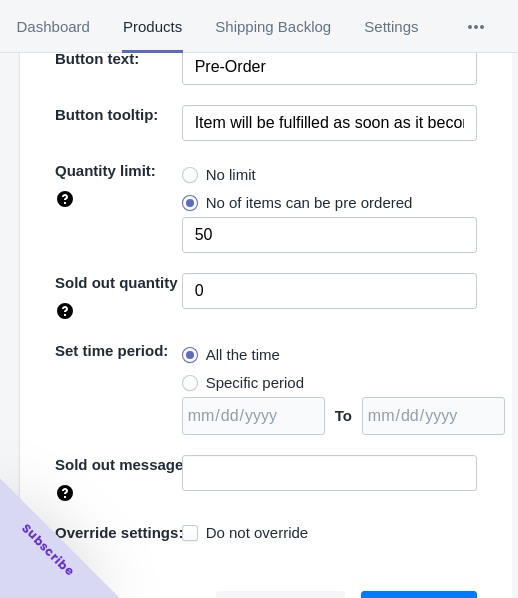 click on "Specific period" at bounding box center (243, 383) 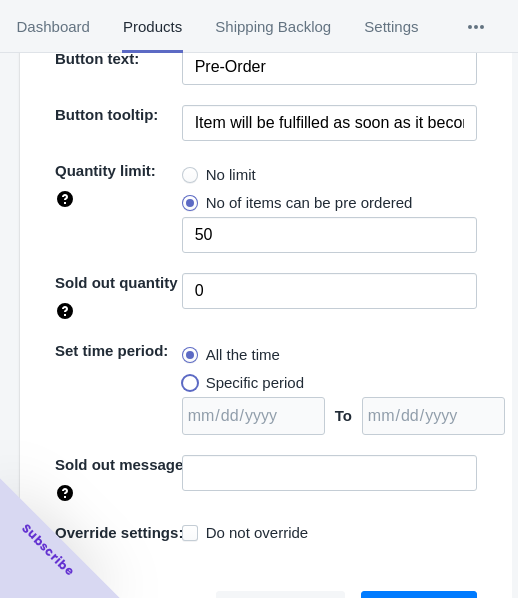 click on "Specific period" at bounding box center (187, 378) 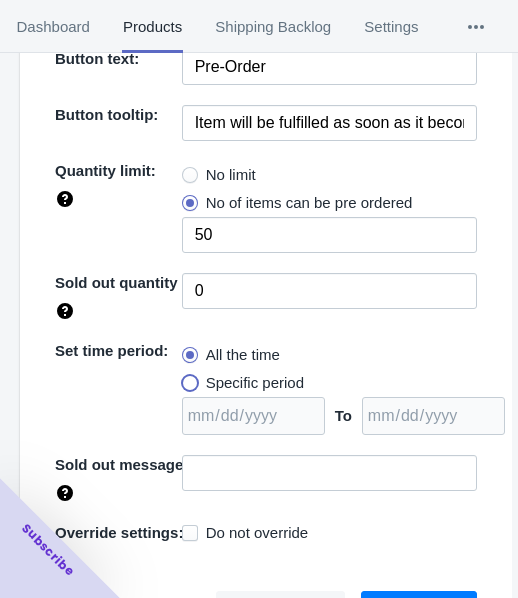 radio on "true" 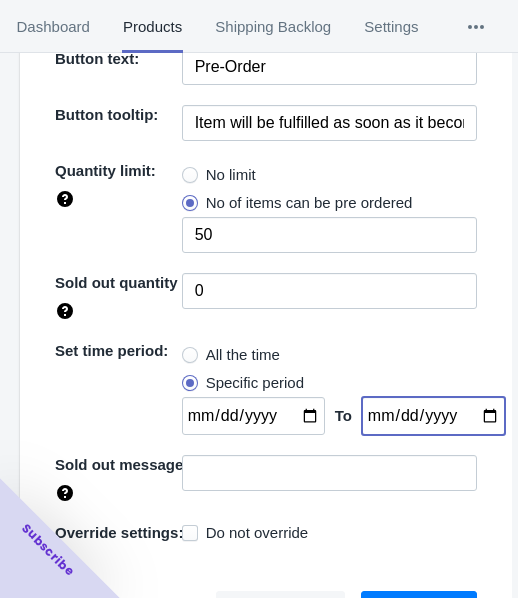 click at bounding box center [433, 416] 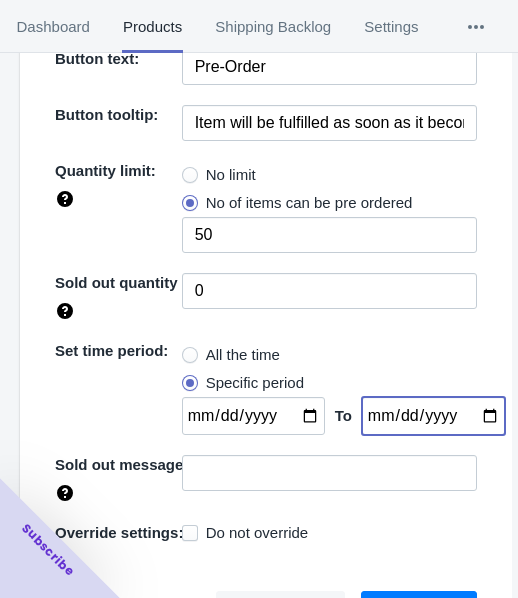 type on "[DATE]" 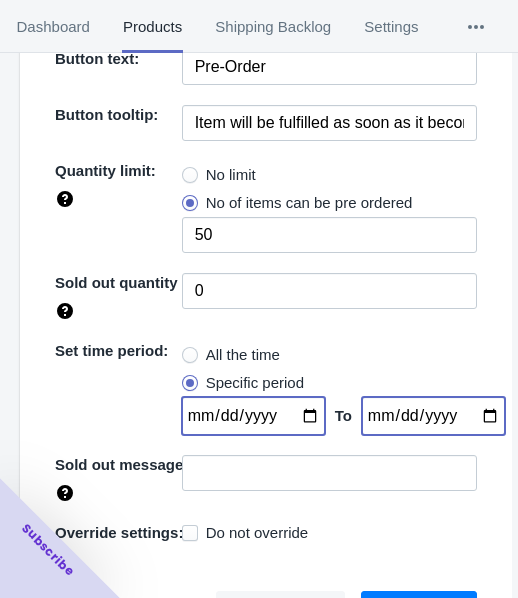 click at bounding box center (253, 416) 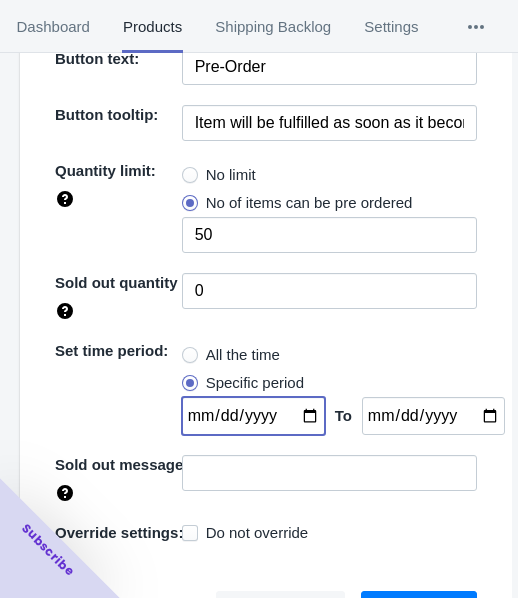 type on "[DATE]" 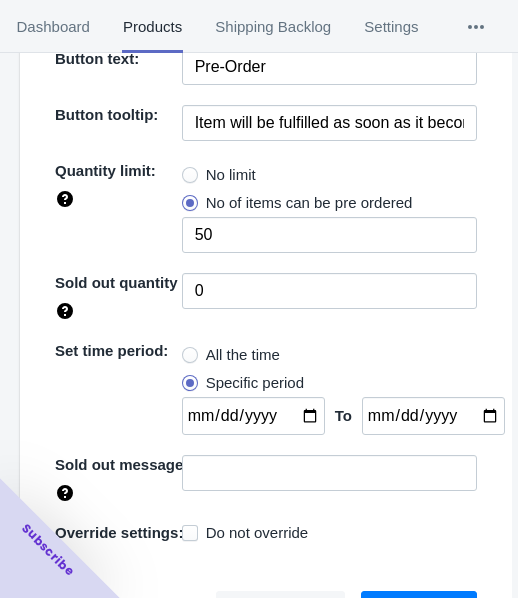 click on "Cancel Save" 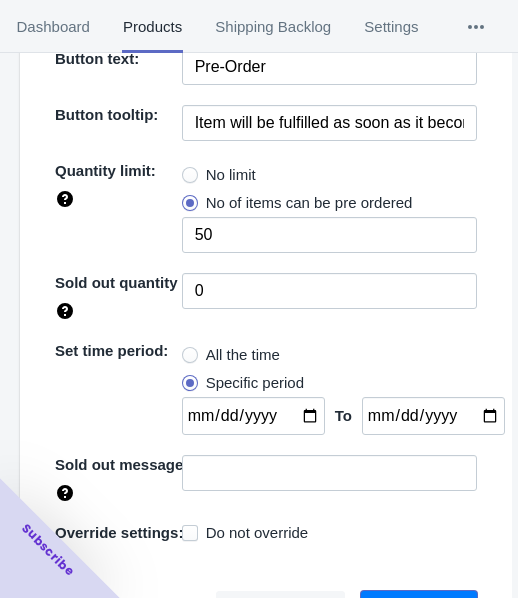 click on "Save" at bounding box center (419, 610) 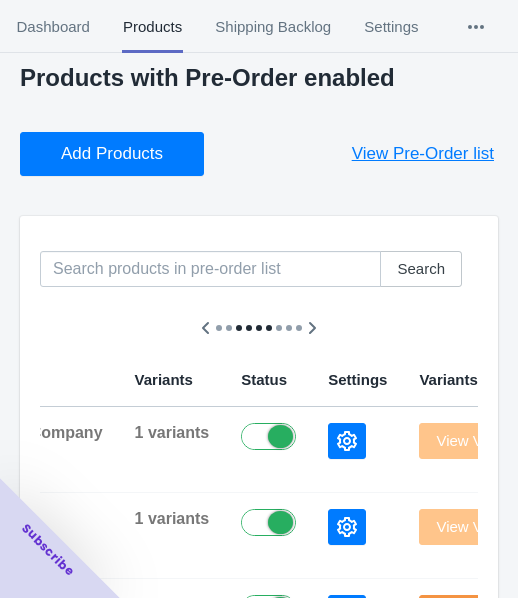 scroll, scrollTop: 0, scrollLeft: 0, axis: both 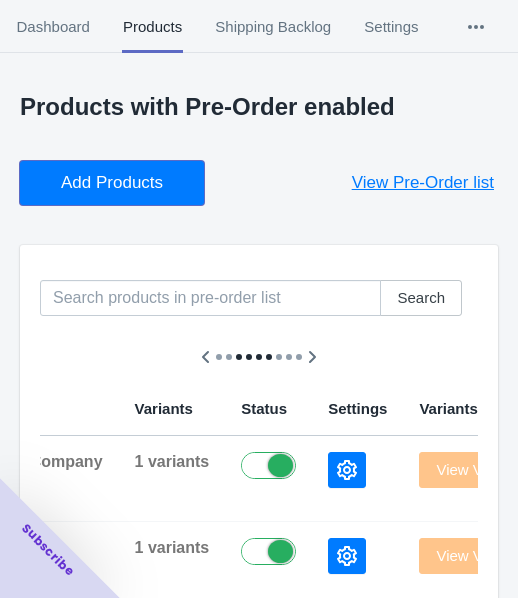 click on "Add Products" at bounding box center (112, 183) 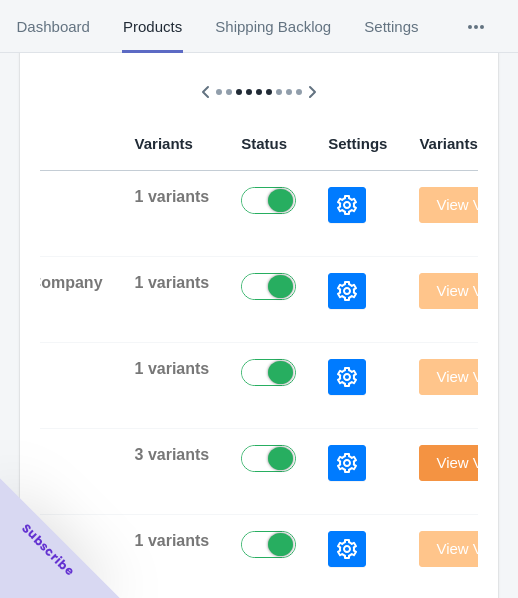 scroll, scrollTop: 300, scrollLeft: 0, axis: vertical 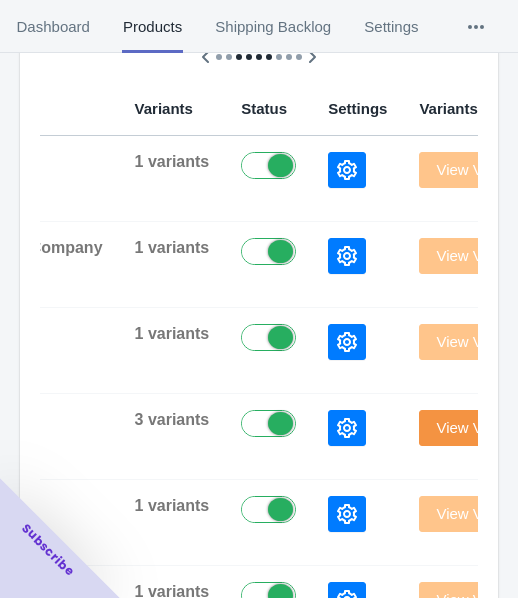 click 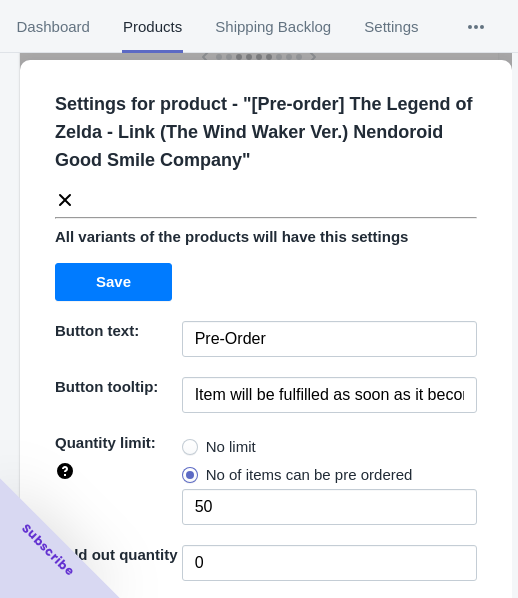 click at bounding box center [190, 447] 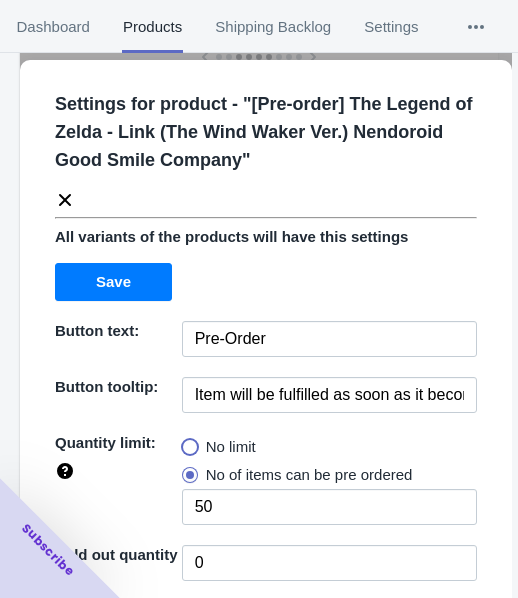 radio on "true" 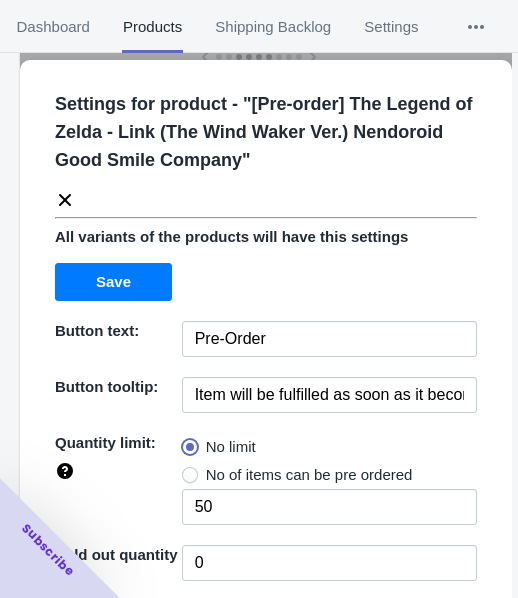 type 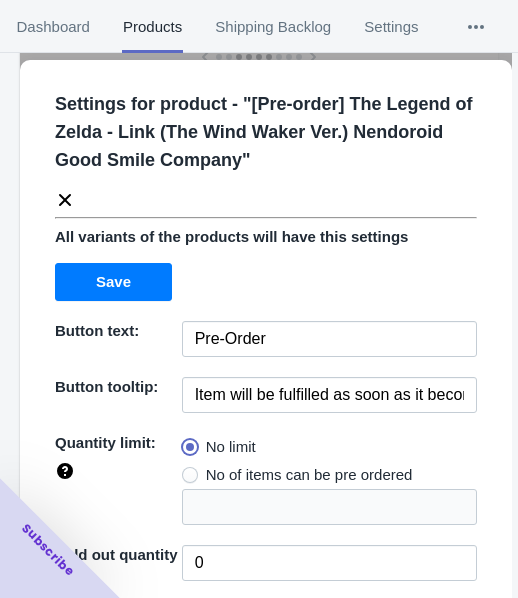 scroll, scrollTop: 290, scrollLeft: 0, axis: vertical 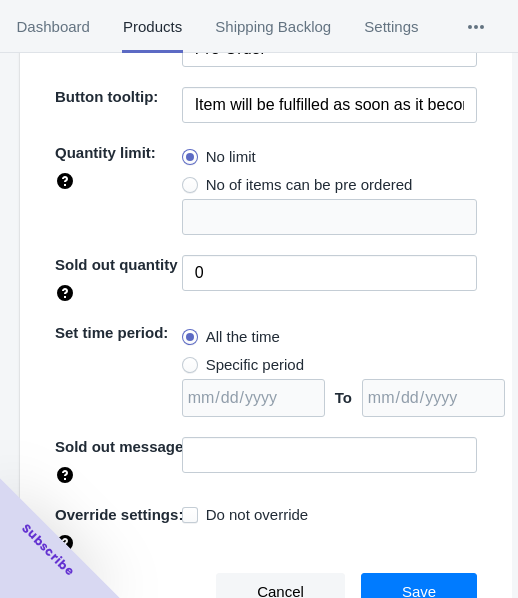 click on "Specific period" at bounding box center [243, 365] 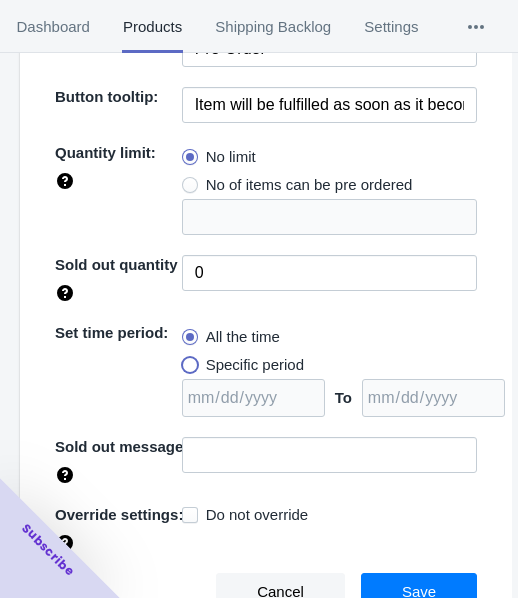 radio on "true" 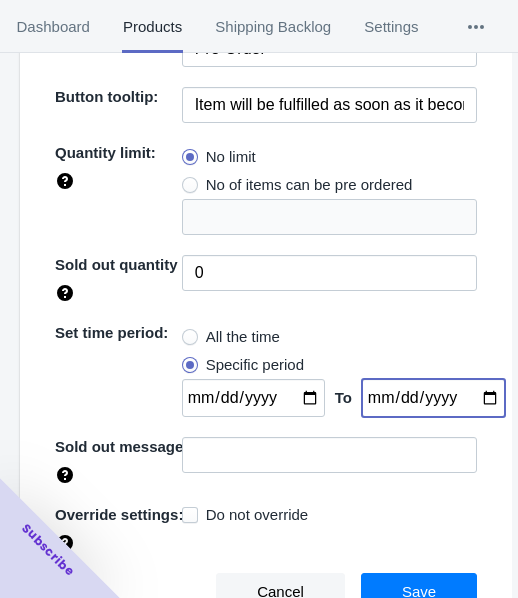 click at bounding box center (433, 398) 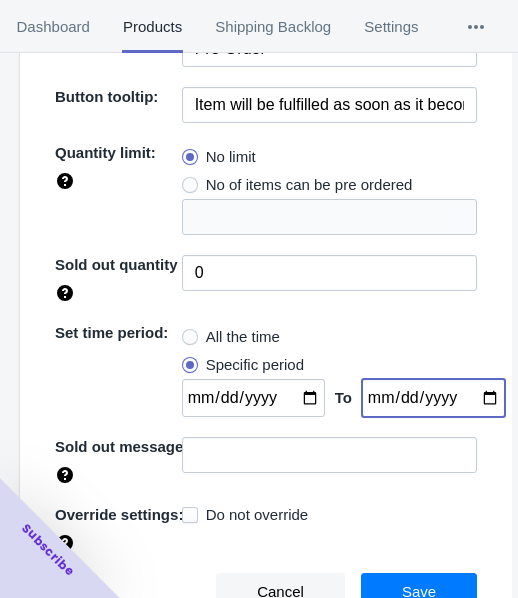 type on "[DATE]" 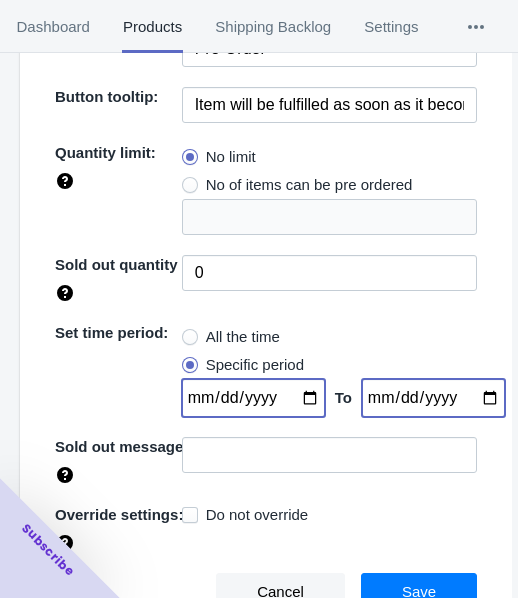 click at bounding box center [253, 398] 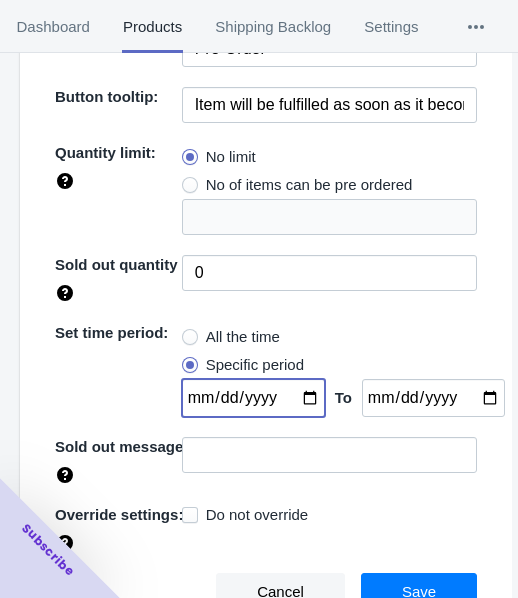 type on "[DATE]" 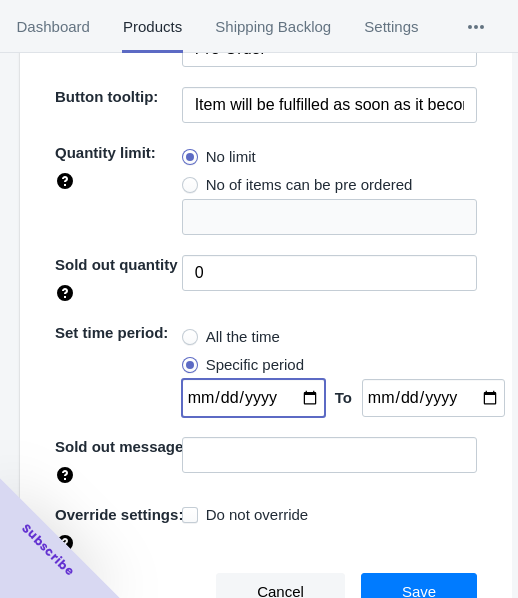 click on "Save" at bounding box center [419, 592] 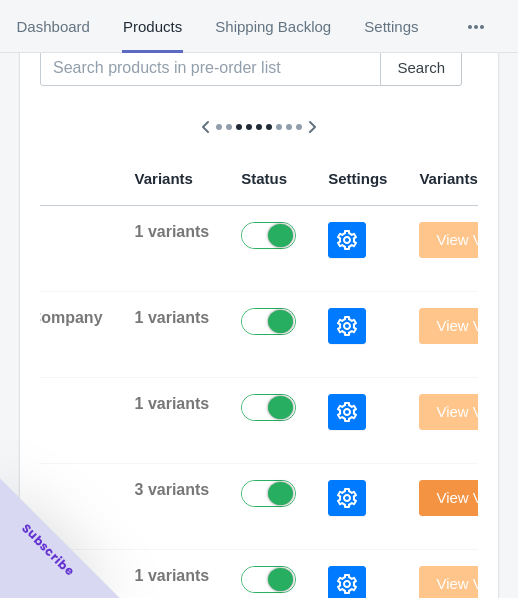 scroll, scrollTop: 0, scrollLeft: 0, axis: both 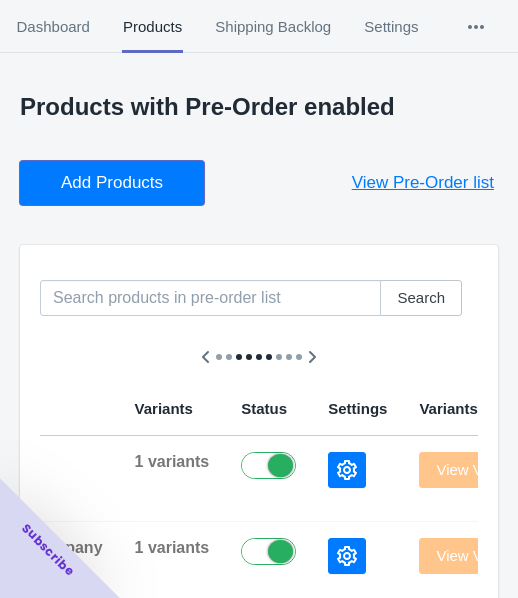 click on "Add Products" at bounding box center [112, 183] 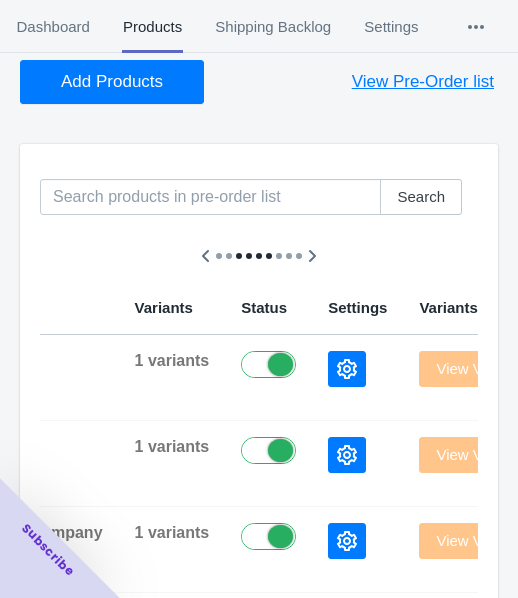 scroll, scrollTop: 300, scrollLeft: 0, axis: vertical 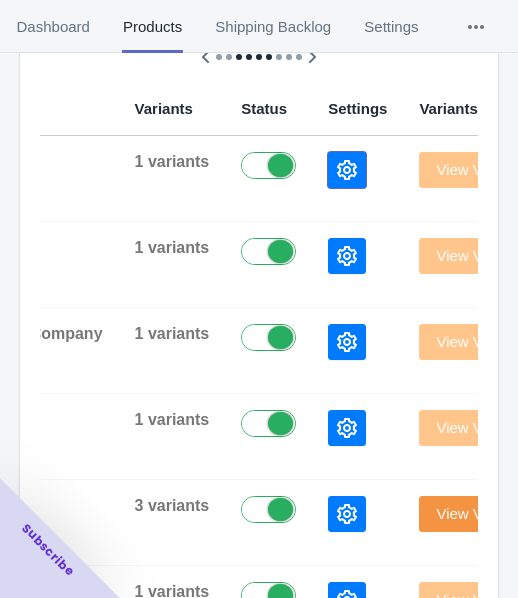 click 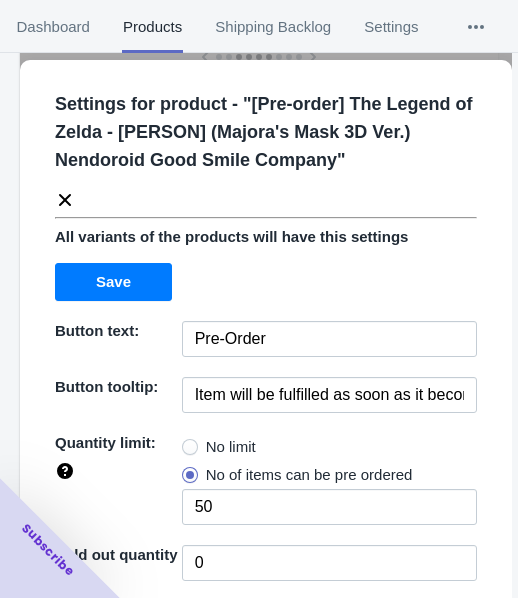 click on "No limit" at bounding box center (231, 447) 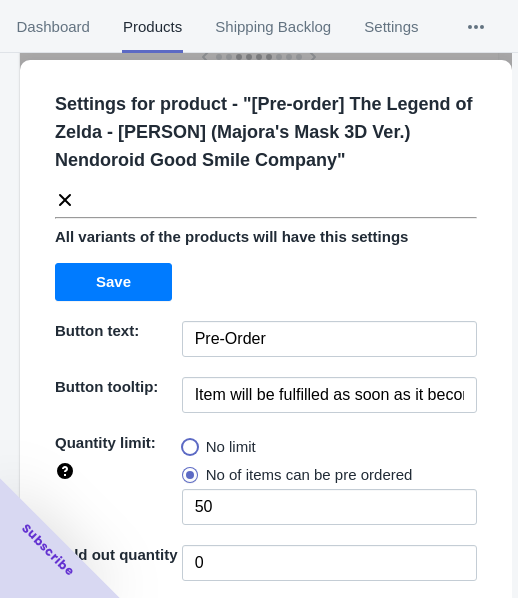 click on "No limit" at bounding box center [187, 442] 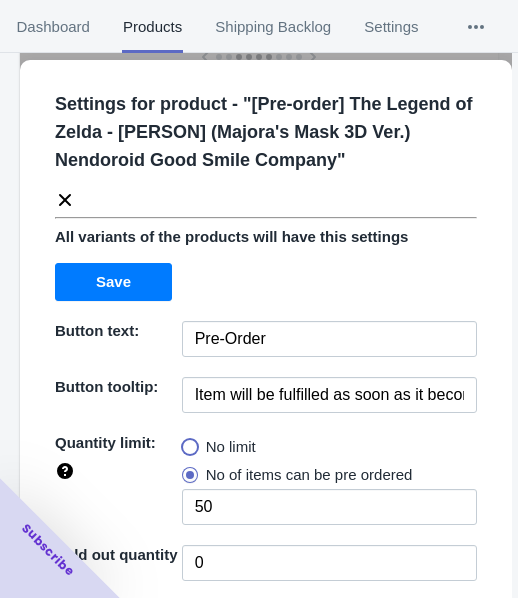 radio on "true" 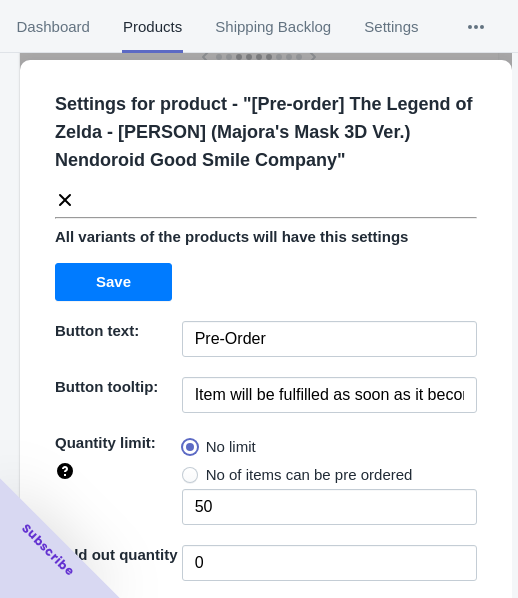 type 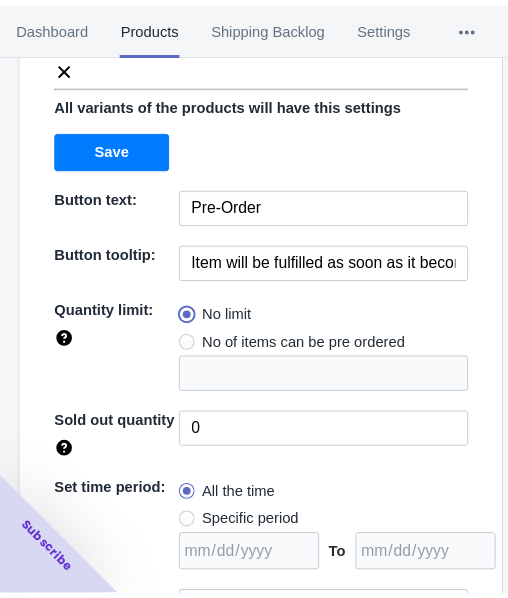 scroll, scrollTop: 290, scrollLeft: 0, axis: vertical 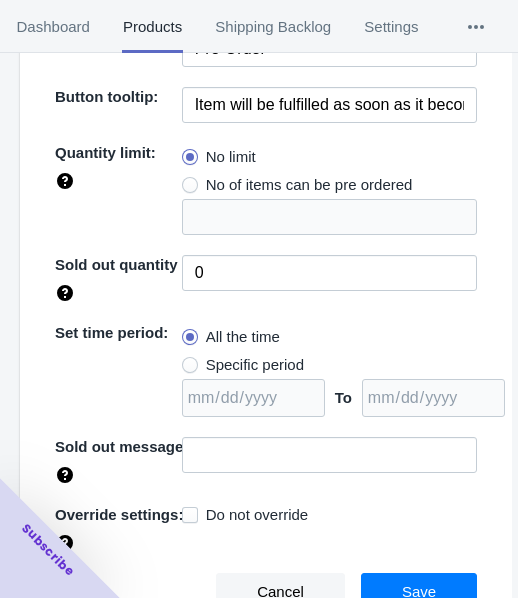 click on "Specific period" at bounding box center [255, 365] 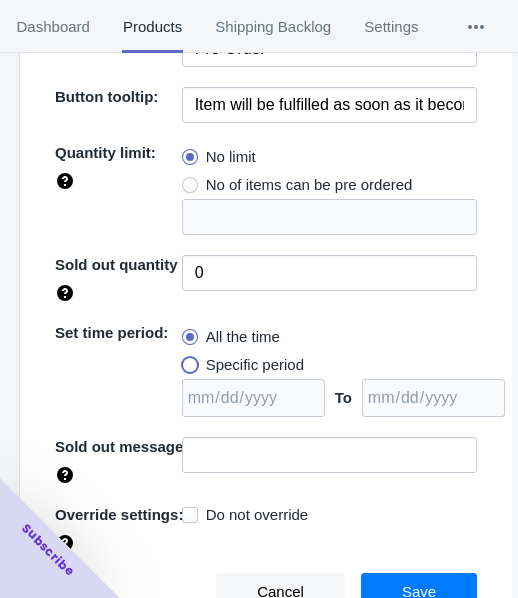 radio on "true" 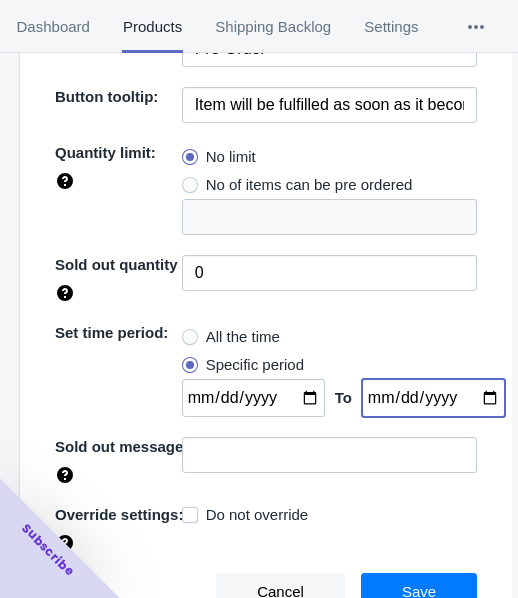 click at bounding box center (433, 398) 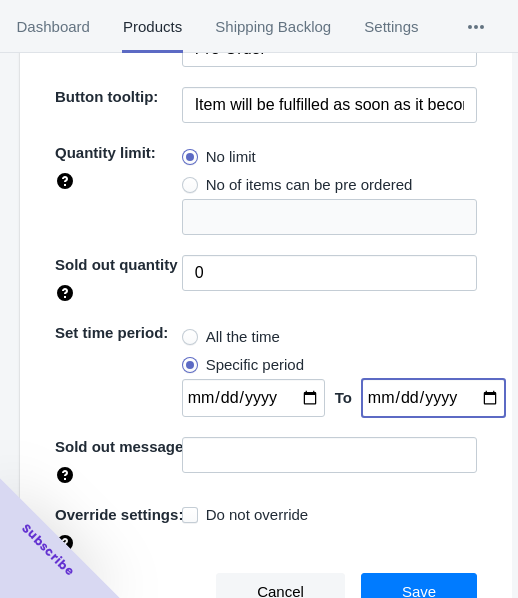 type on "[DATE]" 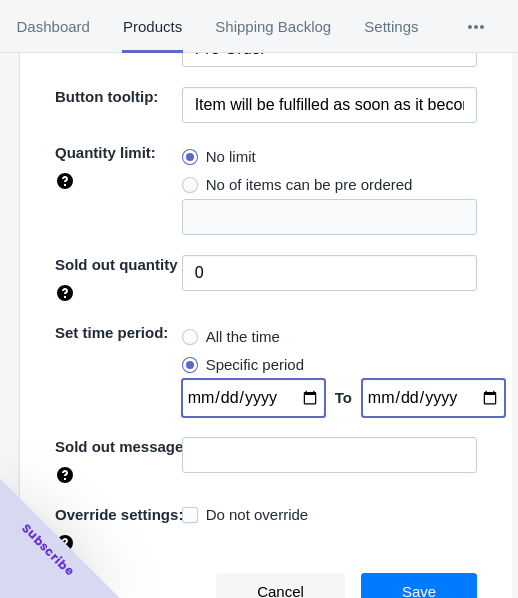 click at bounding box center [253, 398] 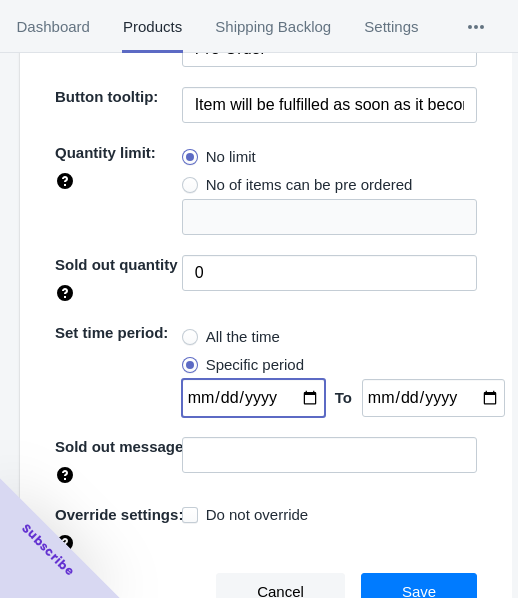 type on "[DATE]" 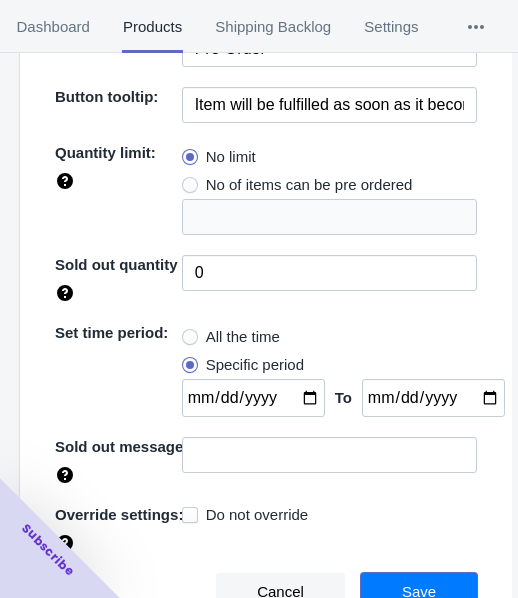 click on "Save" at bounding box center [419, 592] 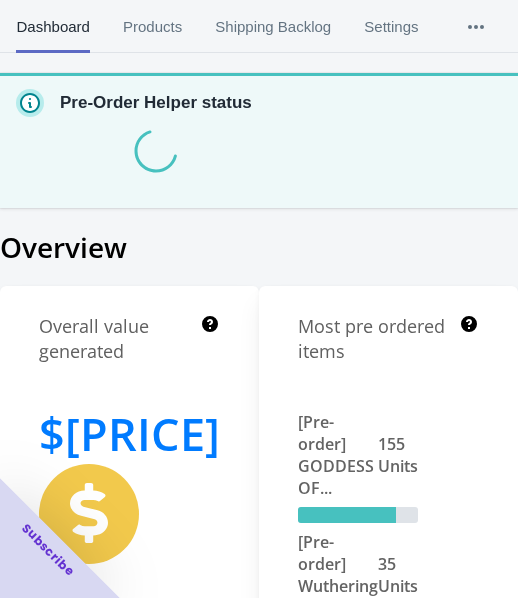 scroll, scrollTop: 0, scrollLeft: 0, axis: both 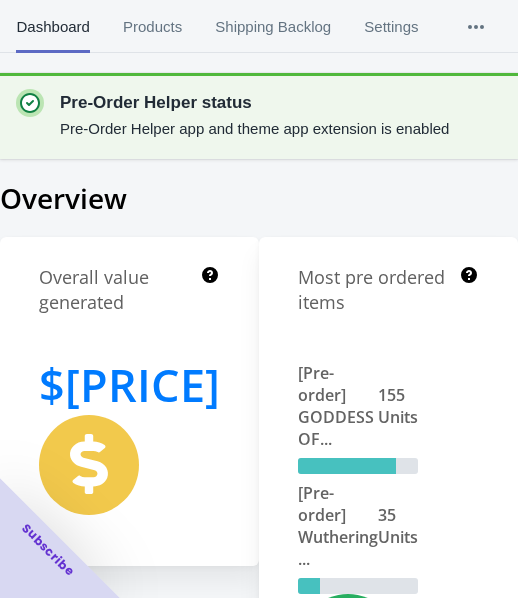 click on "Products" at bounding box center (152, 27) 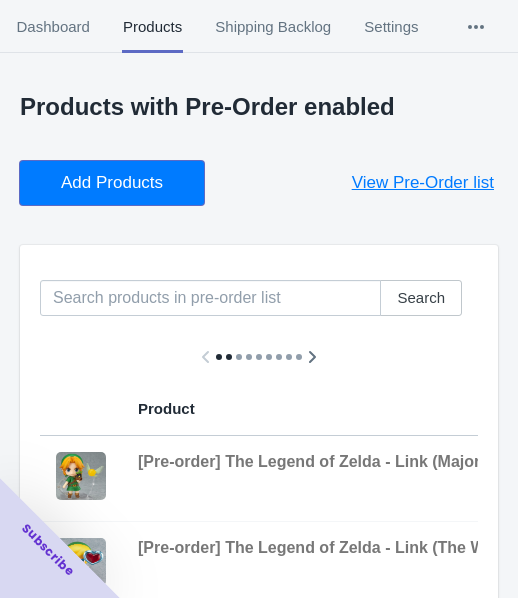 click on "Add Products" at bounding box center [112, 183] 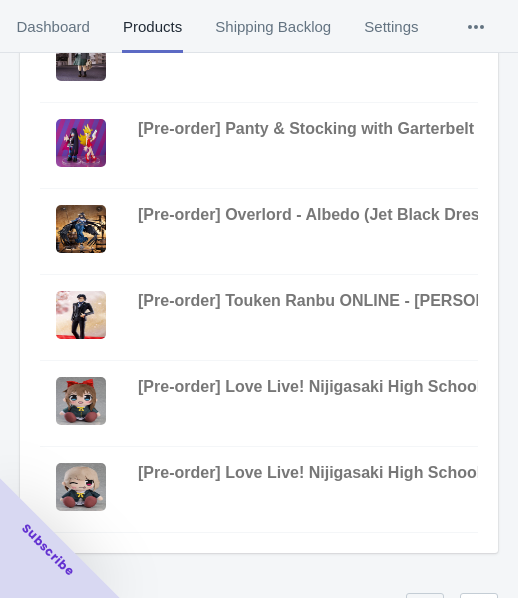 scroll, scrollTop: 823, scrollLeft: 0, axis: vertical 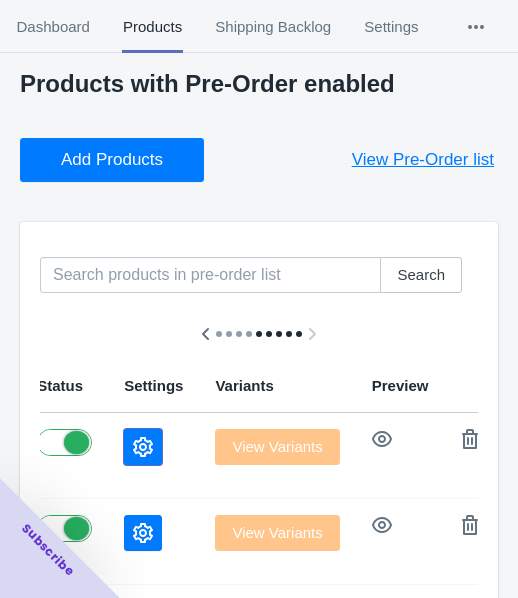 click 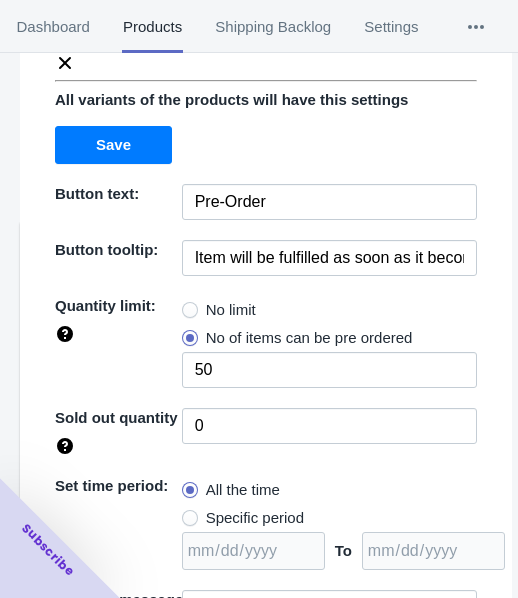 scroll, scrollTop: 290, scrollLeft: 0, axis: vertical 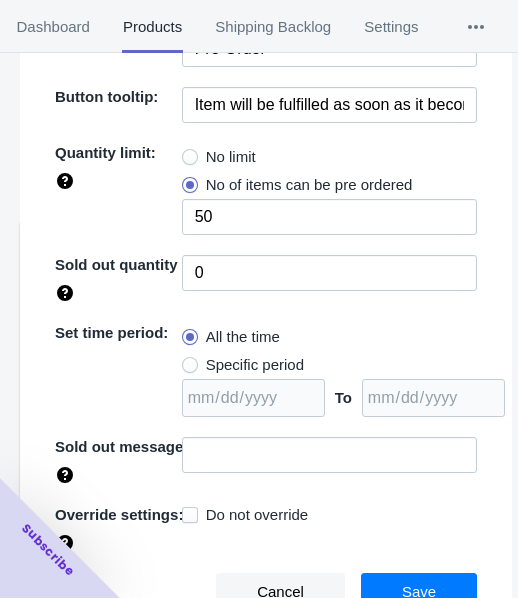 click on "No limit" at bounding box center [231, 157] 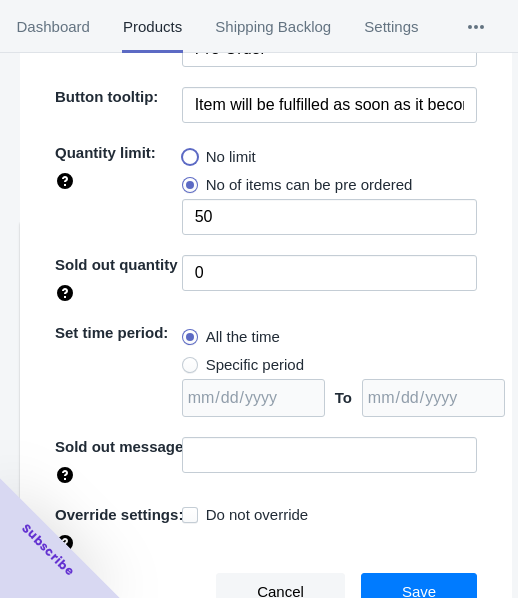 radio on "true" 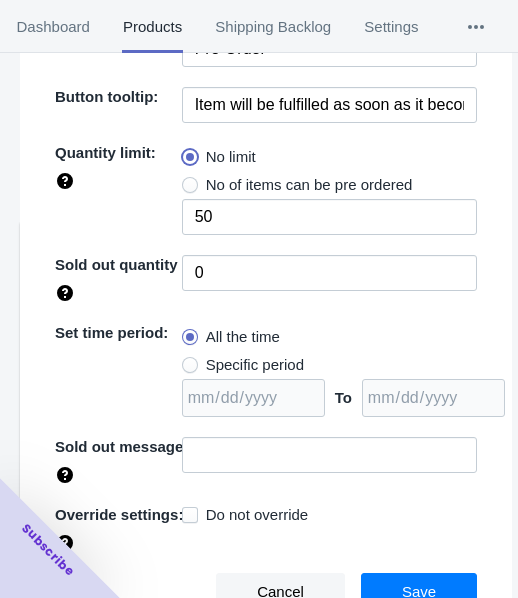 type 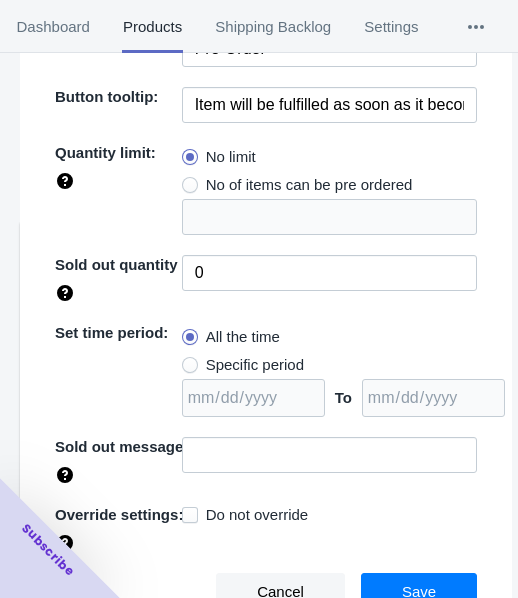 click on "Specific period" at bounding box center [255, 365] 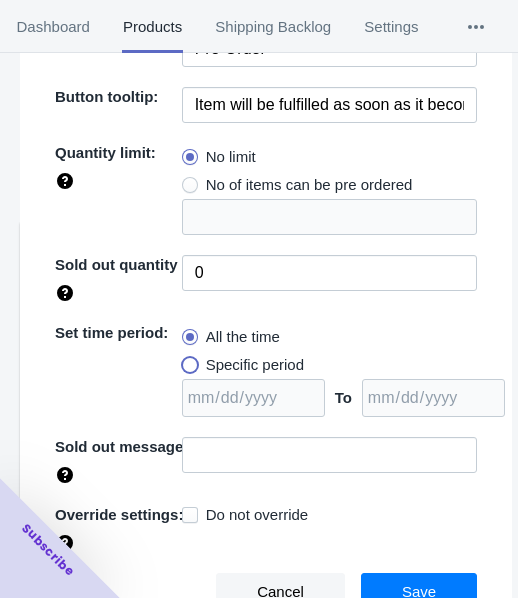 click on "Specific period" at bounding box center (187, 360) 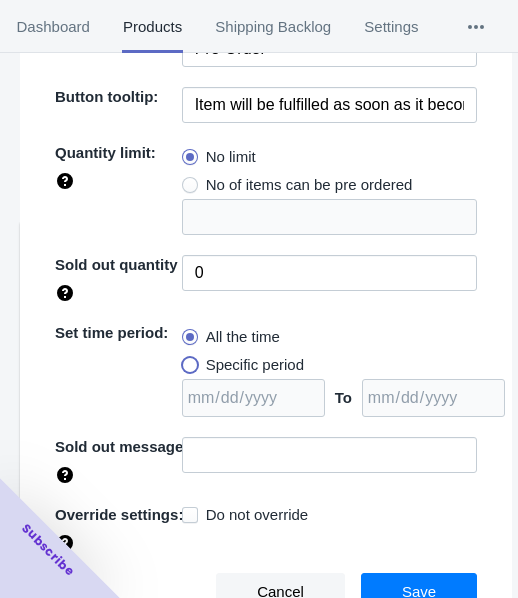 radio on "true" 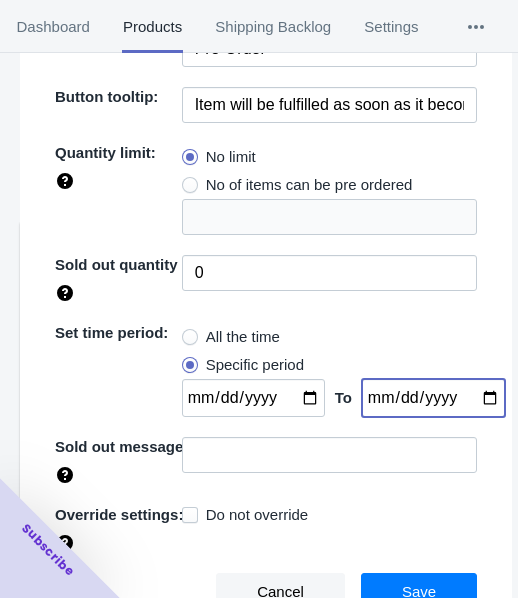 click at bounding box center (433, 398) 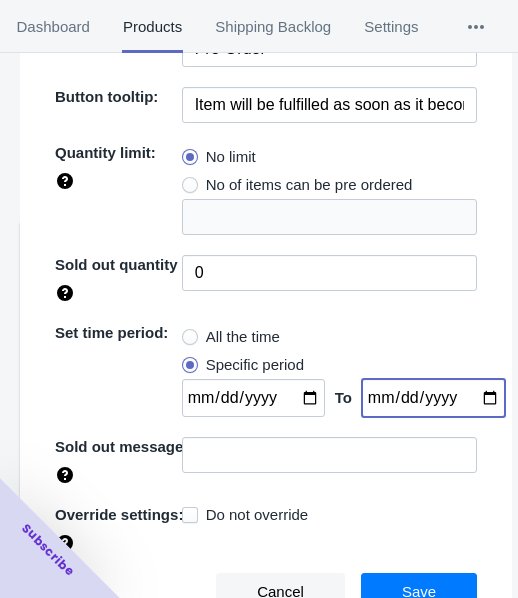 type on "[DATE]" 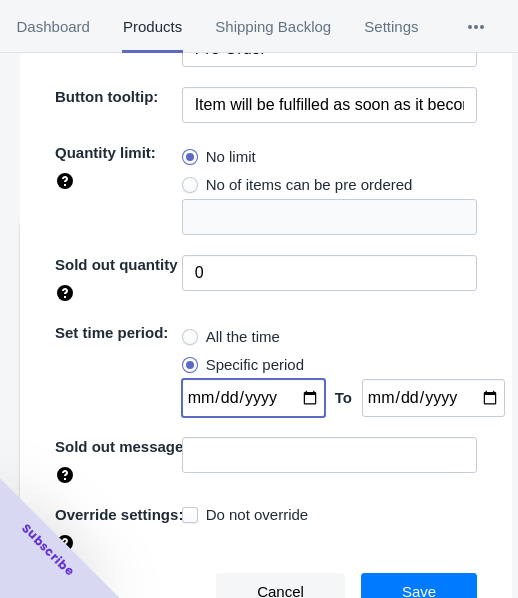 click at bounding box center (253, 398) 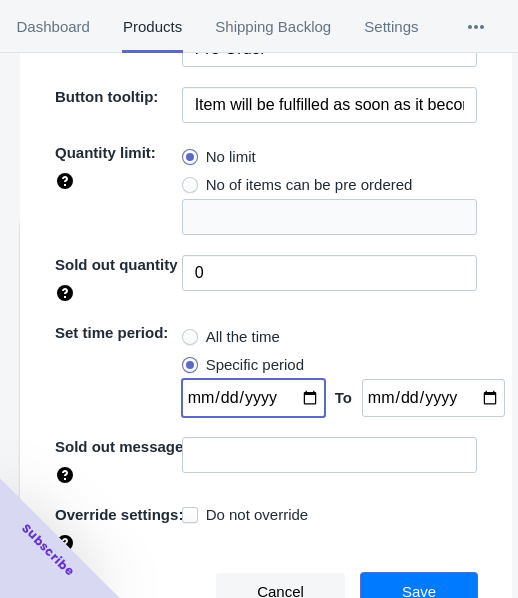 click on "Save" at bounding box center [419, 592] 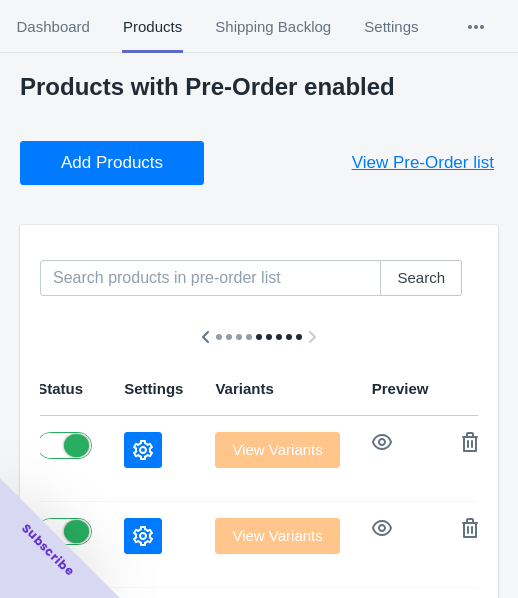 scroll, scrollTop: 0, scrollLeft: 0, axis: both 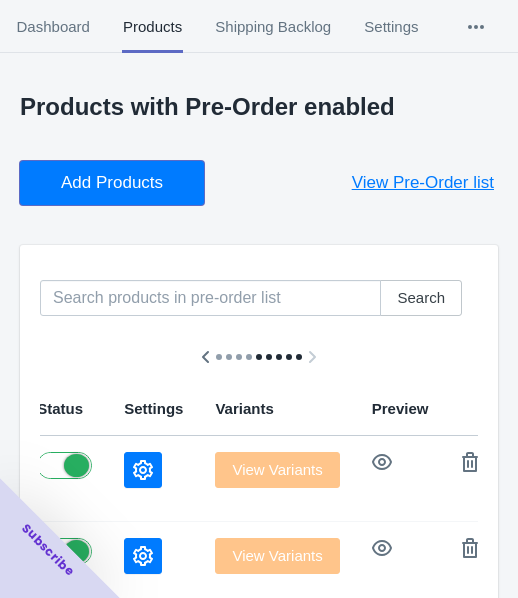 click on "Add Products" at bounding box center [112, 183] 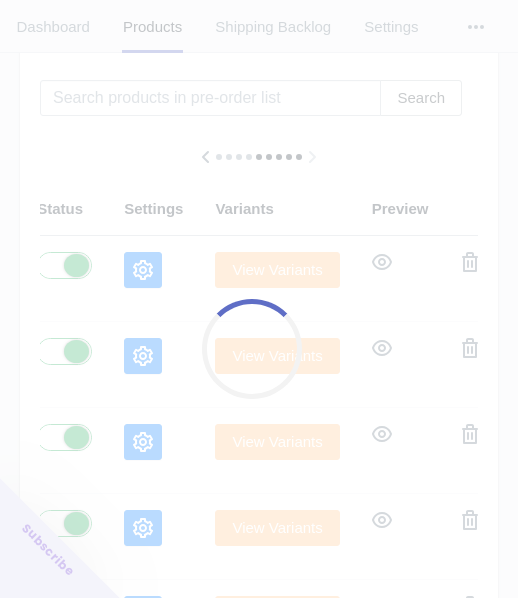 scroll, scrollTop: 300, scrollLeft: 0, axis: vertical 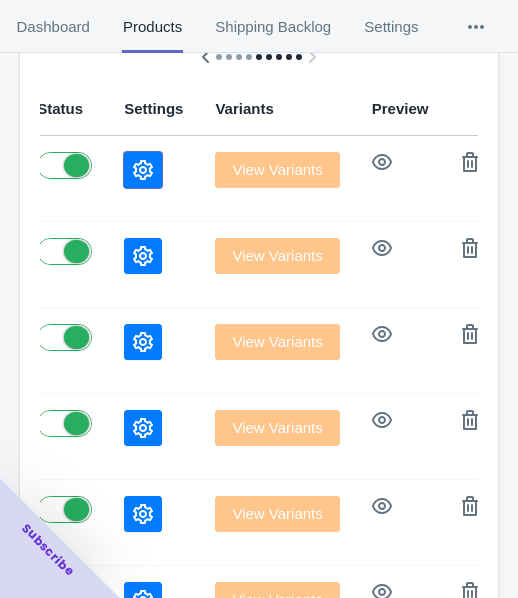 click at bounding box center [143, 170] 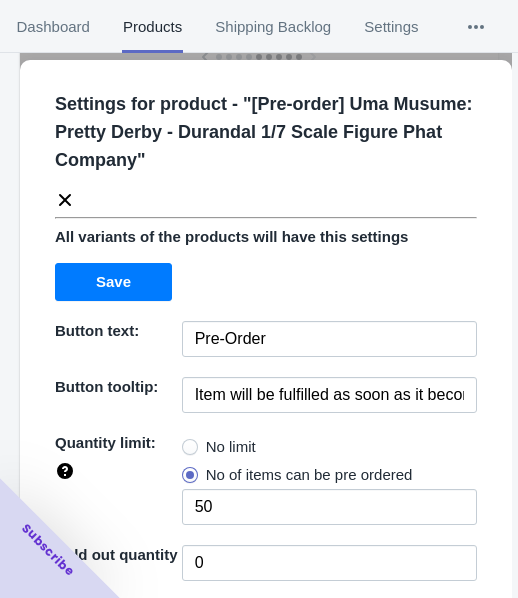 click on "No limit" at bounding box center [231, 447] 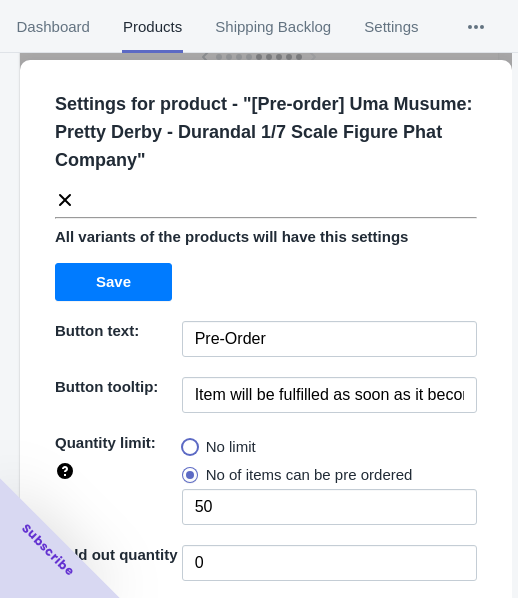 radio on "true" 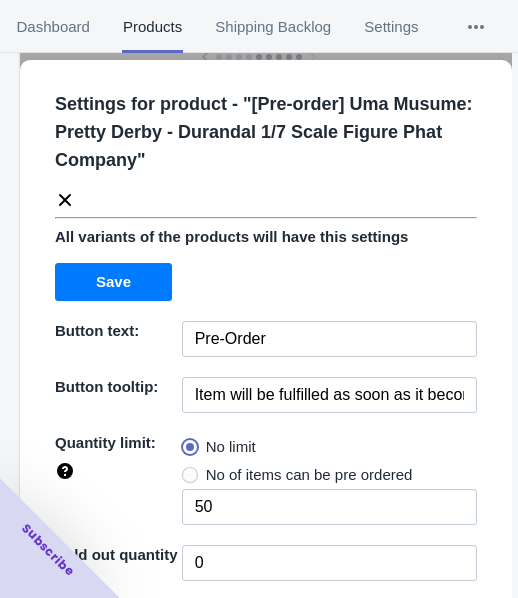 type 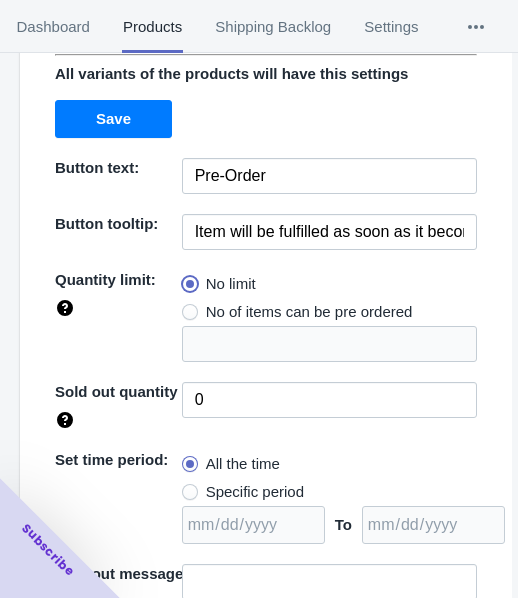scroll, scrollTop: 290, scrollLeft: 0, axis: vertical 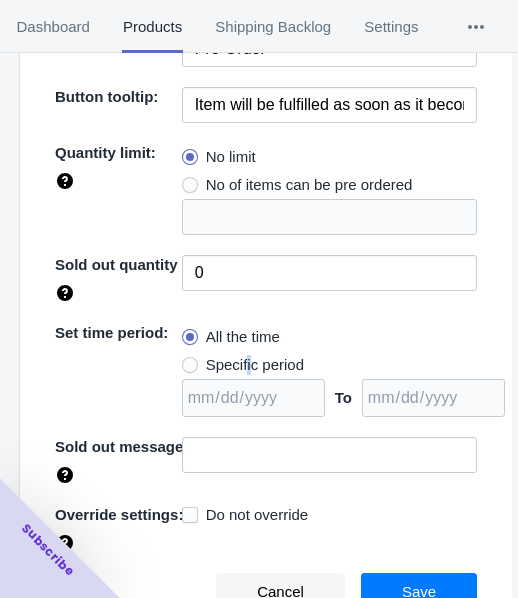 click on "Specific period" at bounding box center (255, 365) 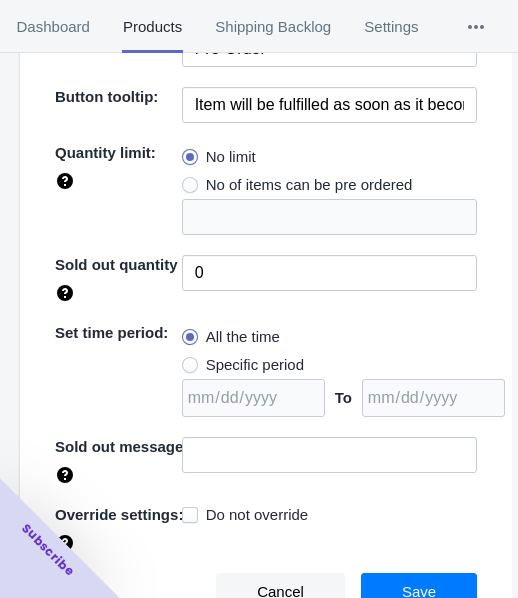 click on "Specific period" at bounding box center (243, 365) 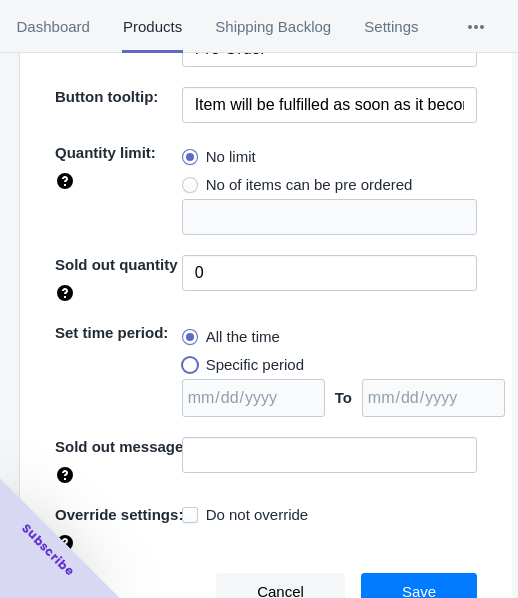 radio on "true" 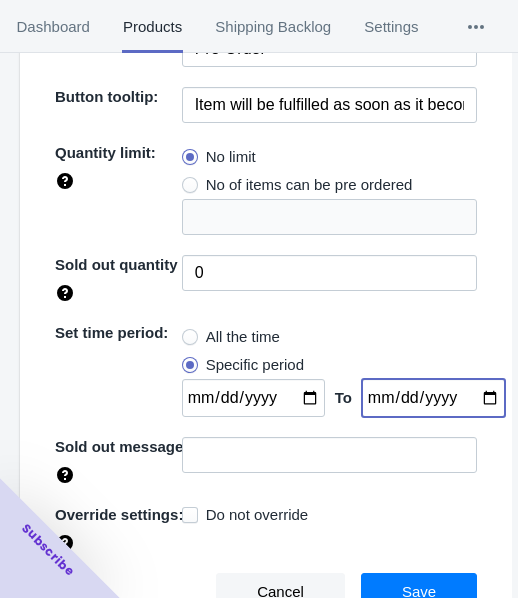 click at bounding box center [433, 398] 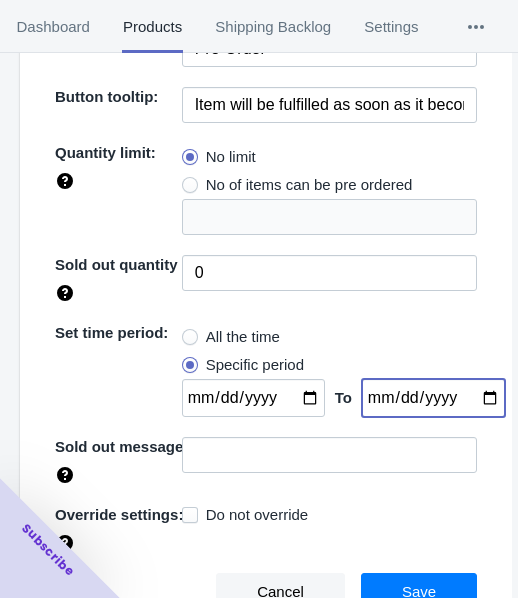 type on "2025-09-21" 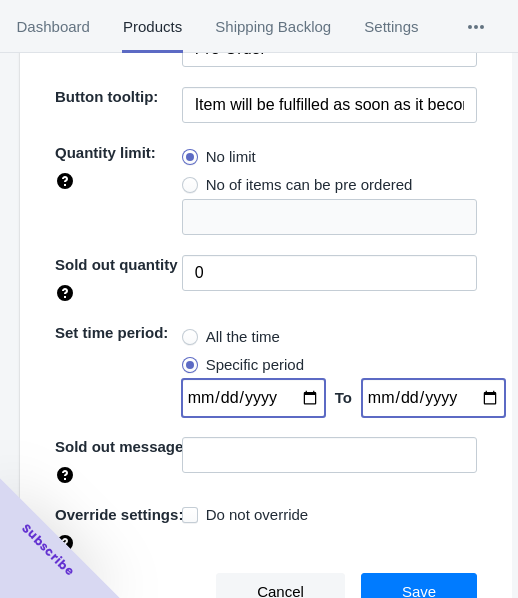 click at bounding box center (253, 398) 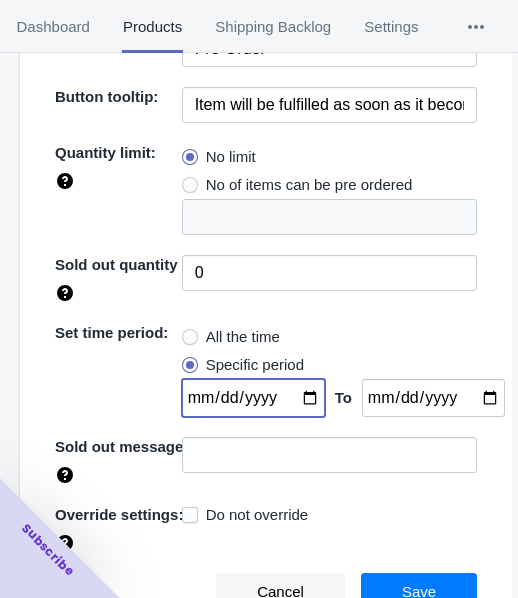 type on "[DATE]" 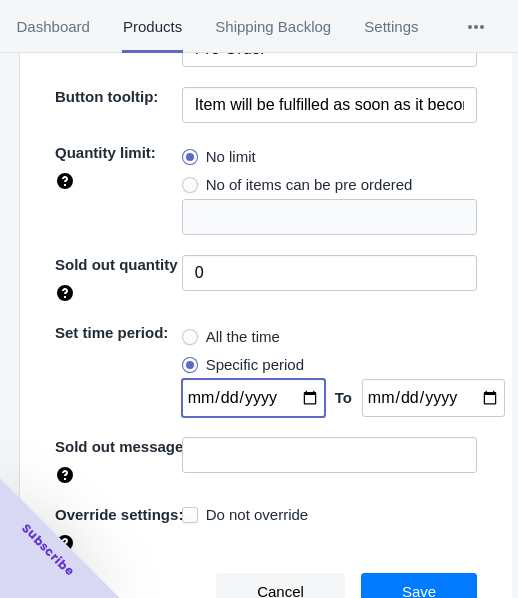click on "Save" at bounding box center [419, 592] 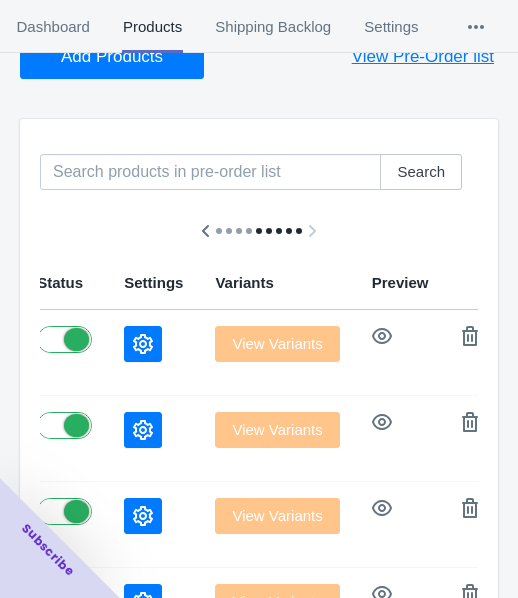 scroll, scrollTop: 0, scrollLeft: 0, axis: both 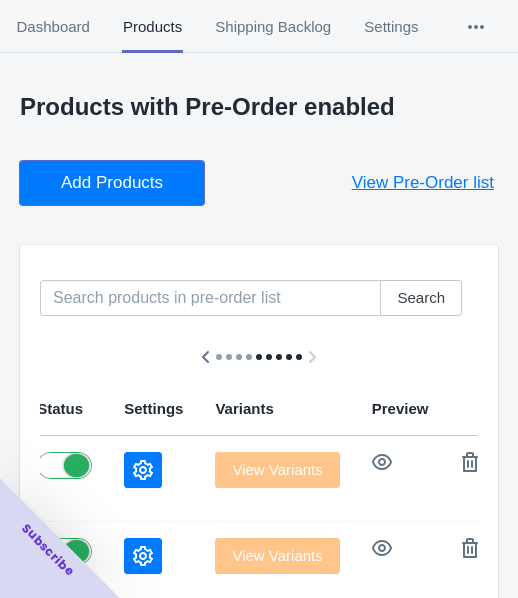 click on "Add Products" at bounding box center (112, 183) 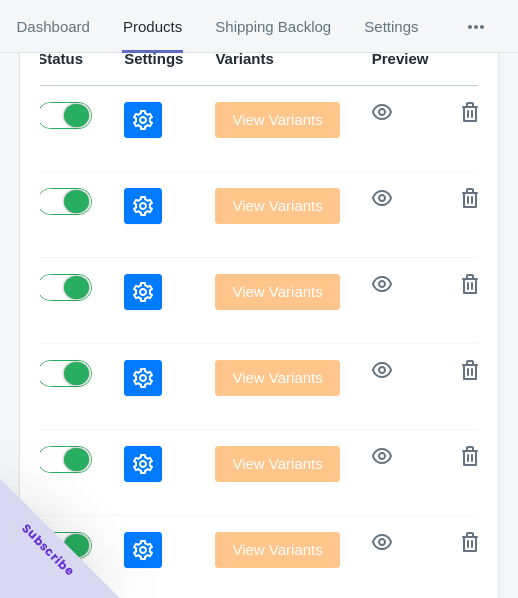 scroll, scrollTop: 300, scrollLeft: 0, axis: vertical 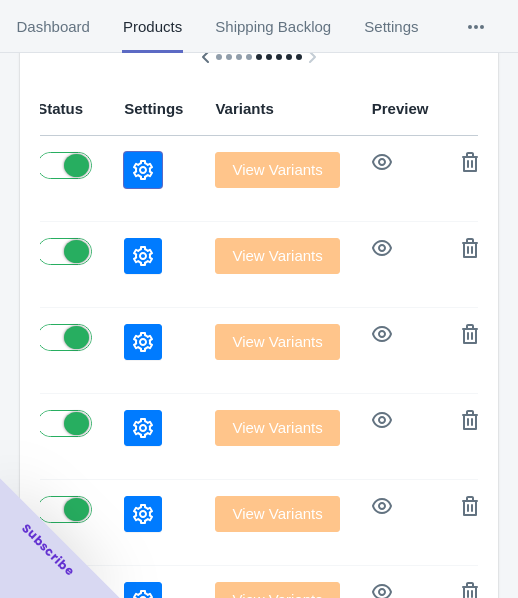 click 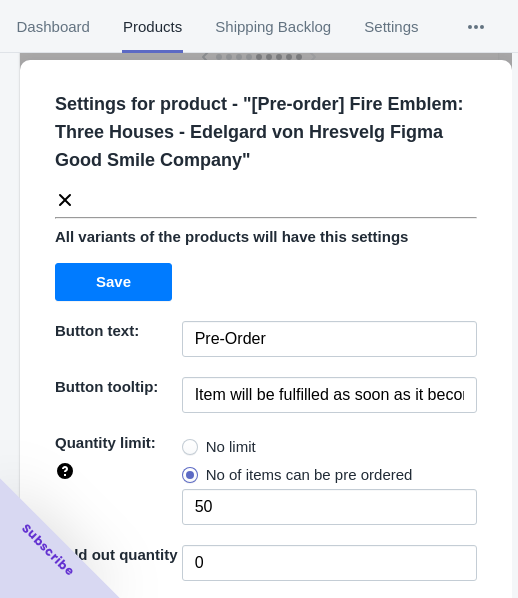 click on "No limit" at bounding box center [231, 447] 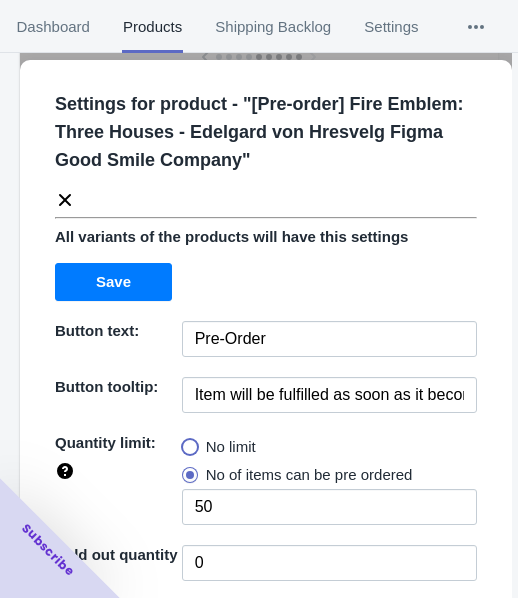 radio on "true" 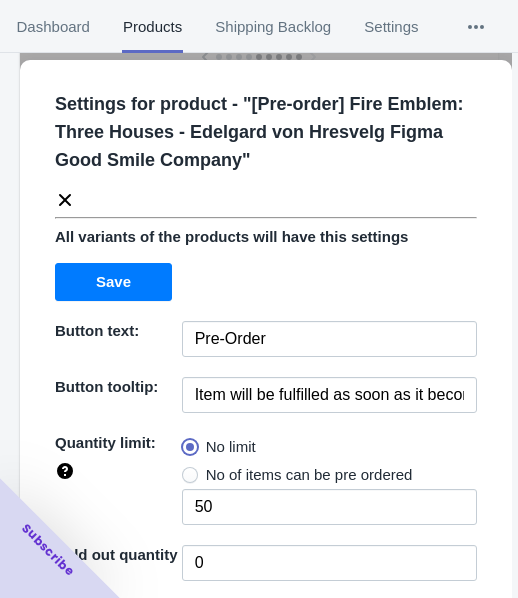 type 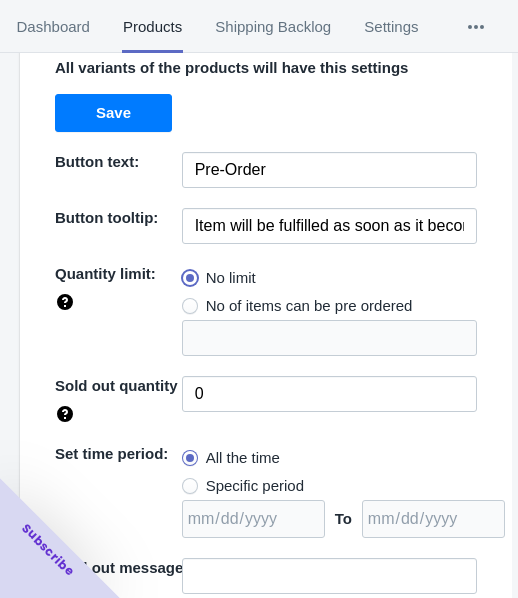 scroll, scrollTop: 290, scrollLeft: 0, axis: vertical 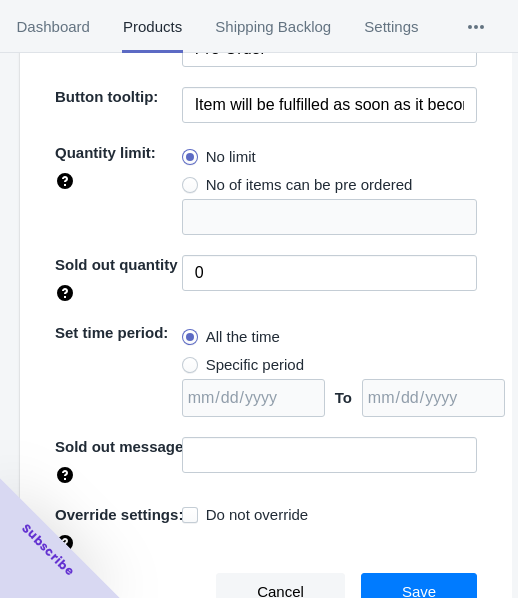 click on "Specific period" at bounding box center (255, 365) 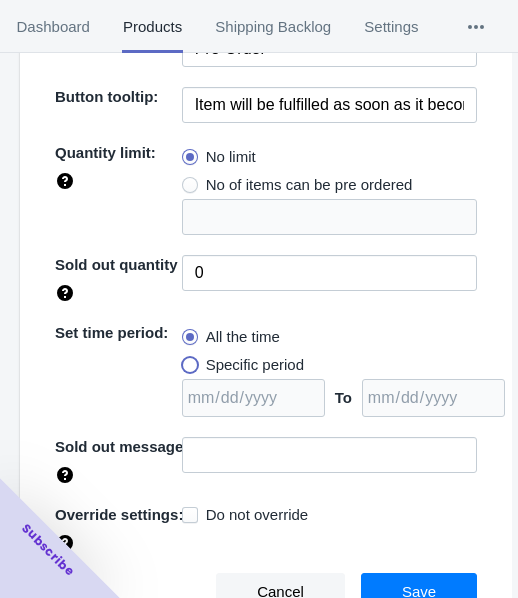 click on "Specific period" at bounding box center (187, 360) 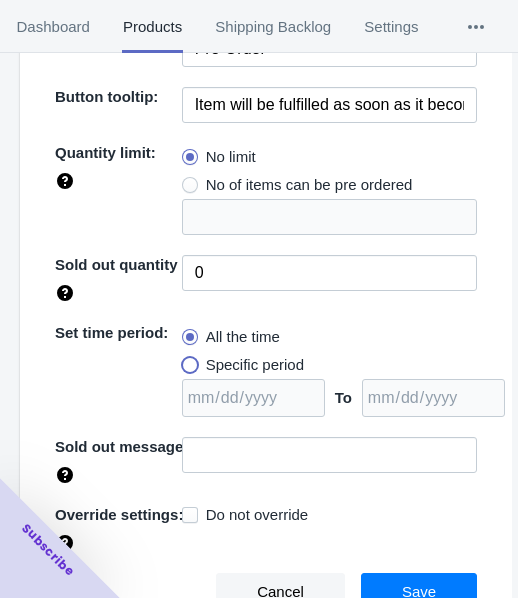 radio on "true" 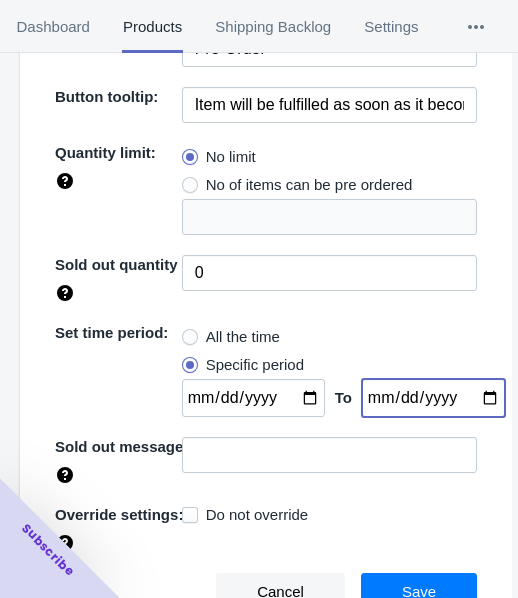 click at bounding box center (433, 398) 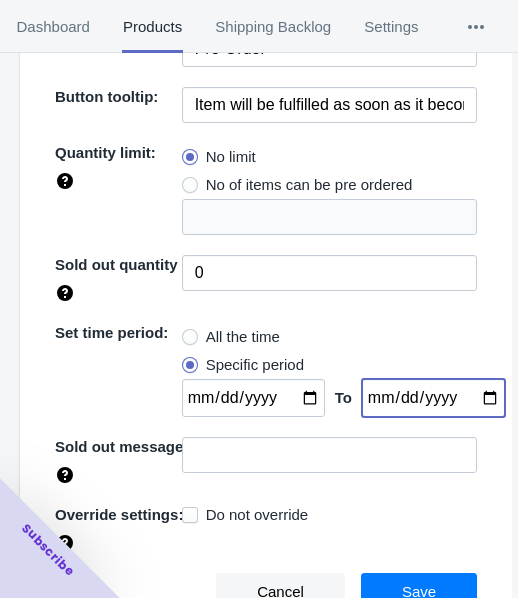type on "2025-09-14" 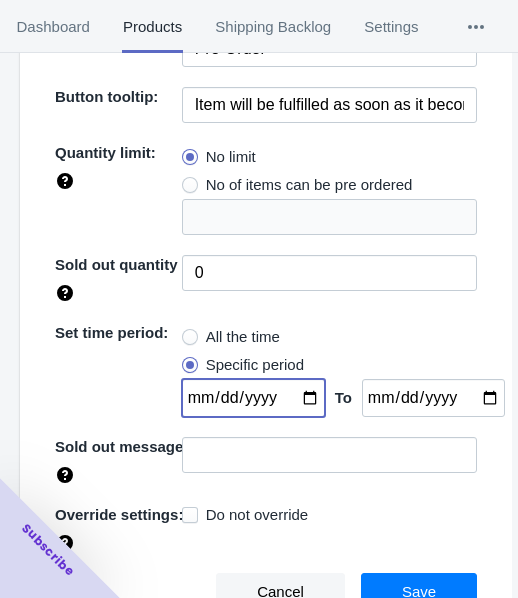 click at bounding box center (253, 398) 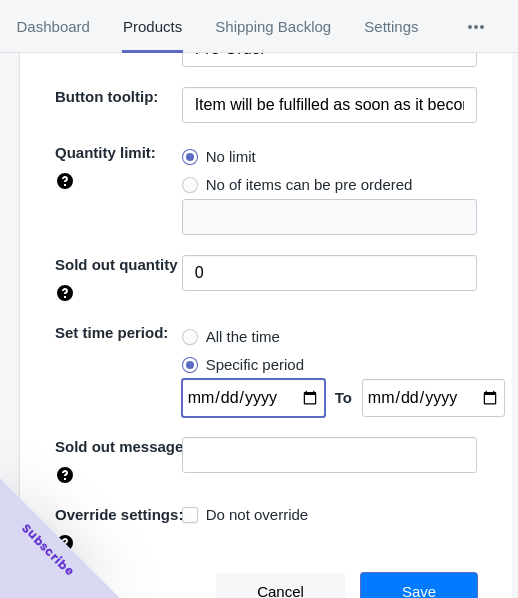 click on "Save" at bounding box center (419, 592) 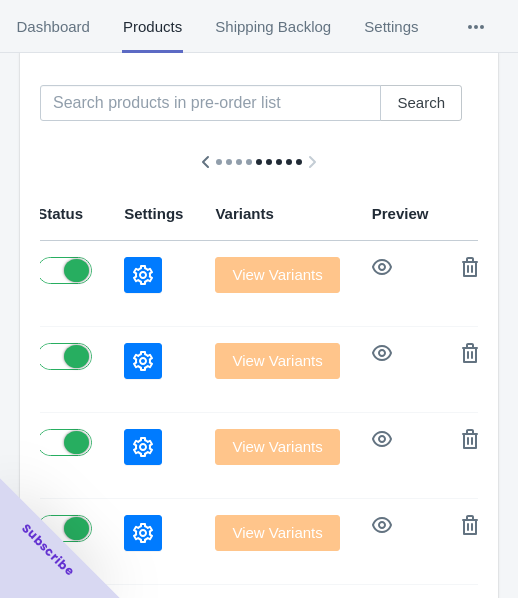 scroll, scrollTop: 0, scrollLeft: 0, axis: both 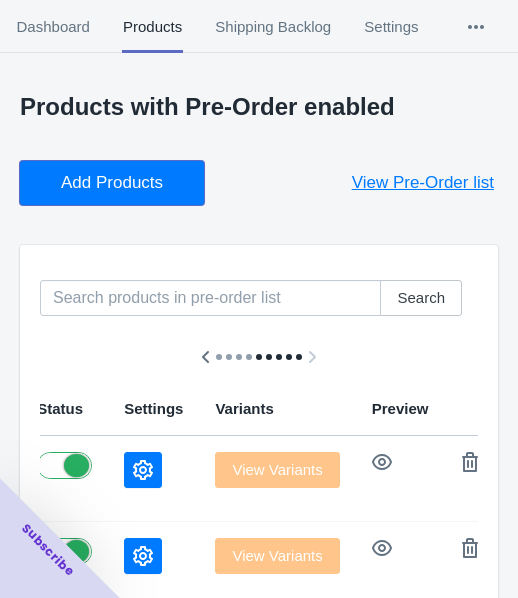 click on "Add Products" at bounding box center (112, 183) 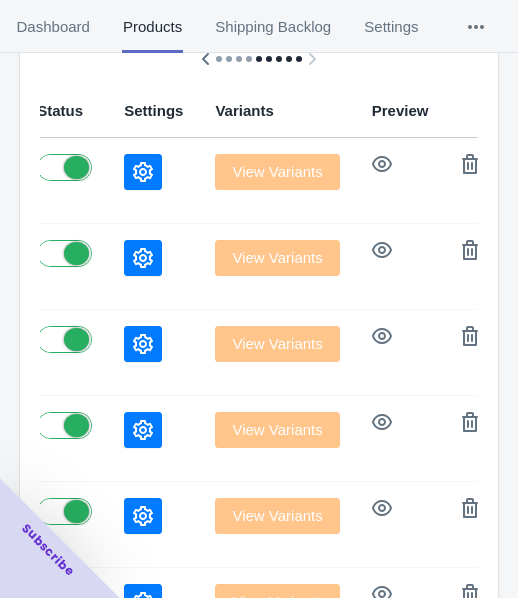 scroll, scrollTop: 300, scrollLeft: 0, axis: vertical 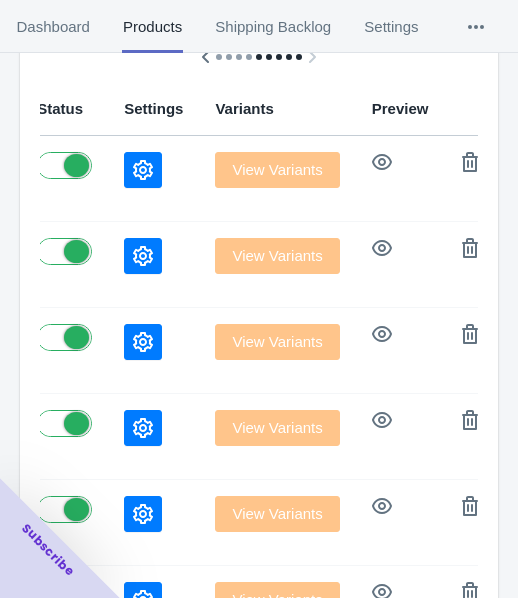 click at bounding box center [143, 170] 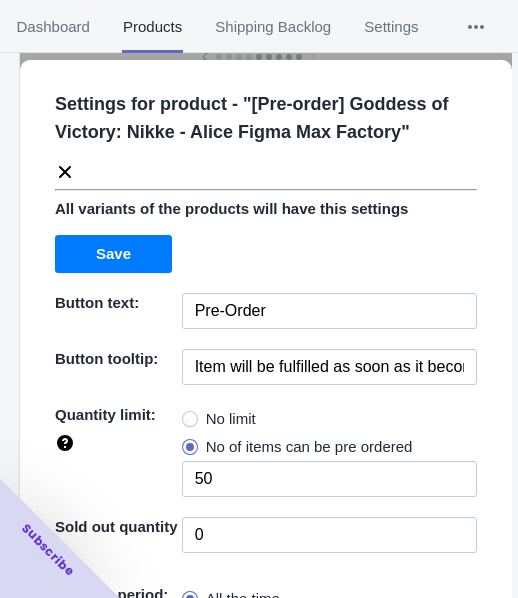 click on "No limit" at bounding box center (231, 419) 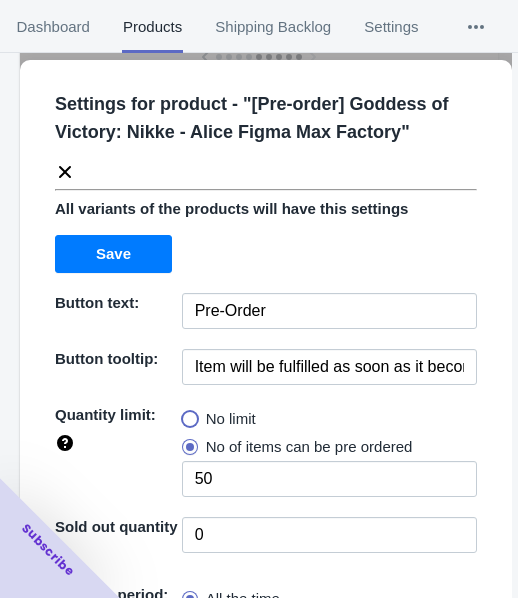 radio on "true" 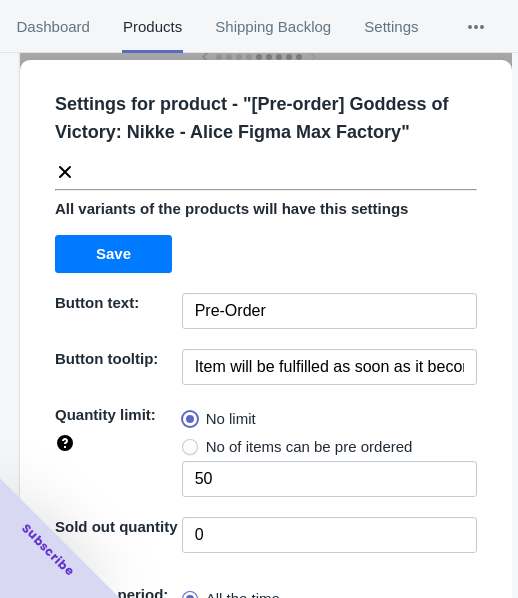 type 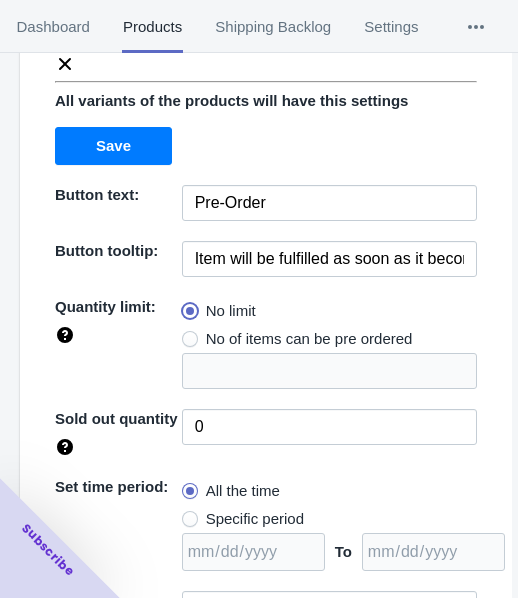 scroll, scrollTop: 262, scrollLeft: 0, axis: vertical 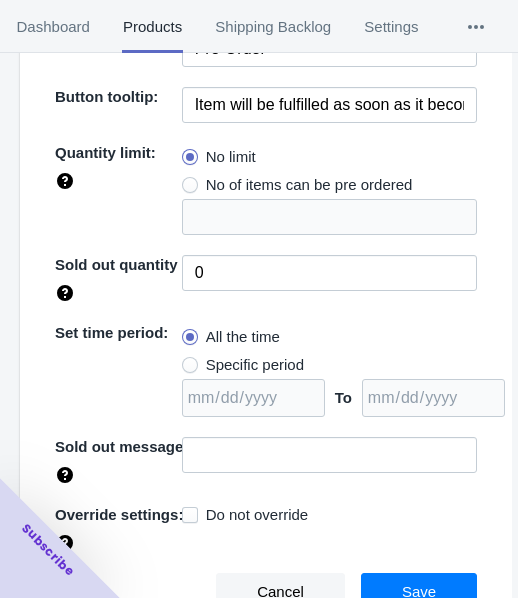 click on "Specific period" at bounding box center (255, 365) 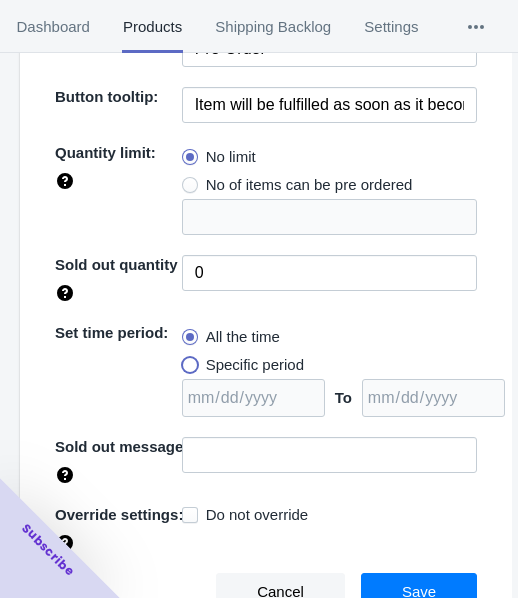 radio on "true" 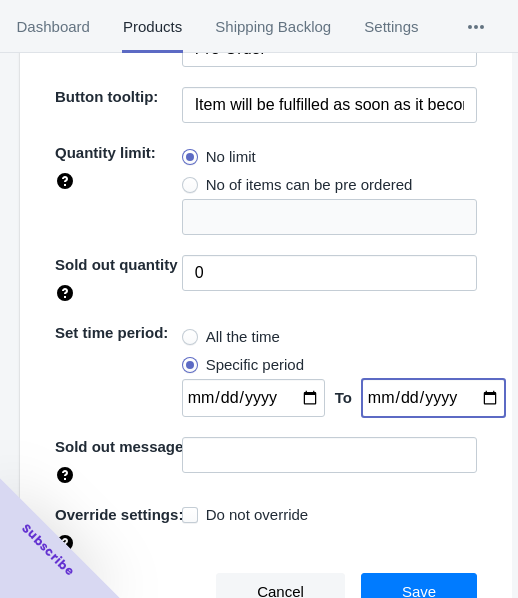 click on "2024-12-04" at bounding box center [433, 398] 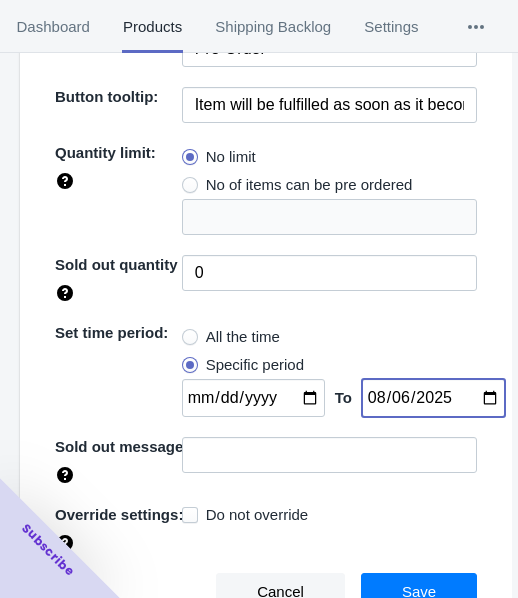 type on "2025-08-06" 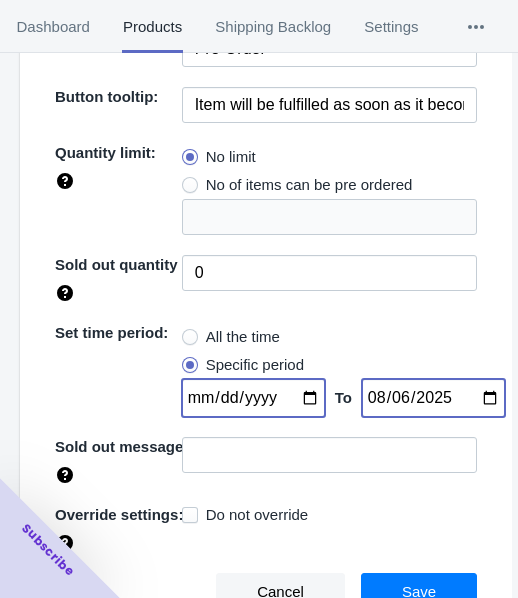 click on "2024-12-02" at bounding box center [253, 398] 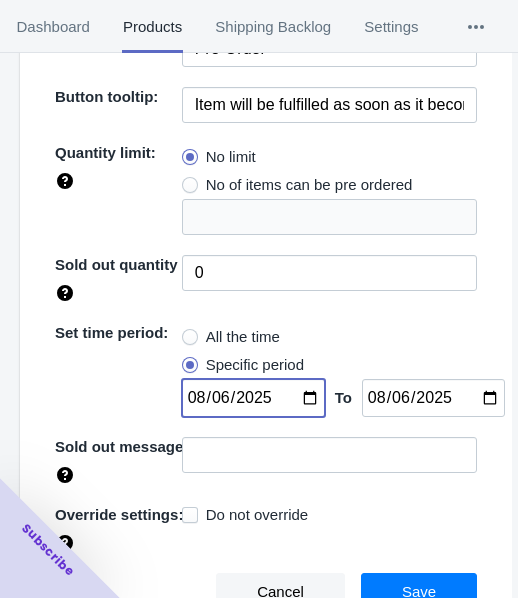 type on "2025-08-06" 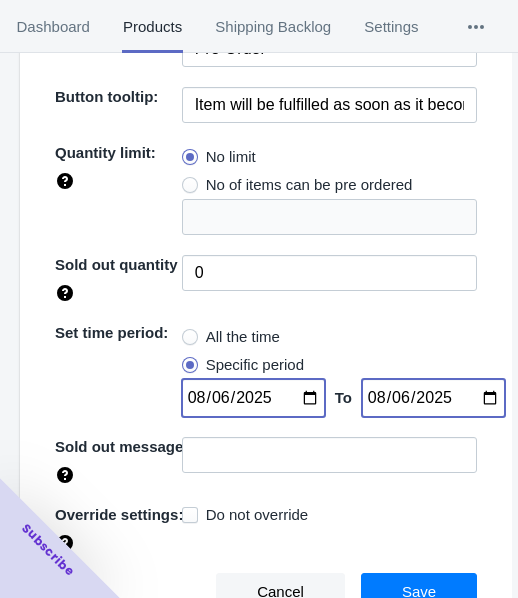 click on "2025-08-06" at bounding box center [433, 398] 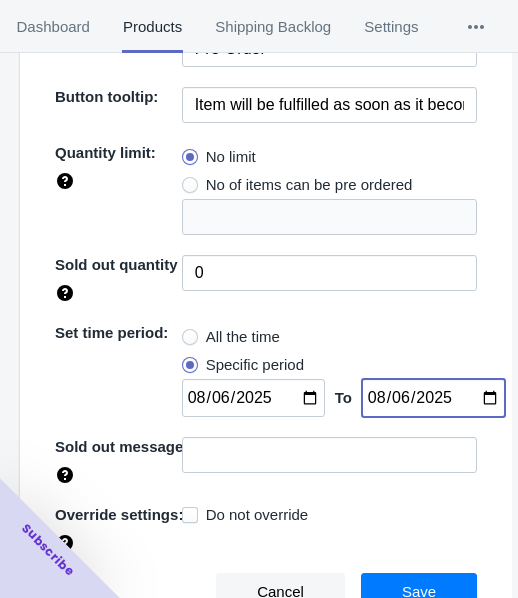 type on "[DATE]" 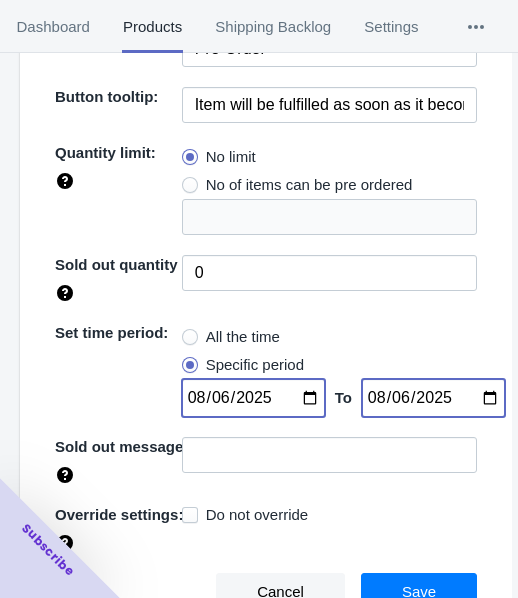 click on "2025-08-06" at bounding box center (253, 398) 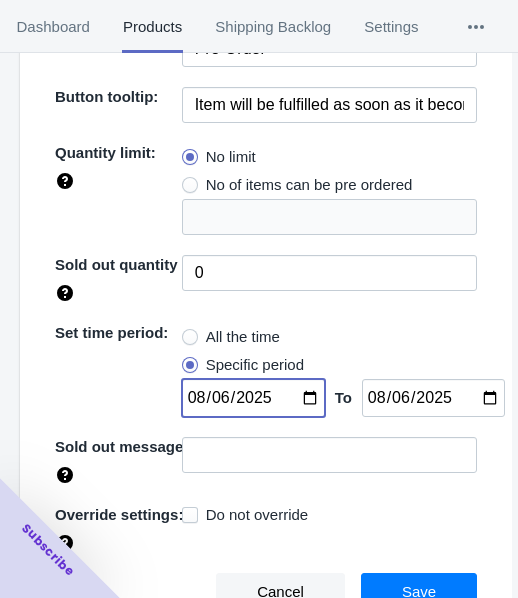 type on "[DATE]" 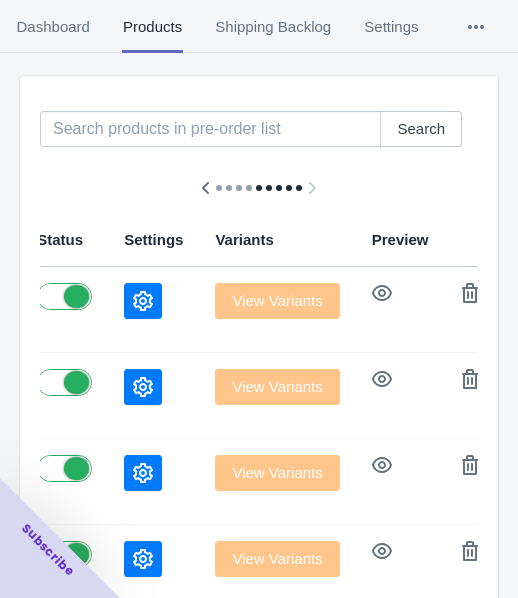 scroll, scrollTop: 0, scrollLeft: 0, axis: both 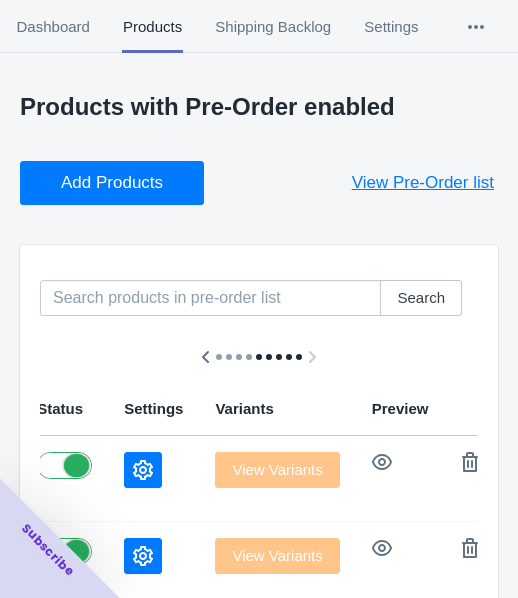 click on "Add Products" at bounding box center (112, 183) 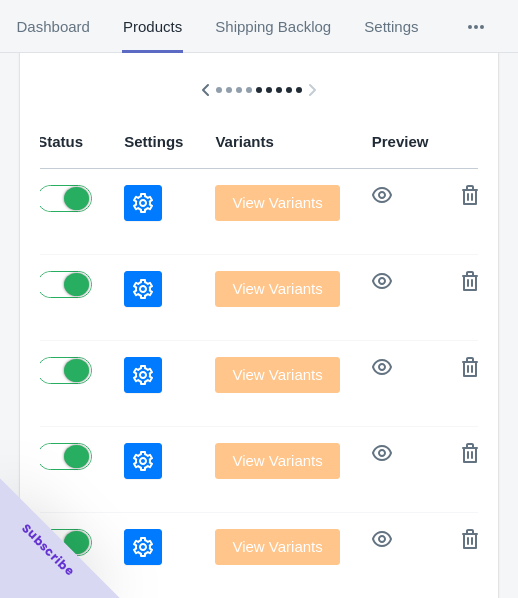 scroll, scrollTop: 300, scrollLeft: 0, axis: vertical 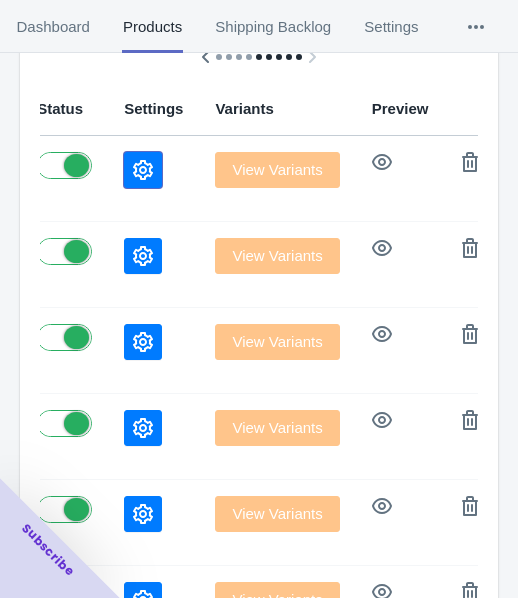 click 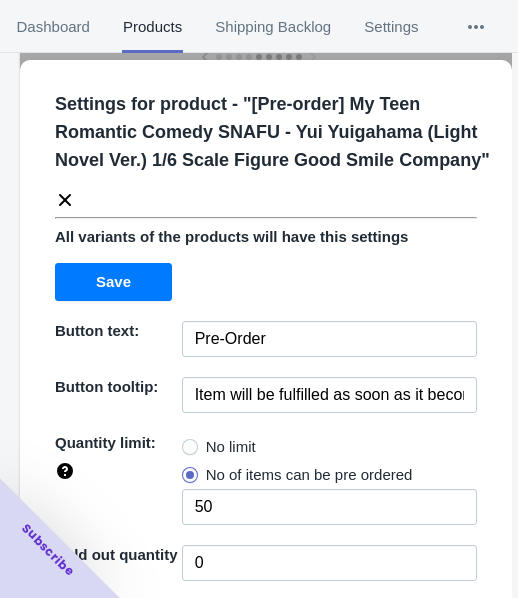 click on "No limit" at bounding box center [219, 447] 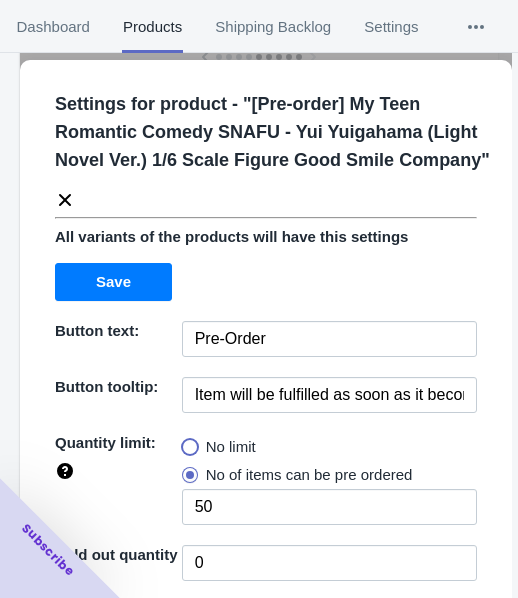 click on "No limit" at bounding box center (187, 442) 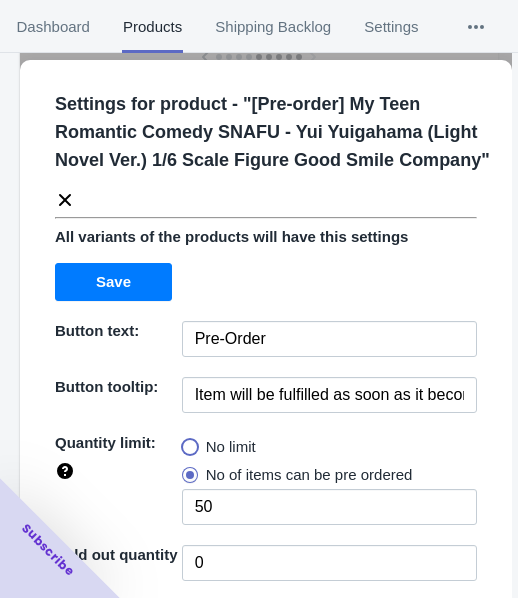 radio on "true" 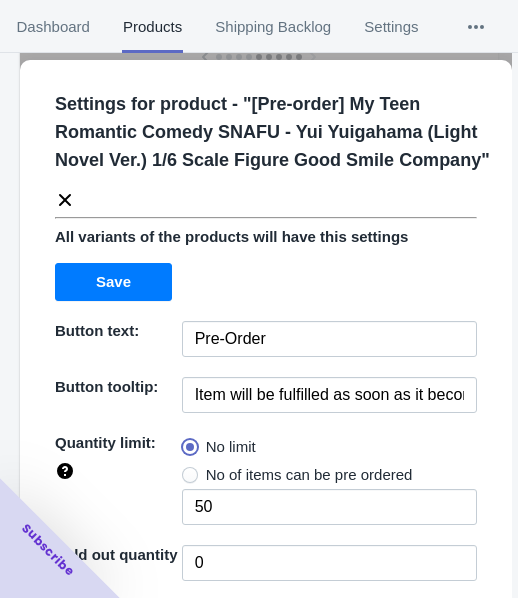 type 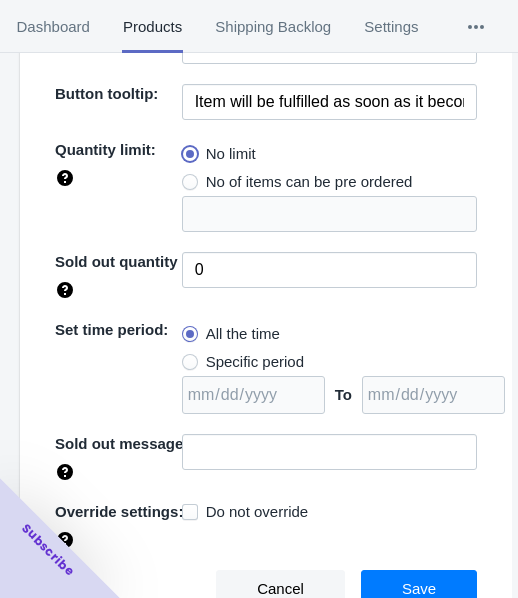 scroll, scrollTop: 318, scrollLeft: 0, axis: vertical 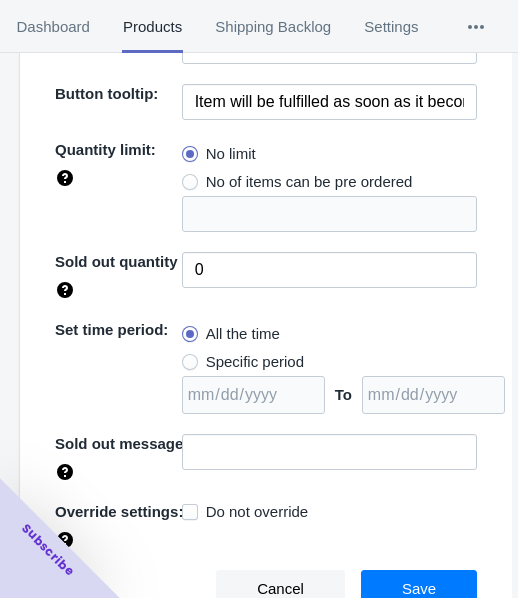 click on "Specific period" at bounding box center [243, 362] 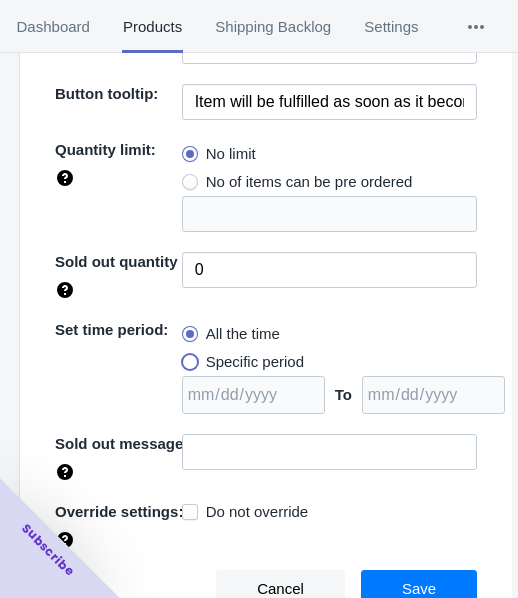 click on "Specific period" at bounding box center (187, 357) 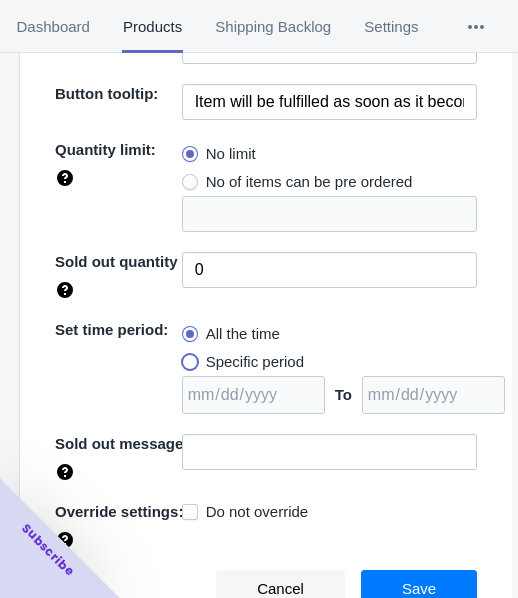 radio on "true" 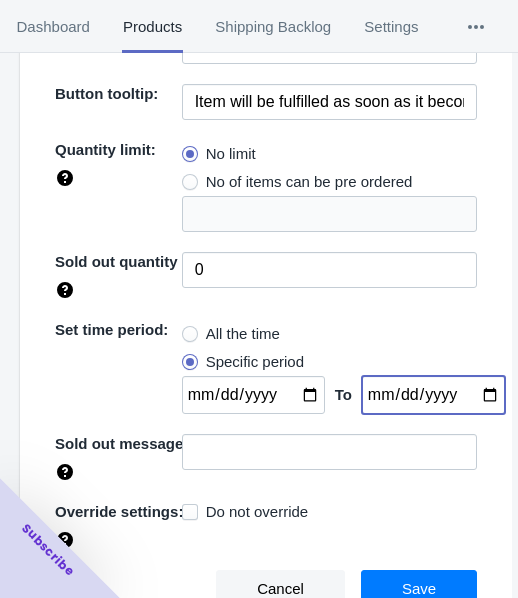 click at bounding box center (433, 395) 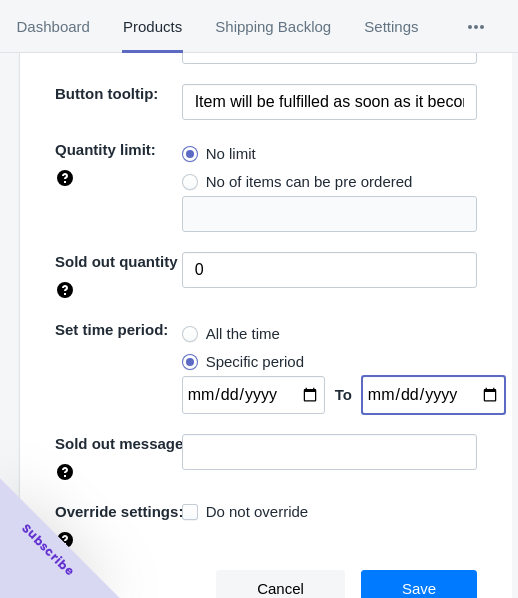 type on "2025-09-14" 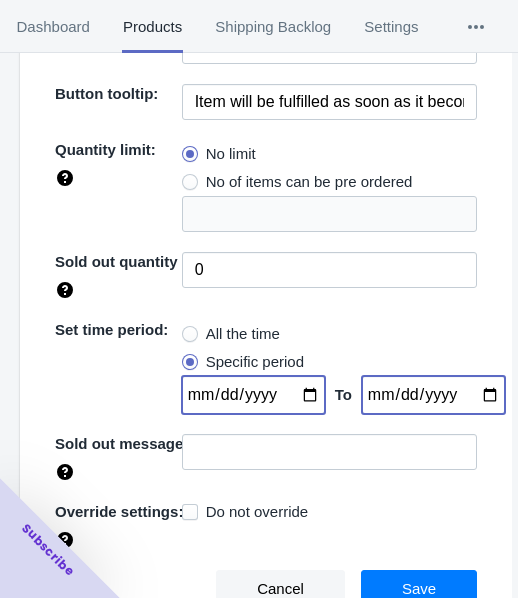 click at bounding box center [253, 395] 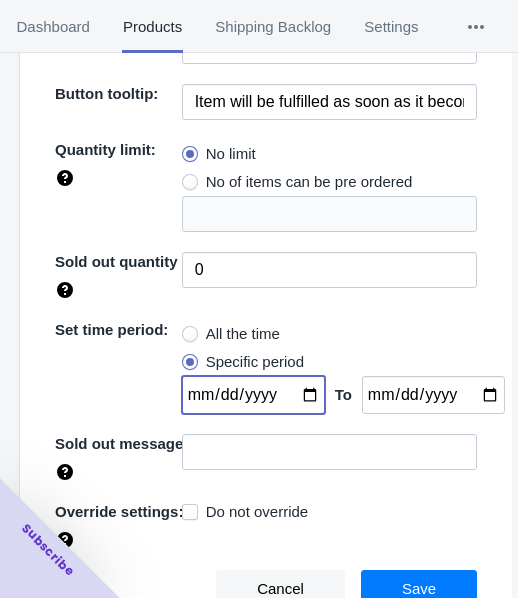 type on "[DATE]" 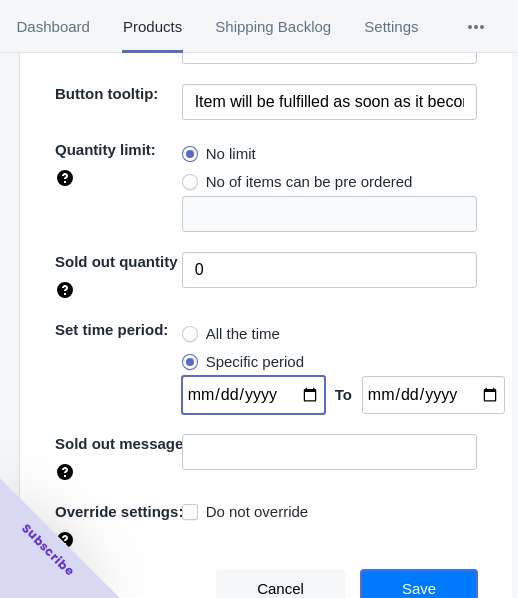 click on "Save" at bounding box center (419, 589) 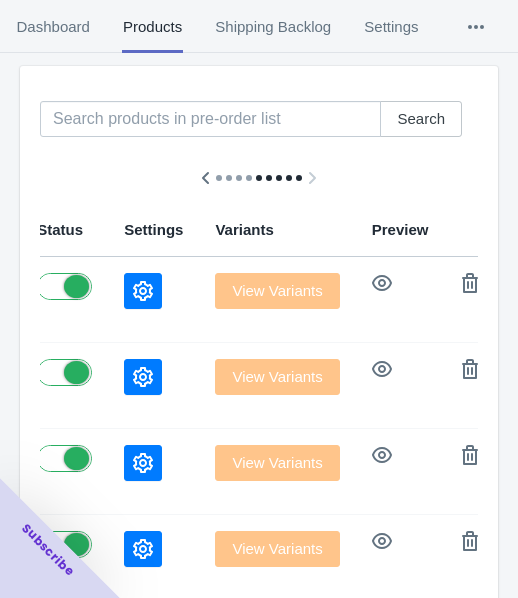 scroll, scrollTop: 0, scrollLeft: 0, axis: both 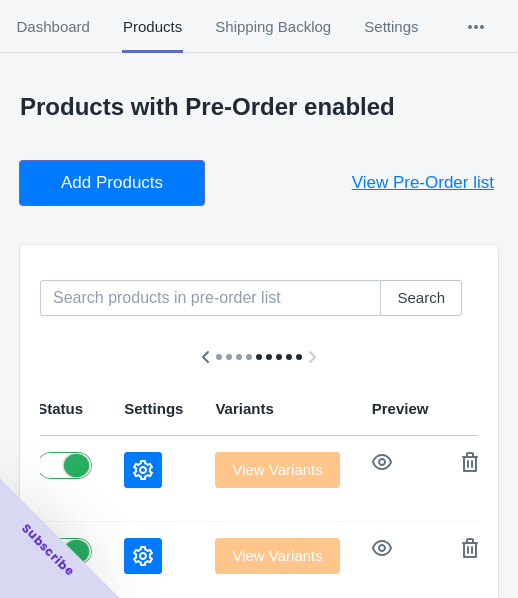 click on "Add Products" at bounding box center [112, 183] 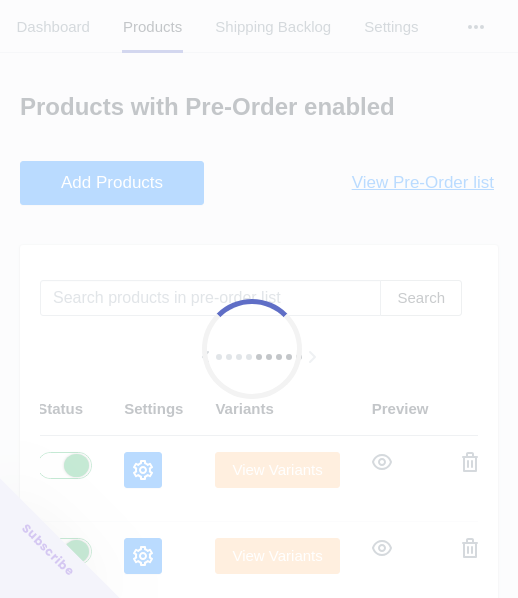 scroll, scrollTop: 0, scrollLeft: 1291, axis: horizontal 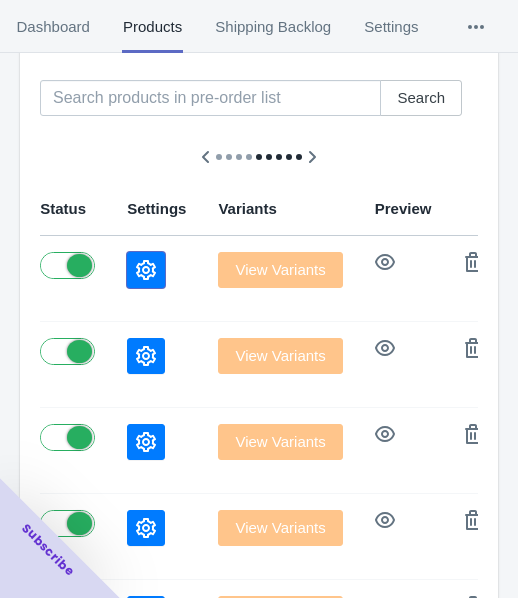 click 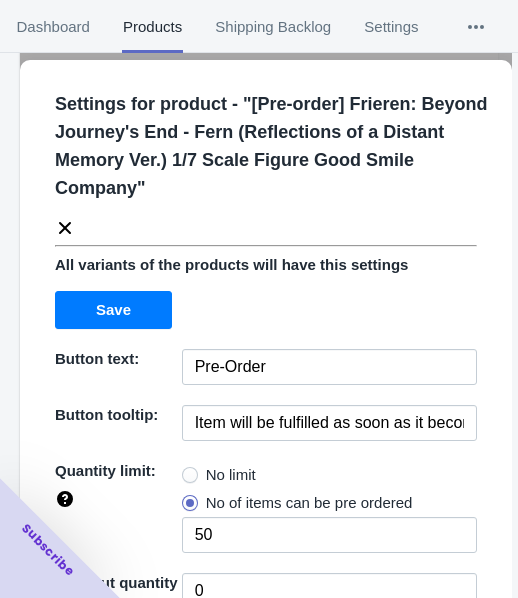 drag, startPoint x: 213, startPoint y: 467, endPoint x: 275, endPoint y: 384, distance: 103.6002 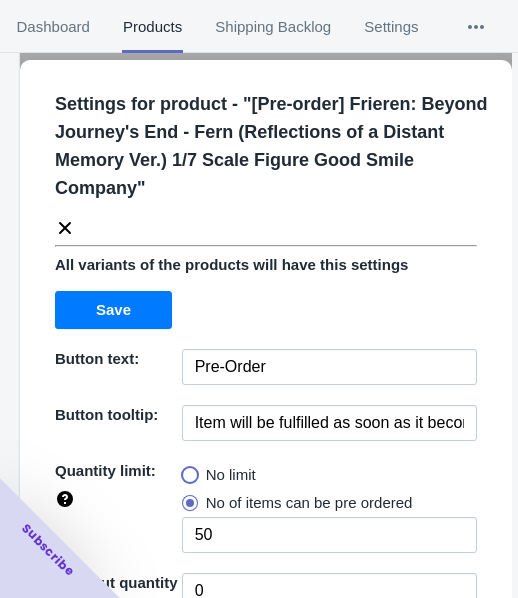 radio on "true" 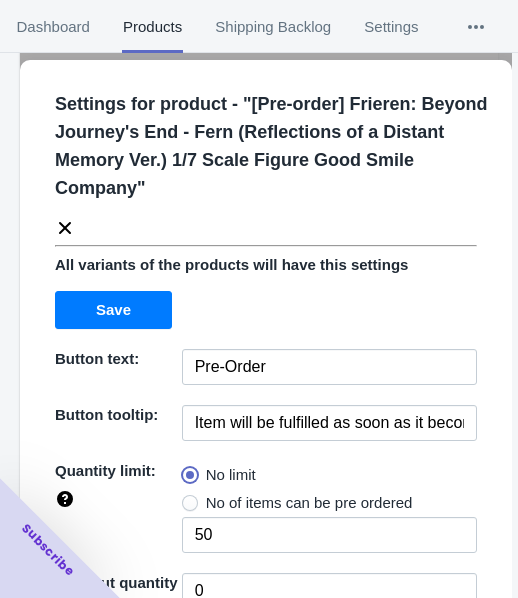 type 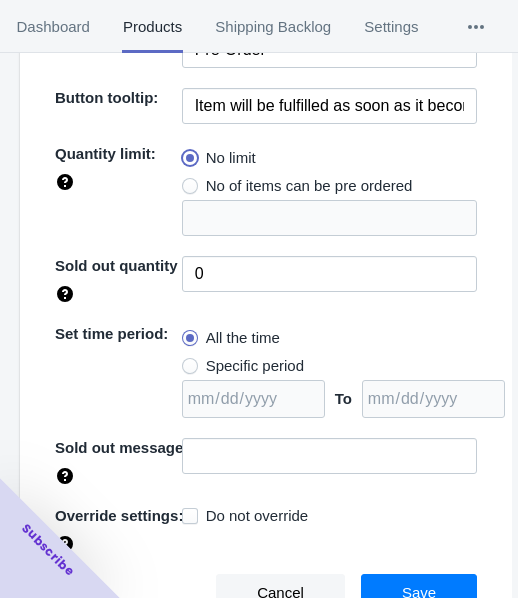 scroll, scrollTop: 318, scrollLeft: 0, axis: vertical 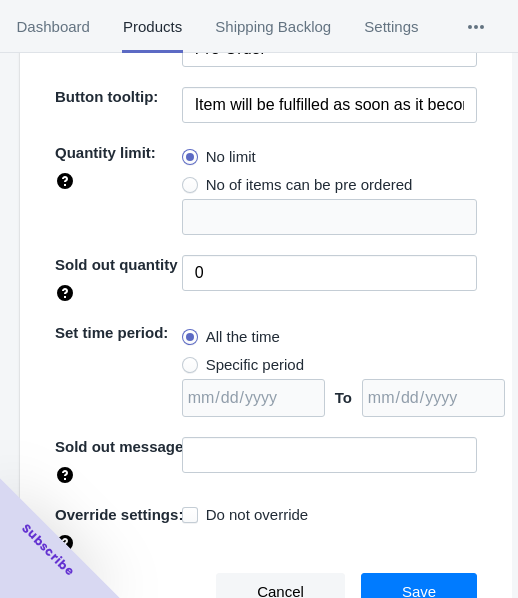 click on "Specific period" at bounding box center (255, 365) 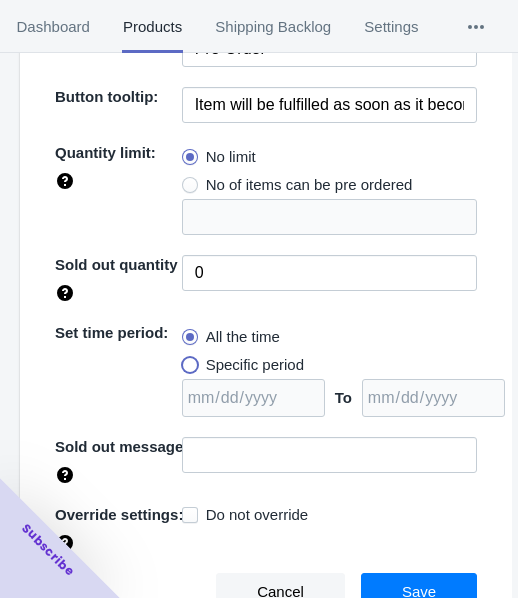 click on "Specific period" at bounding box center [187, 360] 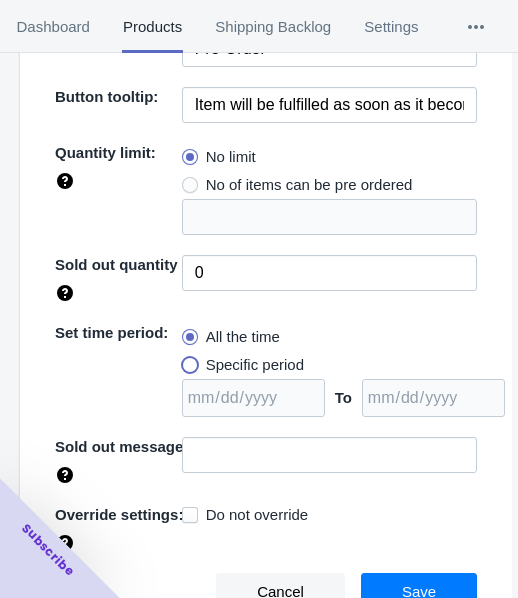 radio on "true" 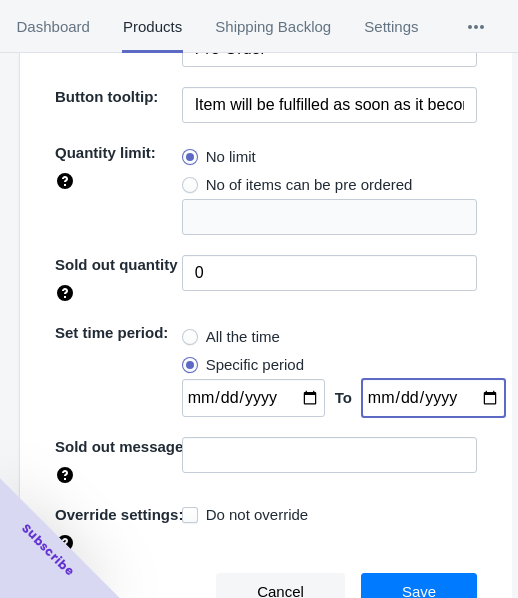 click at bounding box center [433, 398] 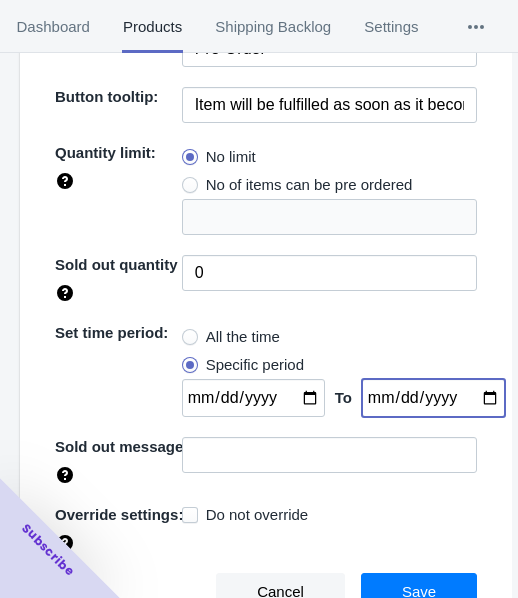type on "2025-09-14" 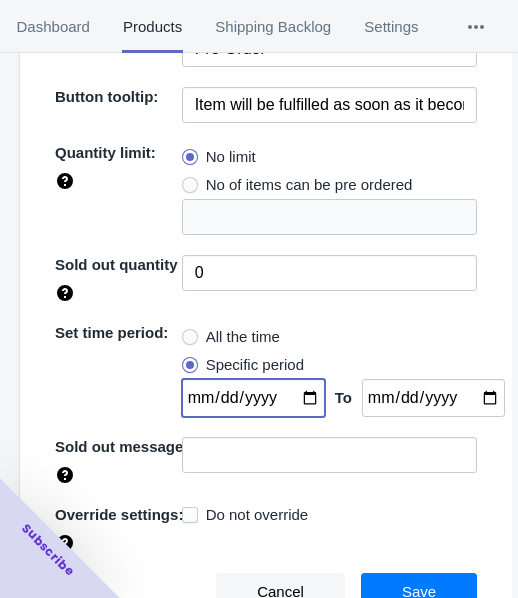 click at bounding box center [253, 398] 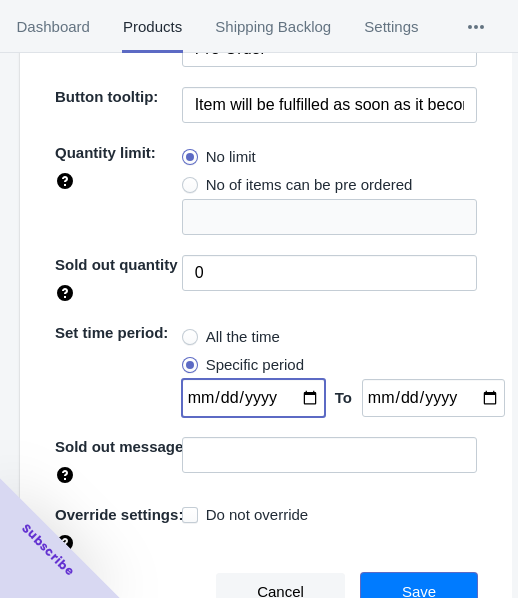 click on "Save" at bounding box center (419, 592) 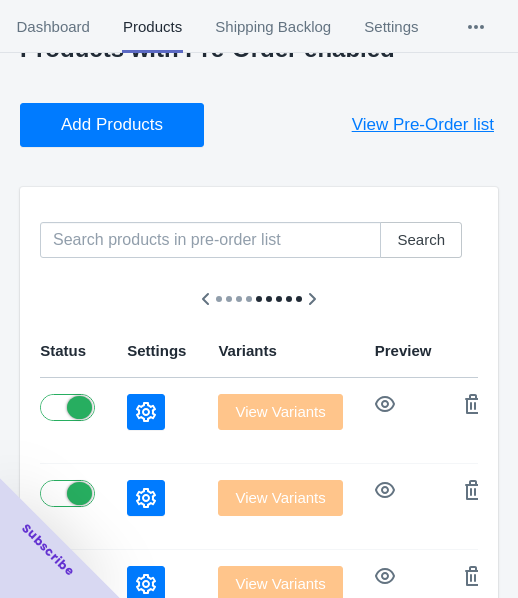 scroll, scrollTop: 0, scrollLeft: 0, axis: both 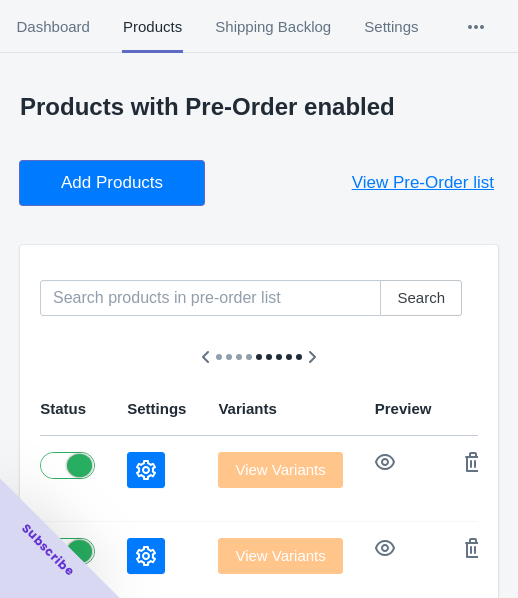 click on "Add Products" at bounding box center [112, 183] 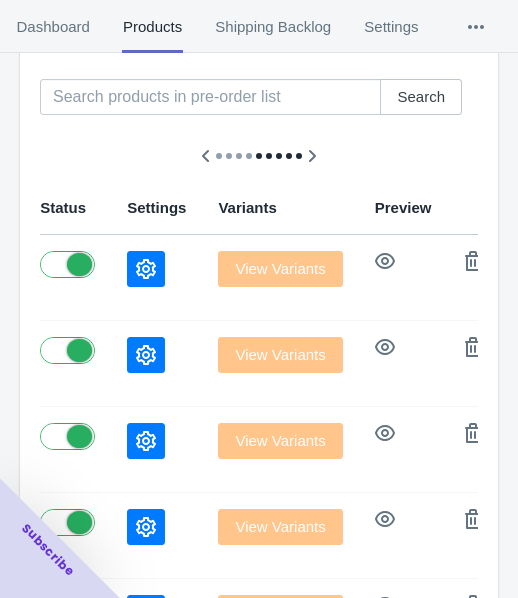 scroll, scrollTop: 300, scrollLeft: 0, axis: vertical 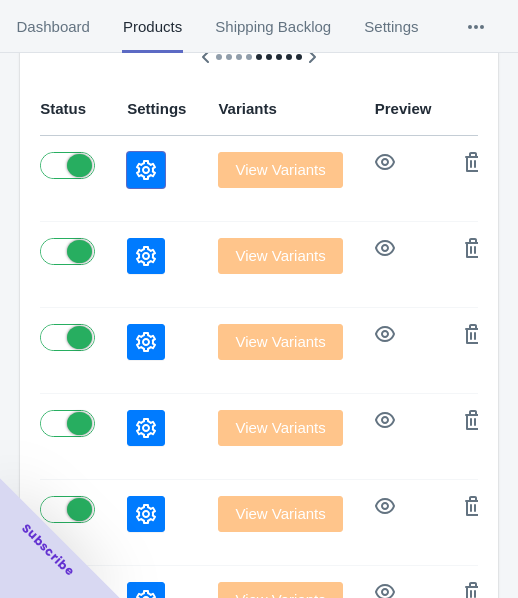 click 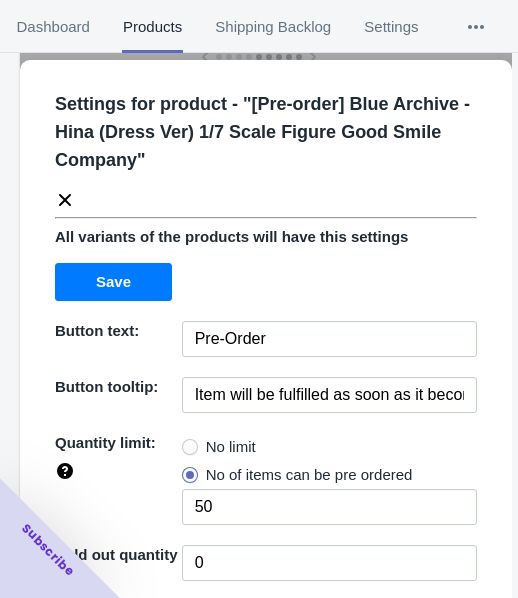 click on "No limit" at bounding box center (231, 447) 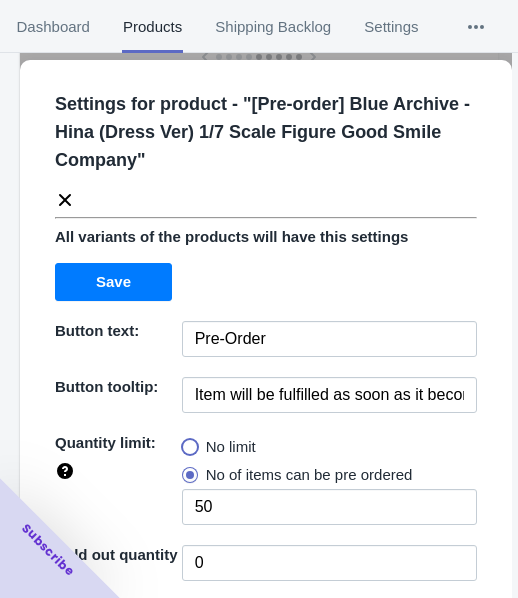 click on "No limit" at bounding box center [187, 442] 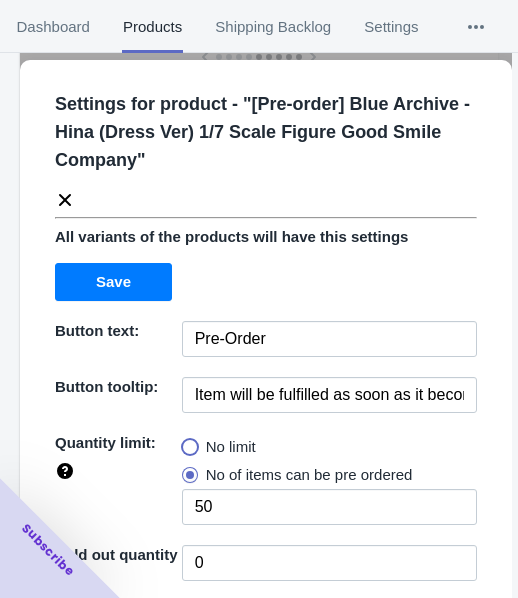 radio on "true" 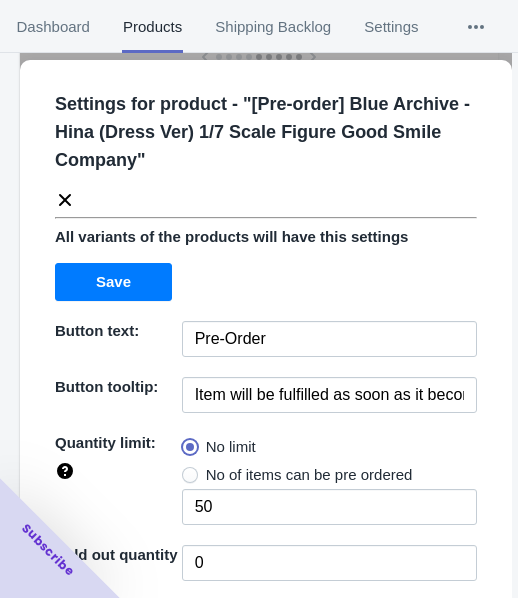 type 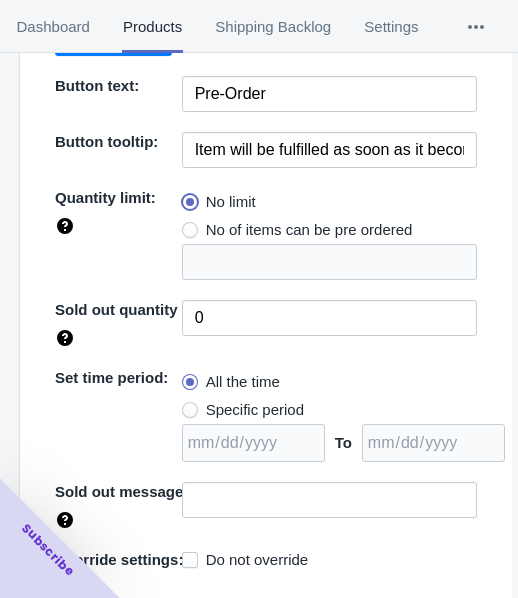 scroll, scrollTop: 290, scrollLeft: 0, axis: vertical 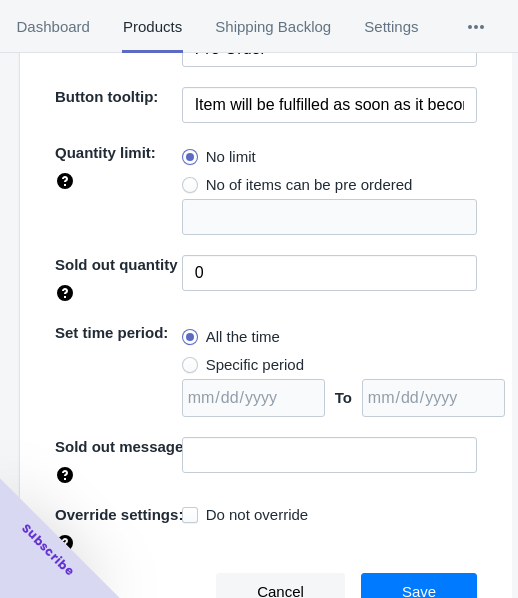 click on "Specific period" at bounding box center (255, 365) 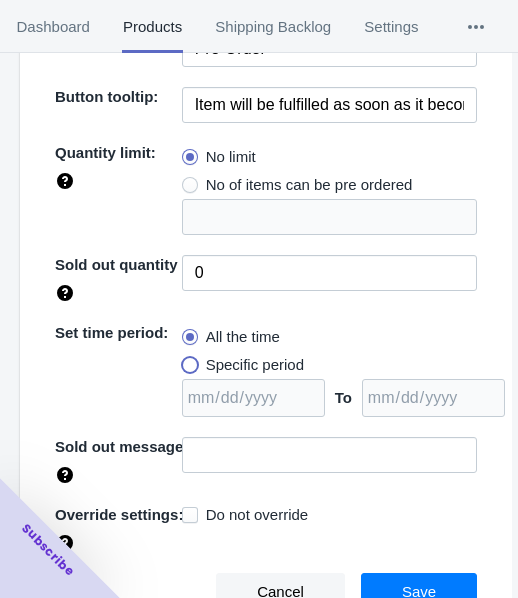 click on "Specific period" at bounding box center [187, 360] 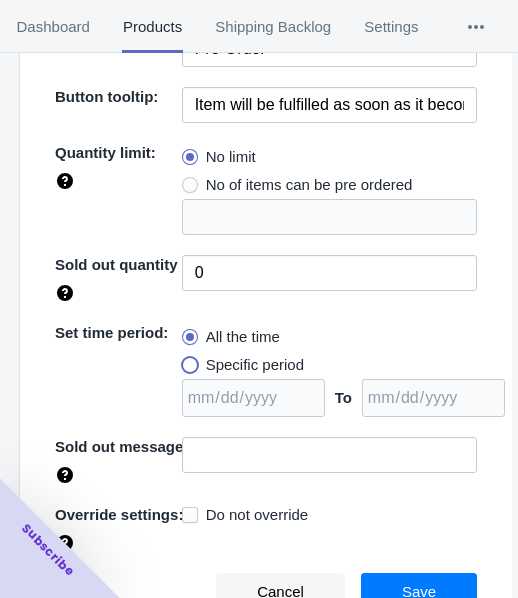 radio on "true" 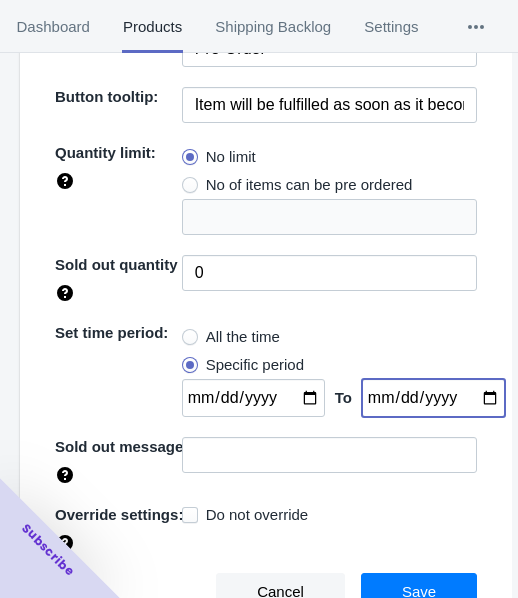 click at bounding box center [433, 398] 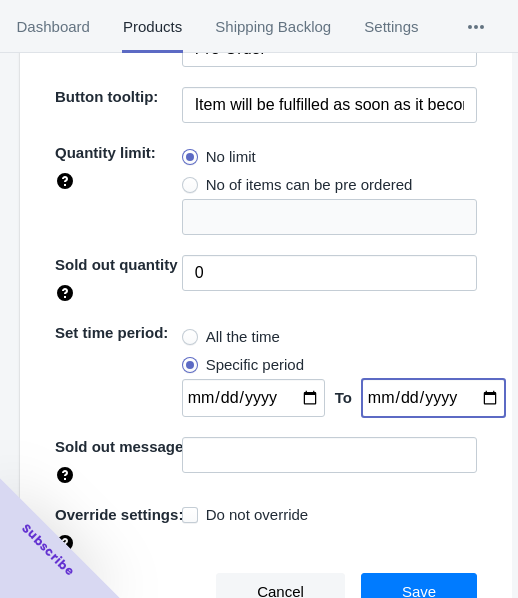 type on "2025-09-21" 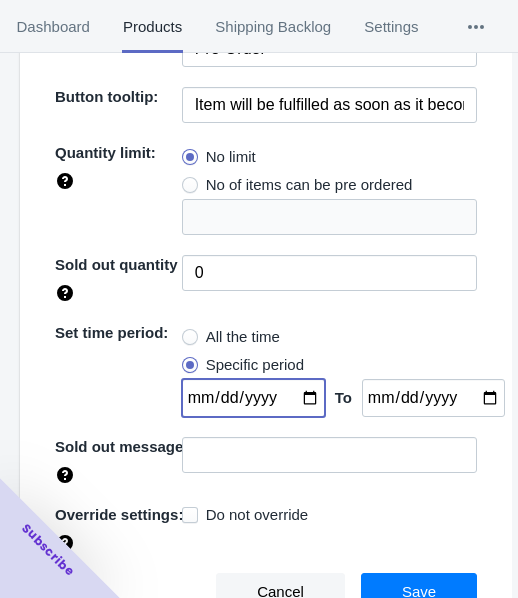 click at bounding box center [253, 398] 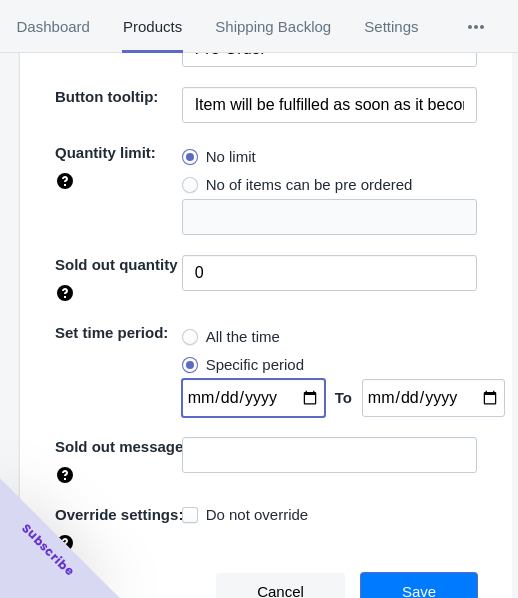 click on "Save" at bounding box center (419, 592) 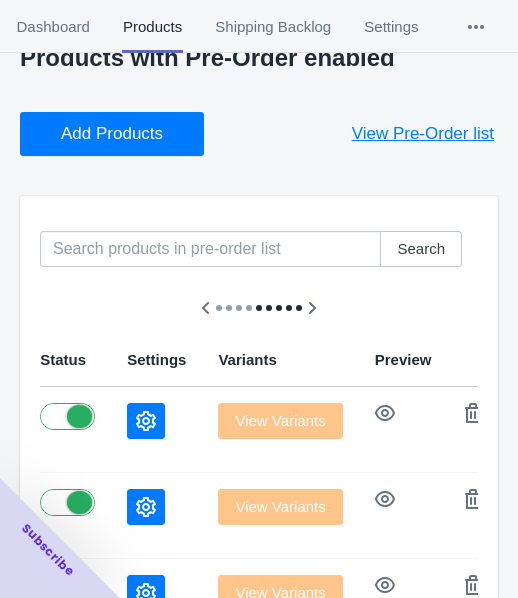 scroll, scrollTop: 0, scrollLeft: 0, axis: both 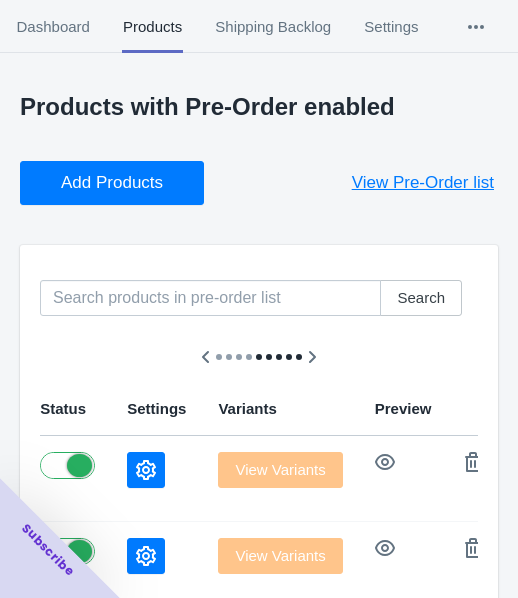 click on "Add Products" at bounding box center [112, 183] 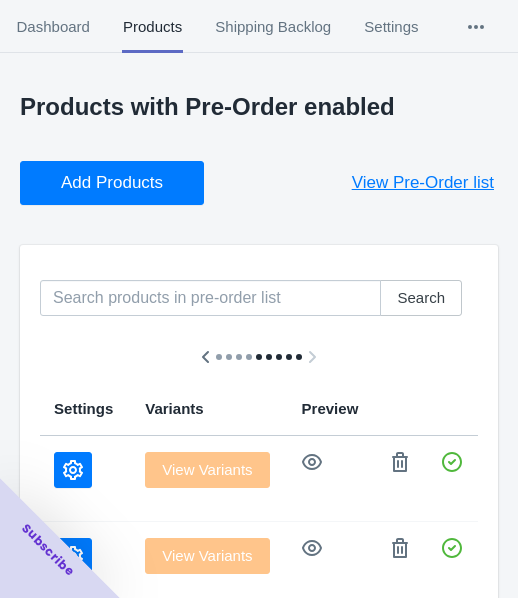 scroll, scrollTop: 0, scrollLeft: 1199, axis: horizontal 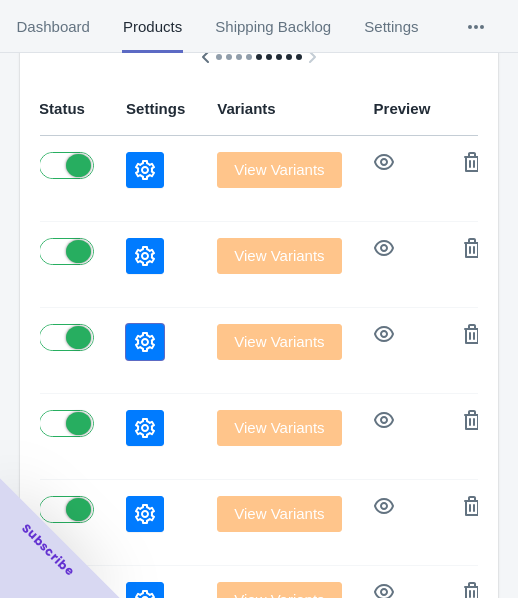 click 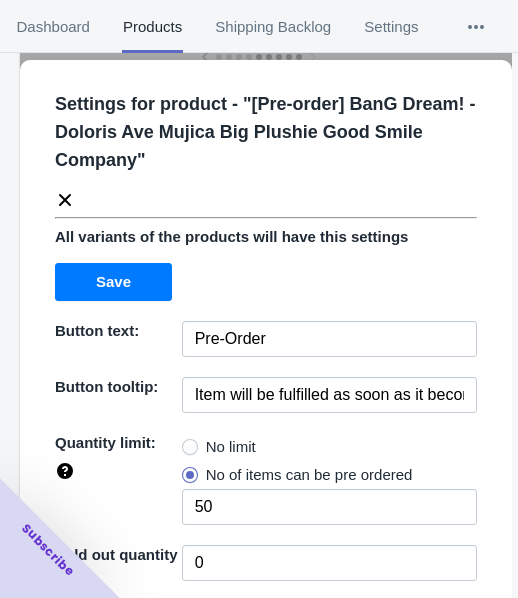 click on "Settings for product - " [Pre-order] BanG Dream! - Doloris Ave Mujica Big Plushie Good Smile Company " All variants of the products will have this settings Save Button text: Pre-Order Button tooltip: Item will be fulfilled as soon as it becomes available Quantity limit: No limit No of items can be pre ordered 50 Sold out quantity 0 Set time period: All the time Specific period To Sold out message: Override settings: Do not override Cancel Save" at bounding box center (266, 495) 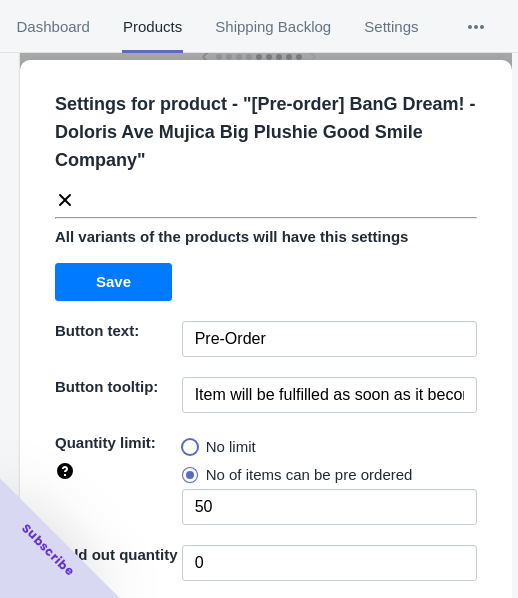 click on "No limit" at bounding box center (187, 442) 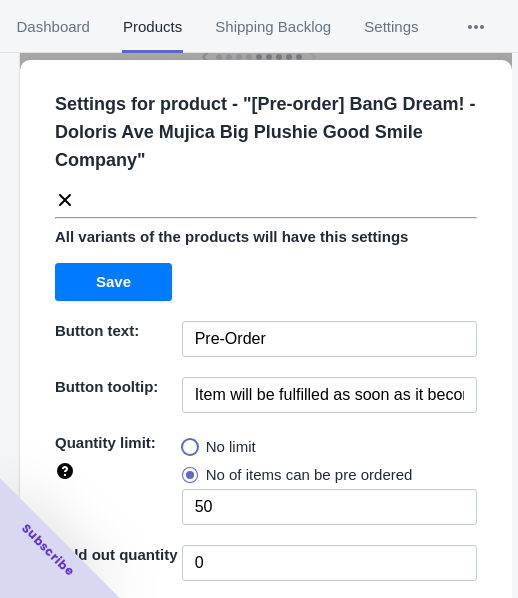 radio on "true" 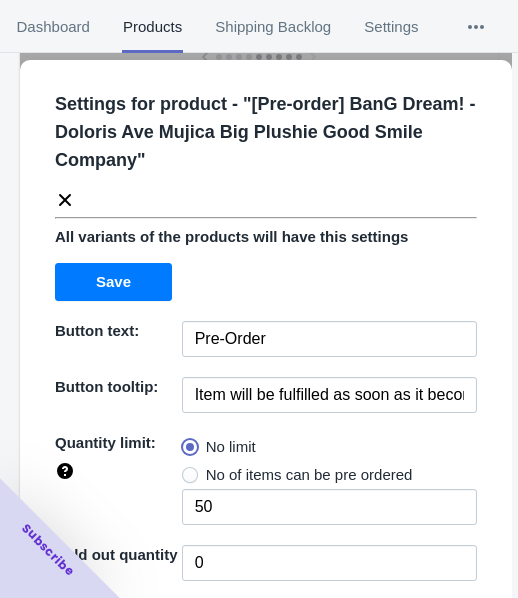 type 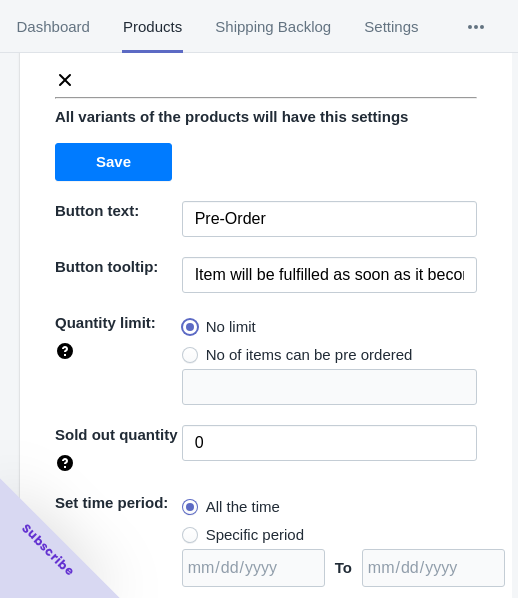 scroll, scrollTop: 290, scrollLeft: 0, axis: vertical 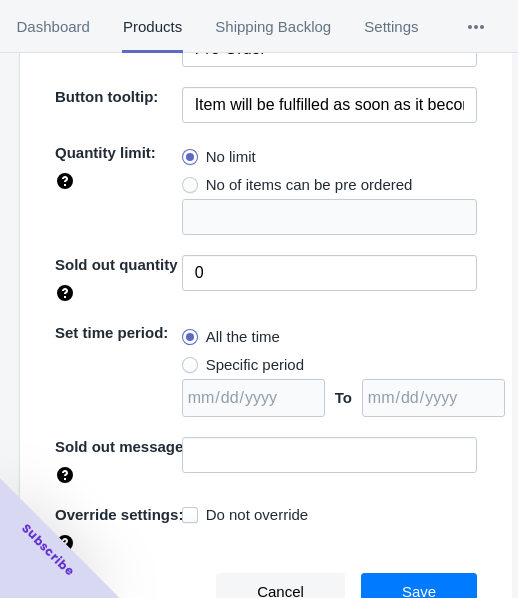 click on "Specific period" at bounding box center [255, 365] 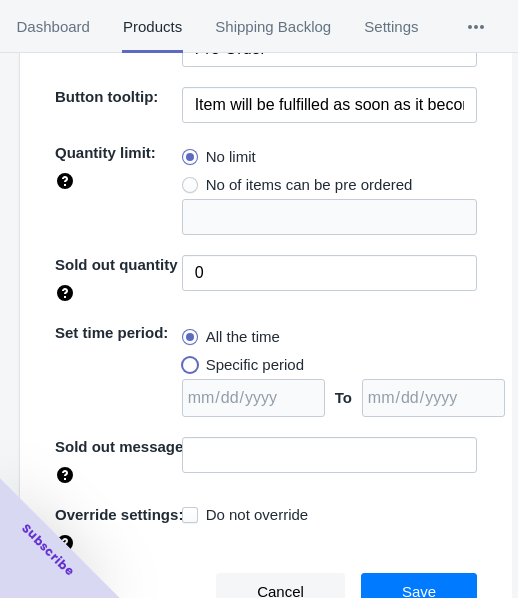 radio on "true" 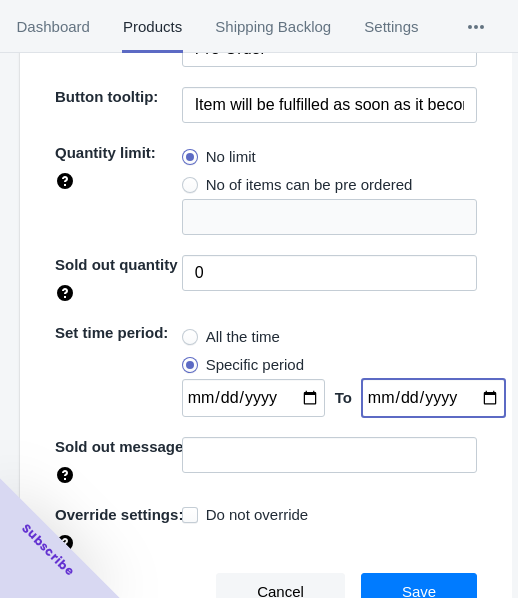 click at bounding box center (433, 398) 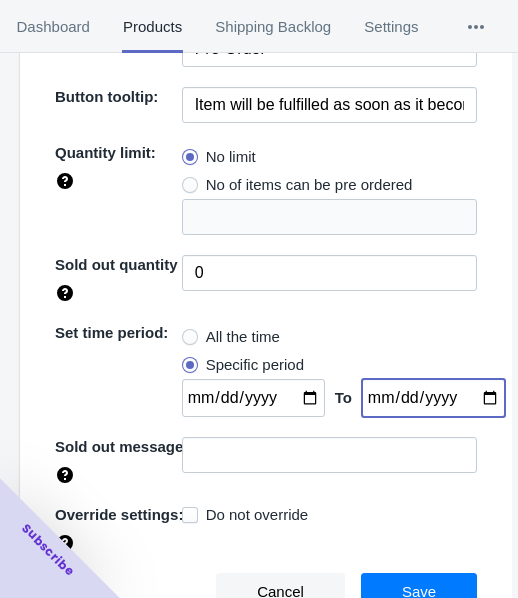type on "[DATE]" 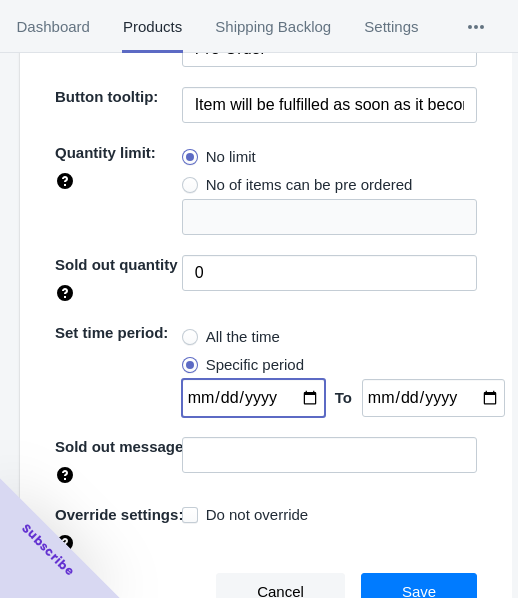 click at bounding box center (253, 398) 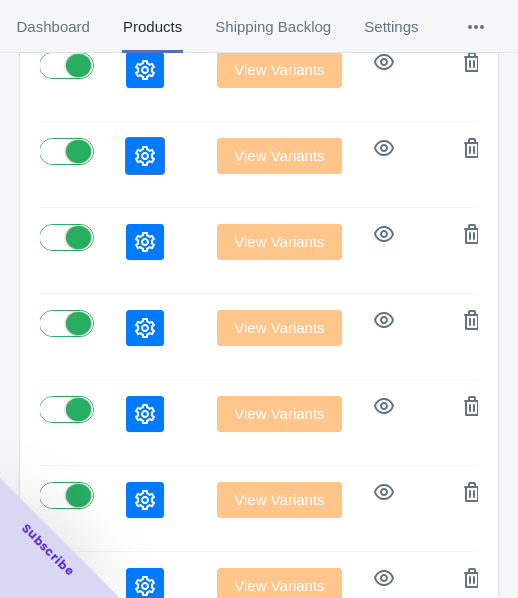 click at bounding box center (145, 156) 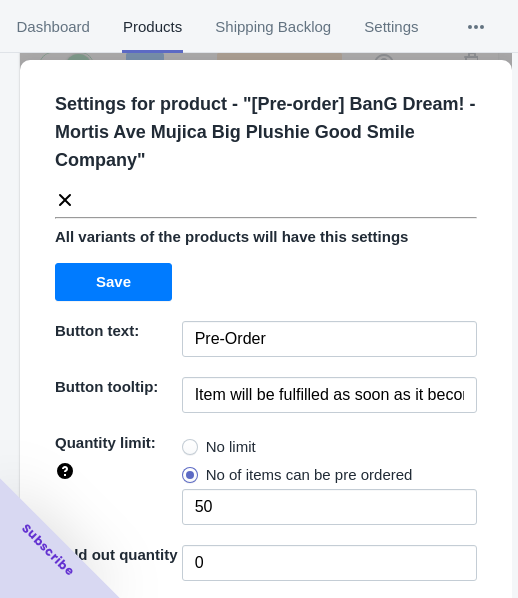 click on "No limit" at bounding box center (231, 447) 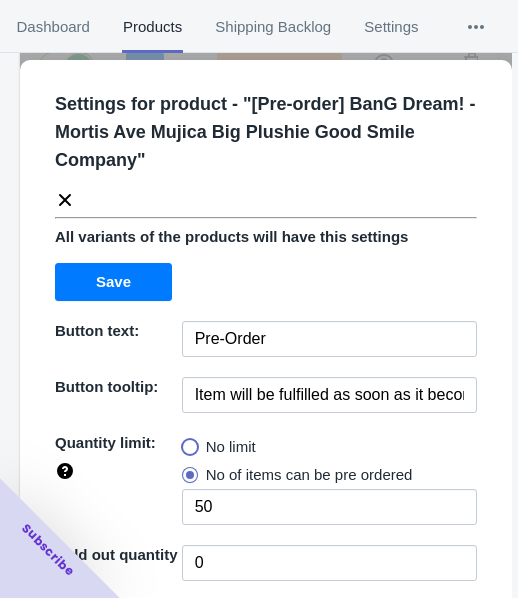 radio on "true" 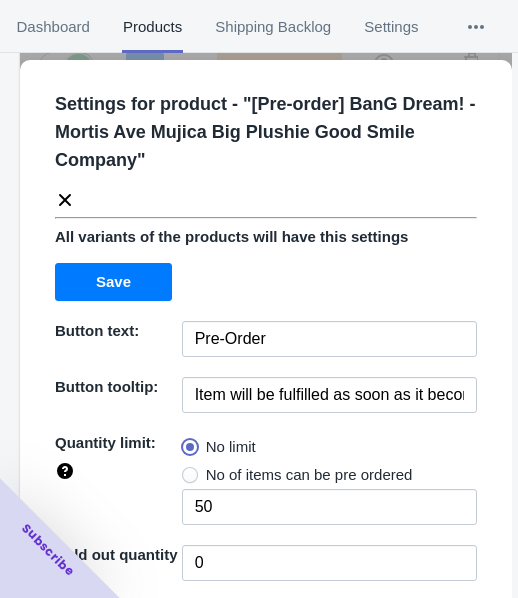type 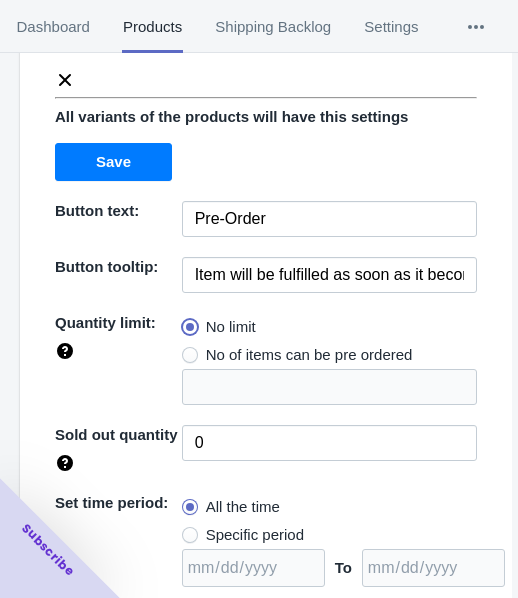 scroll, scrollTop: 290, scrollLeft: 0, axis: vertical 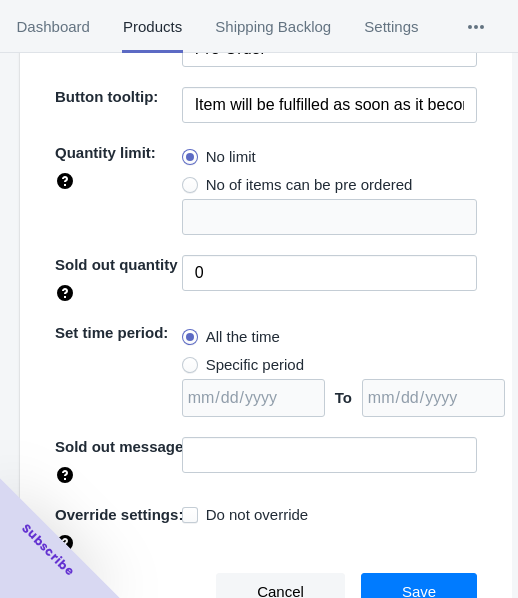 click on "Specific period" at bounding box center [255, 365] 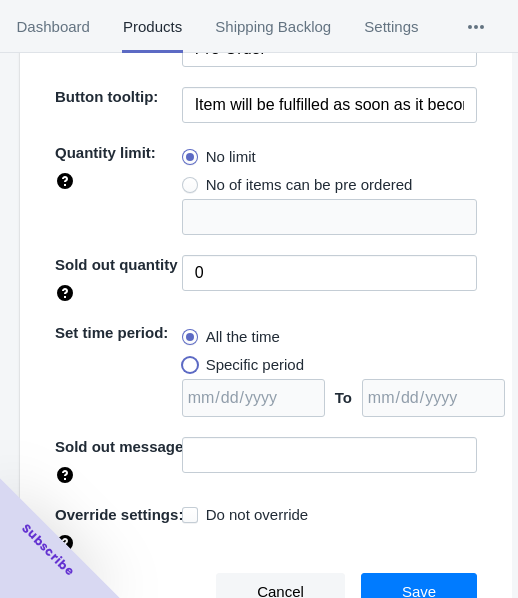 click on "Specific period" at bounding box center [187, 360] 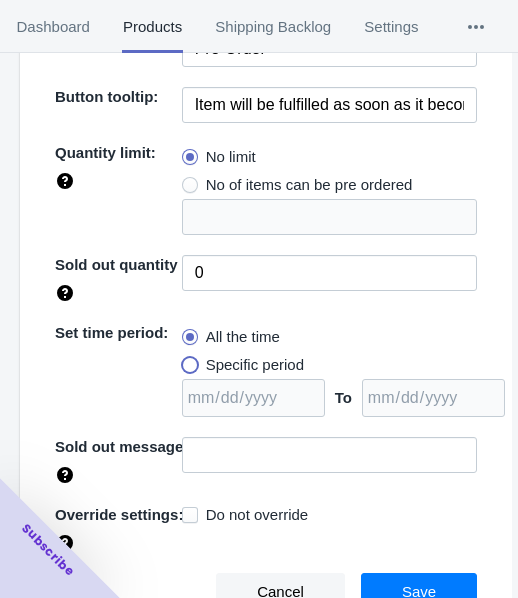 radio on "true" 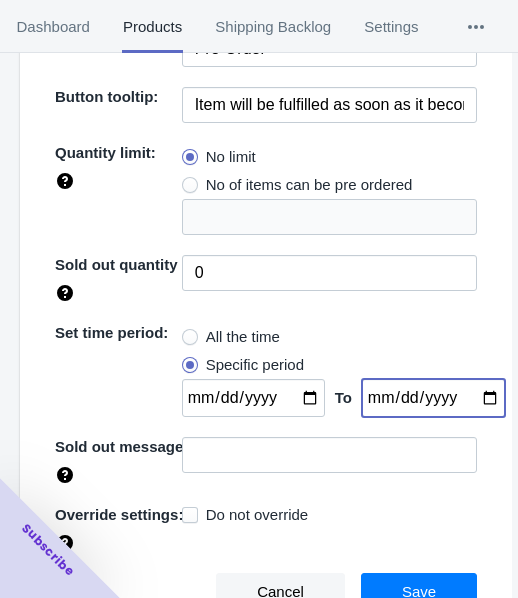 click at bounding box center (433, 398) 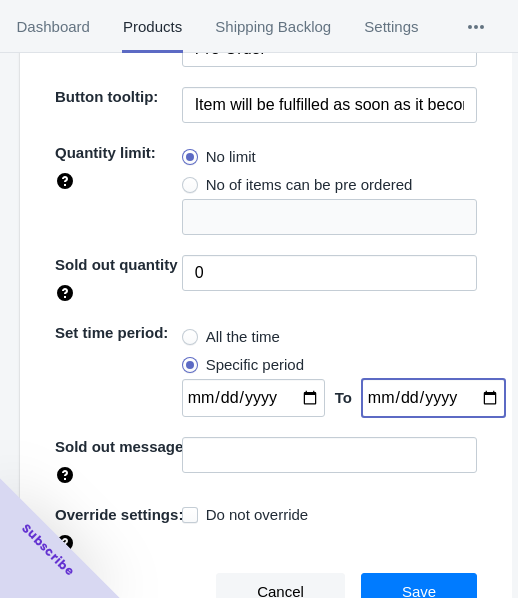 type on "[DATE]" 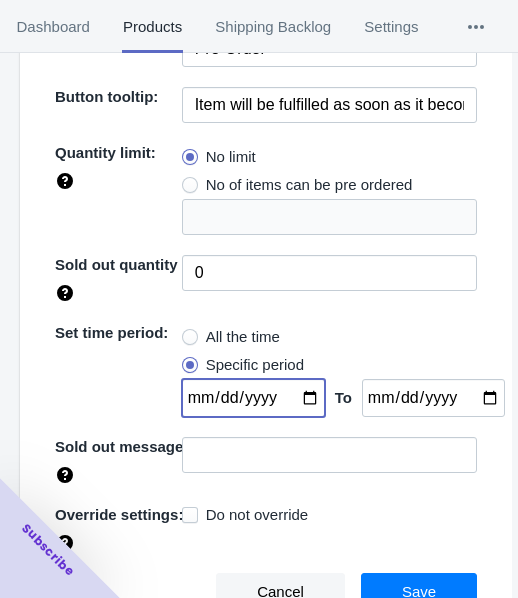 click at bounding box center [253, 398] 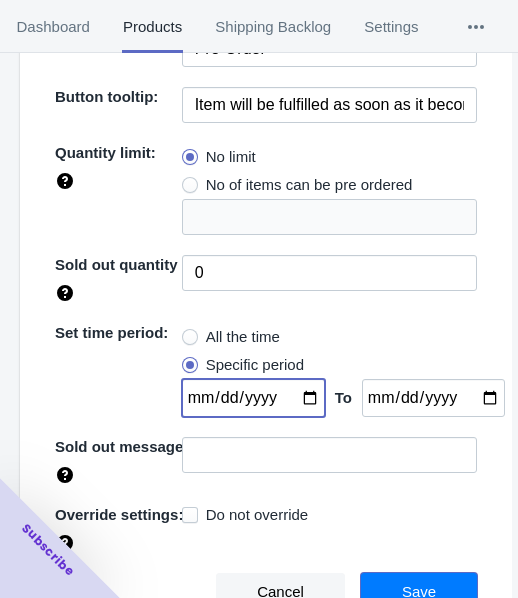 click on "Save" at bounding box center (419, 592) 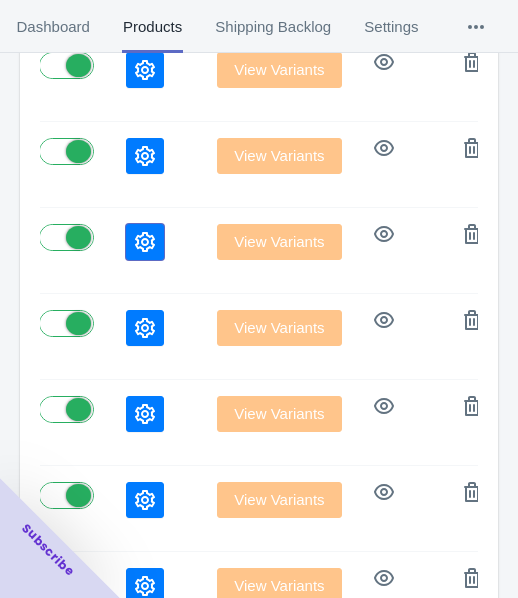 click 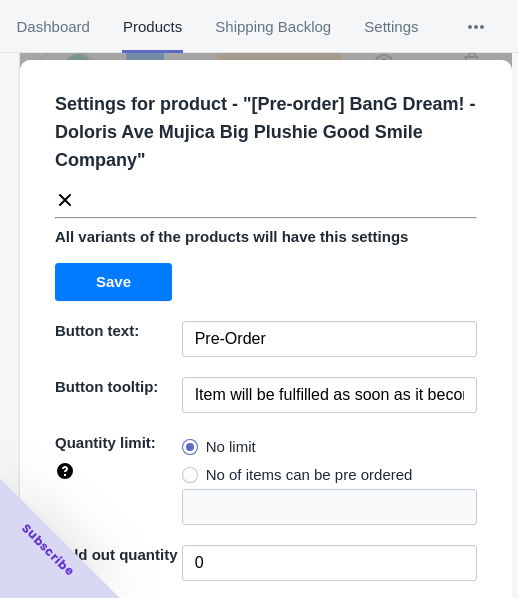 click 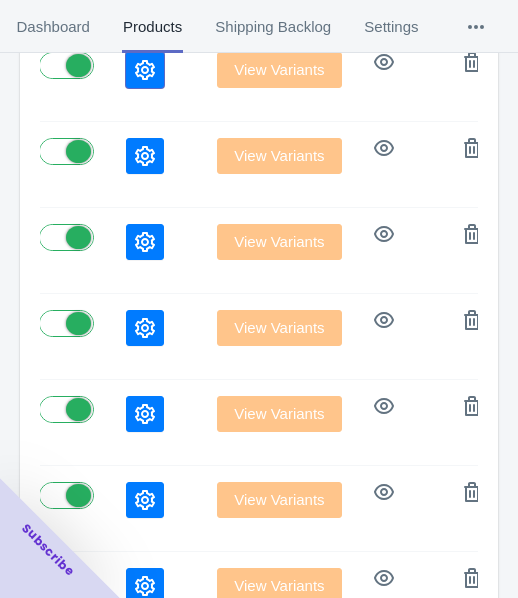 click at bounding box center [145, 70] 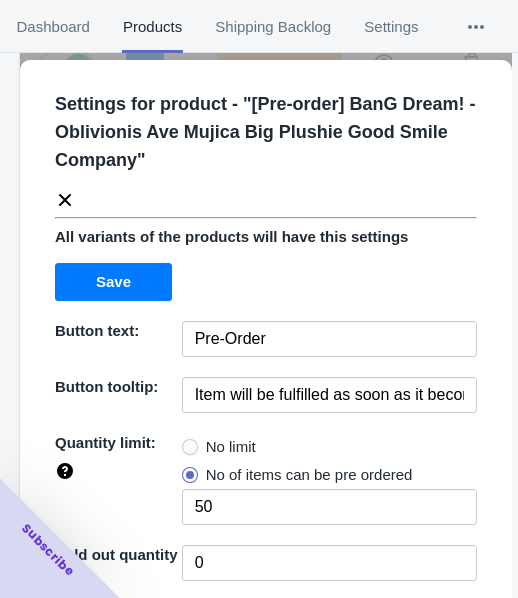 click on "No limit" at bounding box center (231, 447) 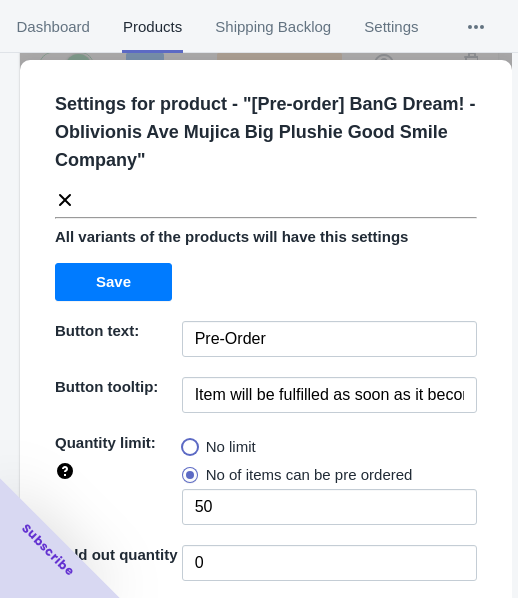 radio on "true" 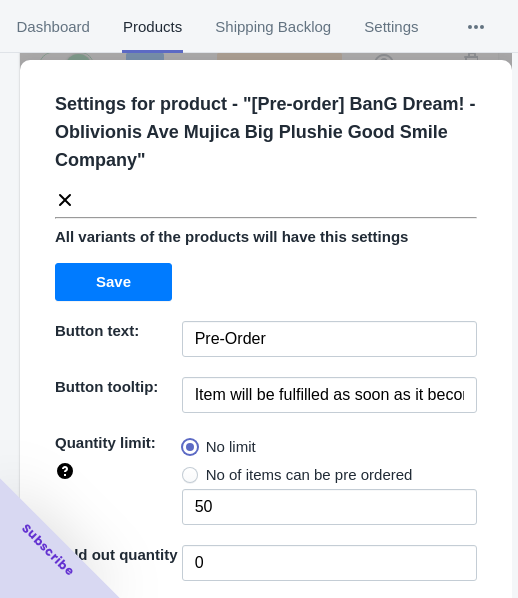 type 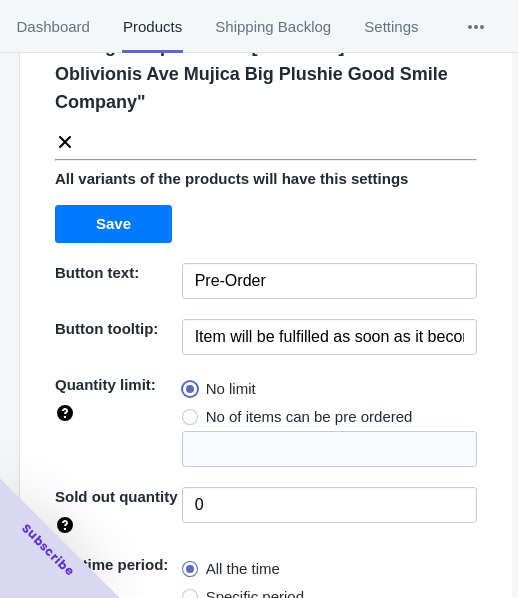 scroll, scrollTop: 290, scrollLeft: 0, axis: vertical 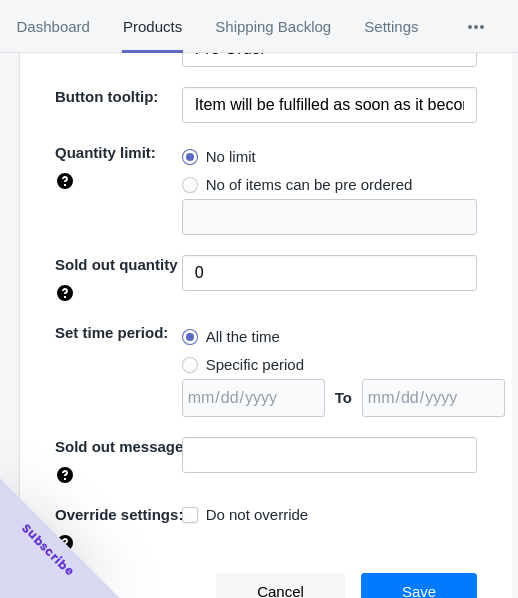 click on "Specific period" at bounding box center [255, 365] 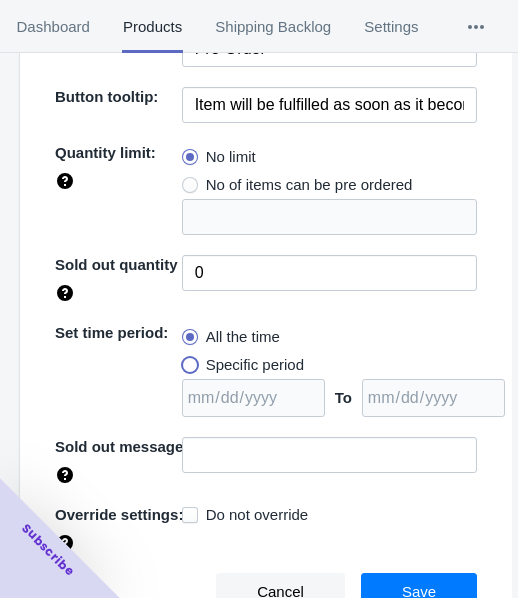 click on "Specific period" at bounding box center (187, 360) 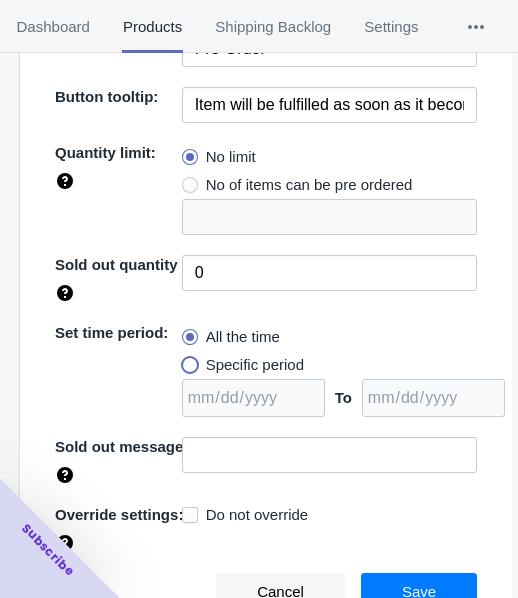 radio on "true" 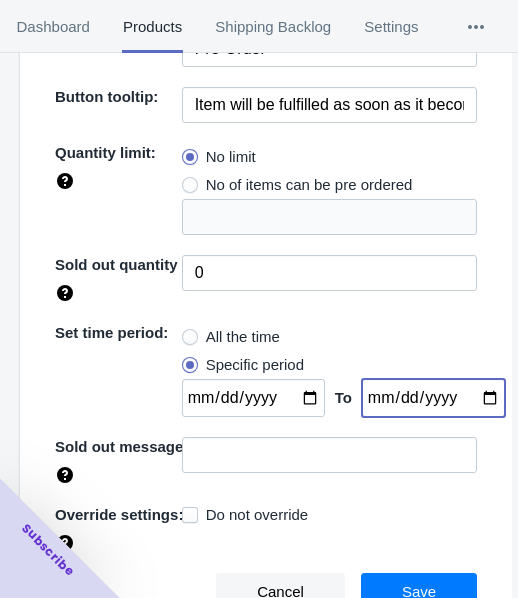 click at bounding box center [433, 398] 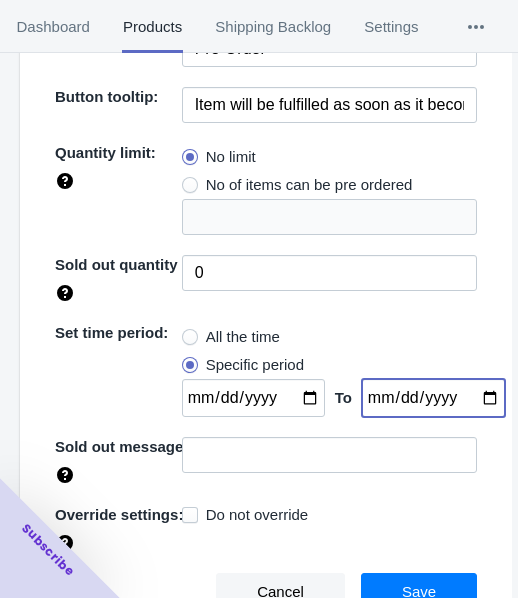 type on "[DATE]" 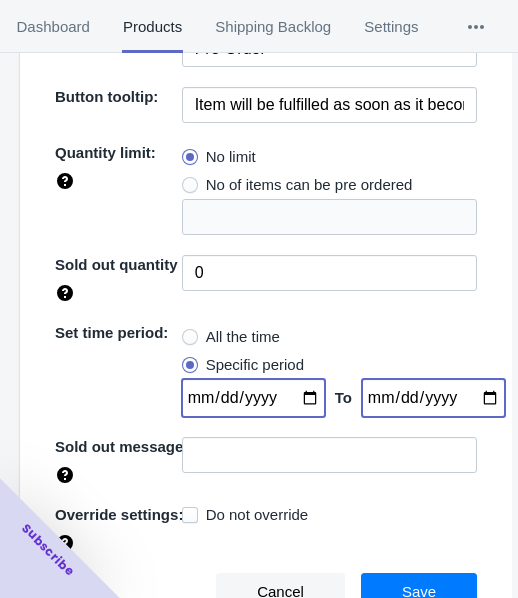 click at bounding box center (253, 398) 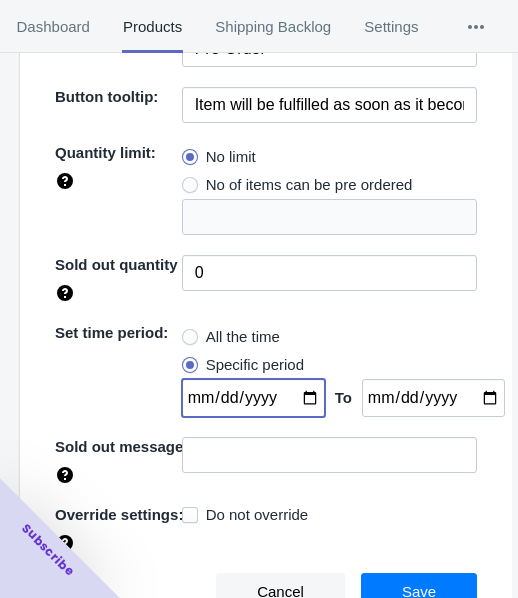 type on "[DATE]" 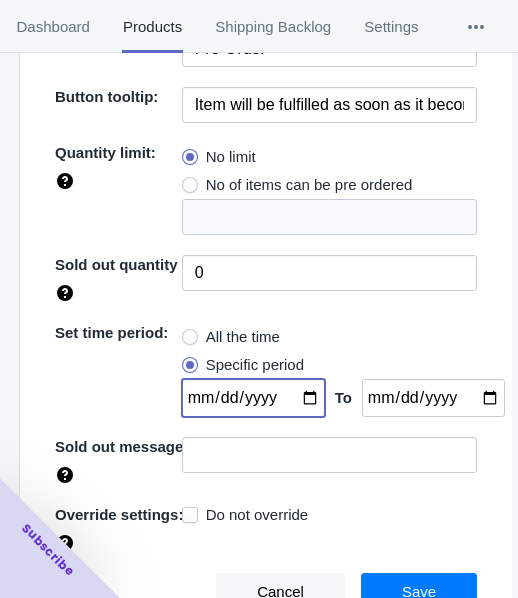 click on "Cancel Save" 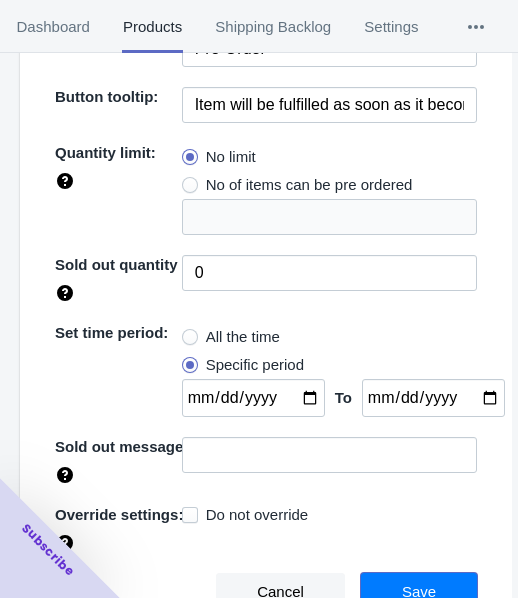 click on "Save" at bounding box center [419, 592] 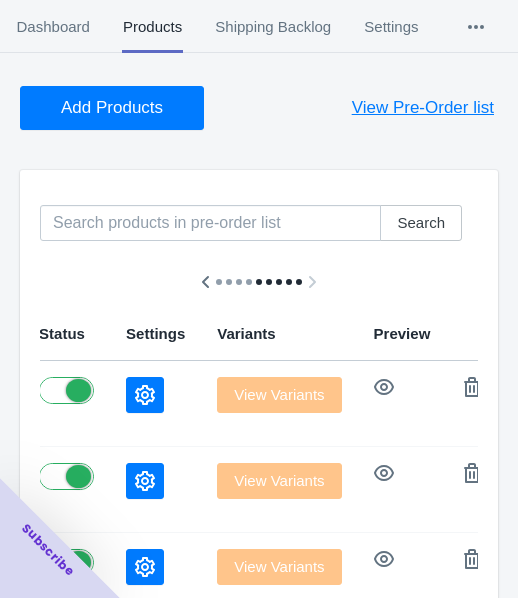 scroll, scrollTop: 0, scrollLeft: 0, axis: both 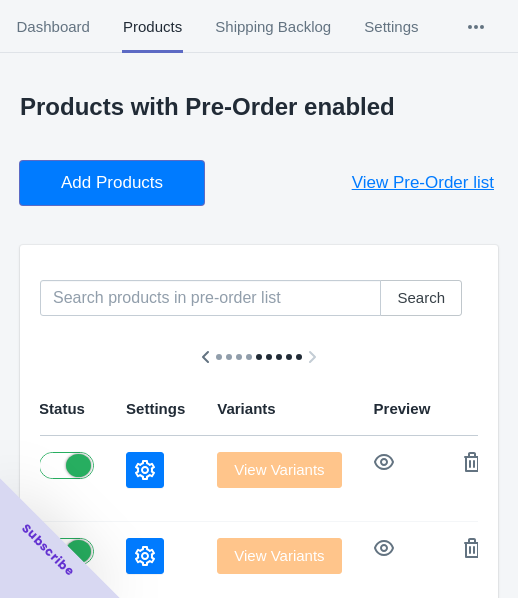 click on "Add Products" at bounding box center [112, 183] 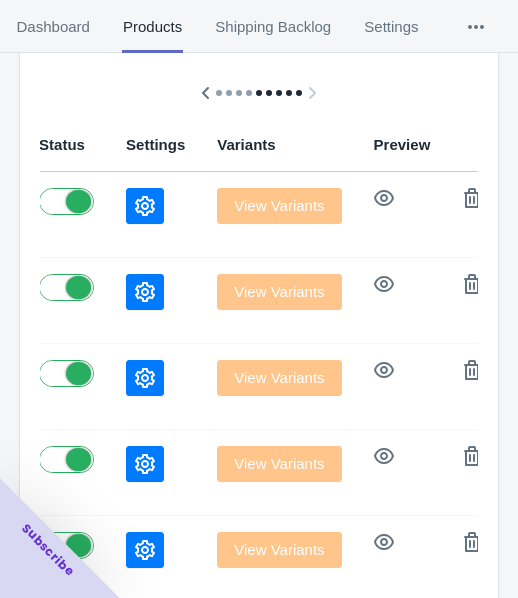 scroll, scrollTop: 300, scrollLeft: 0, axis: vertical 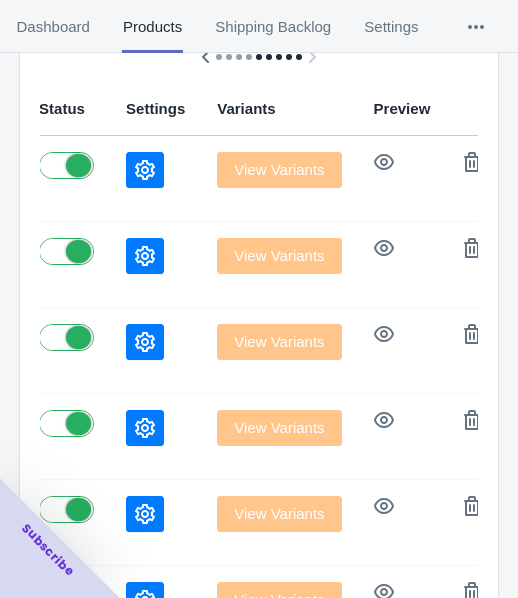 click at bounding box center [145, 170] 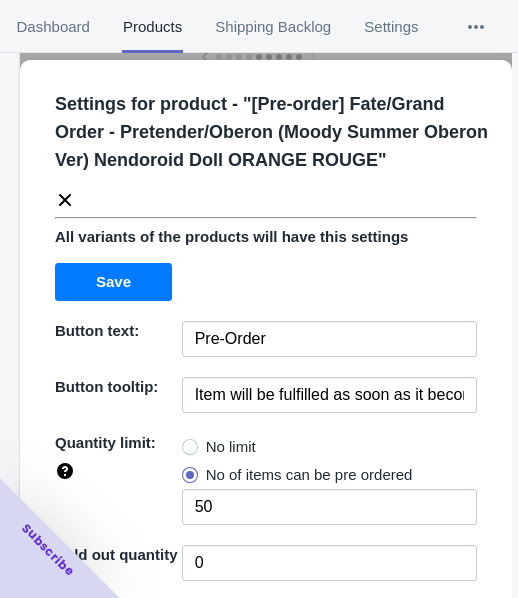click on "No limit" at bounding box center (231, 447) 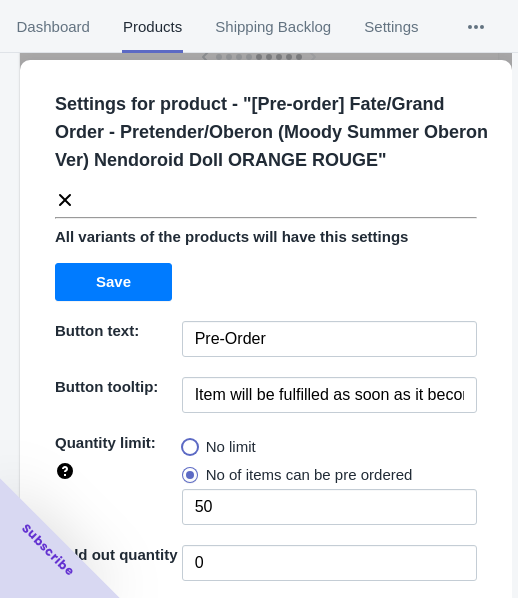 click on "No limit" at bounding box center (187, 442) 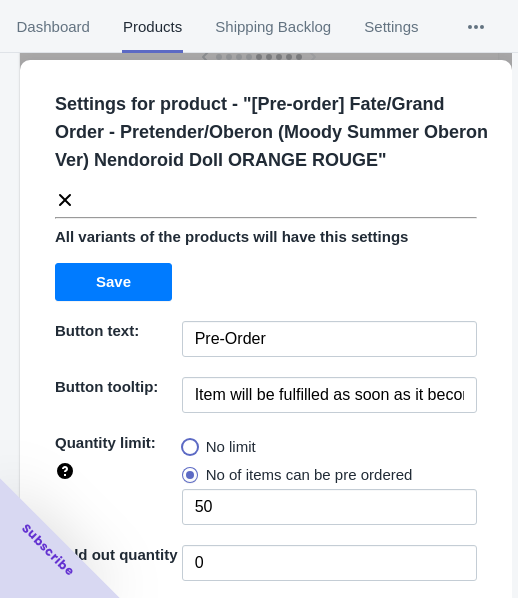 radio on "true" 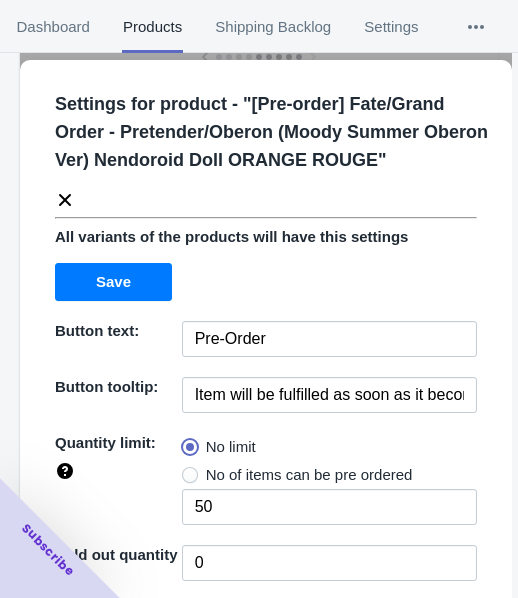 type 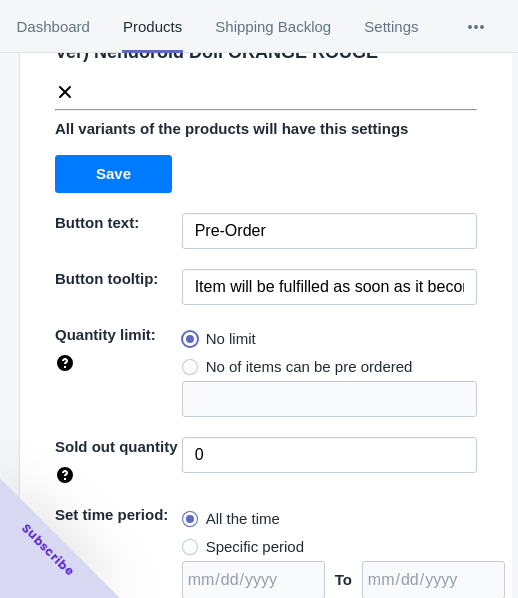 scroll, scrollTop: 290, scrollLeft: 0, axis: vertical 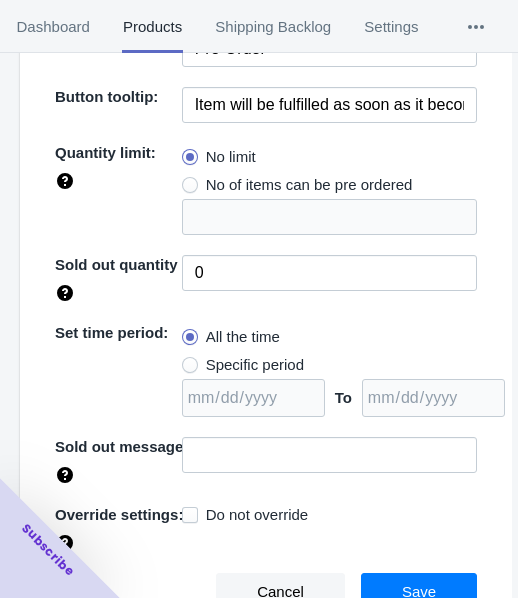 click on "Specific period" at bounding box center [255, 365] 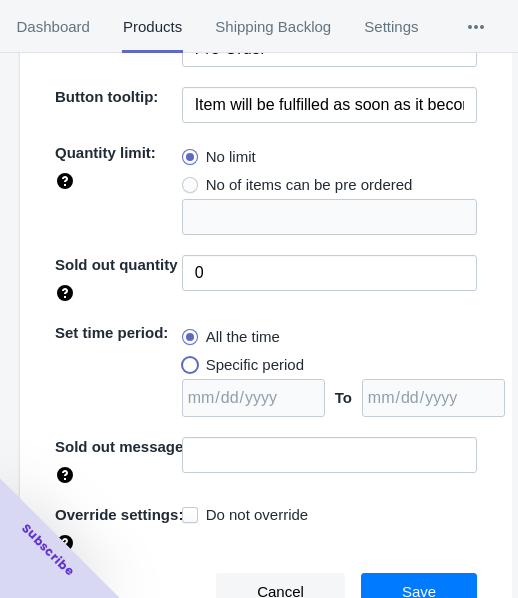 click on "Specific period" at bounding box center (187, 360) 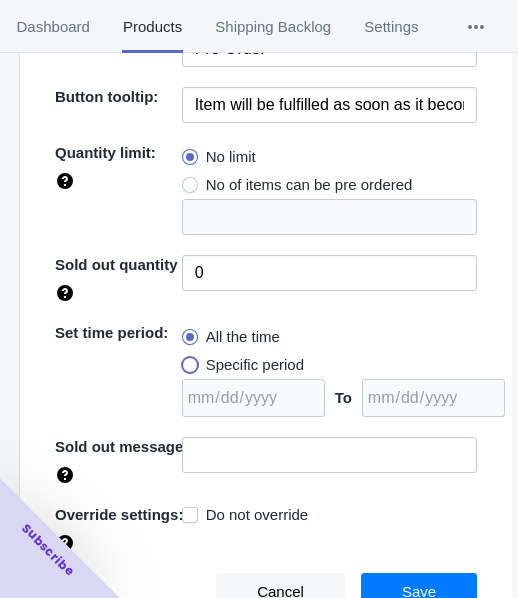 radio on "true" 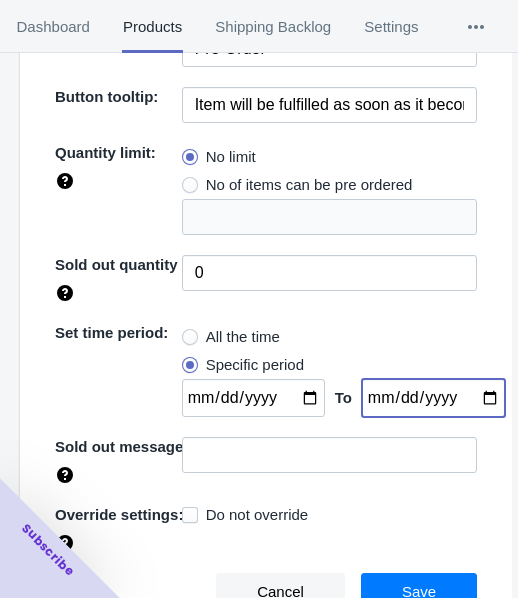 click at bounding box center (433, 398) 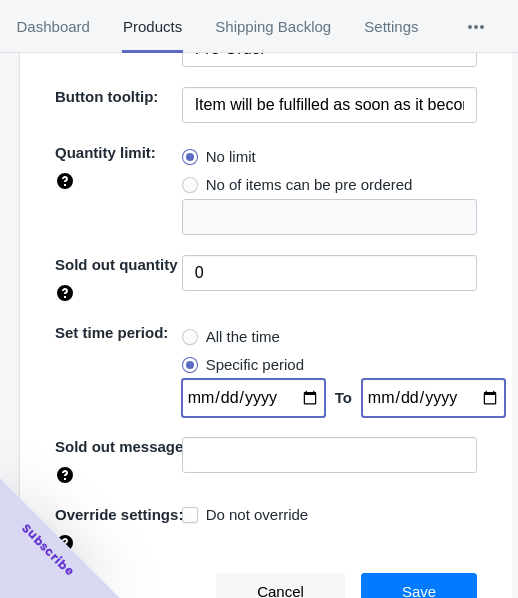 click at bounding box center (253, 398) 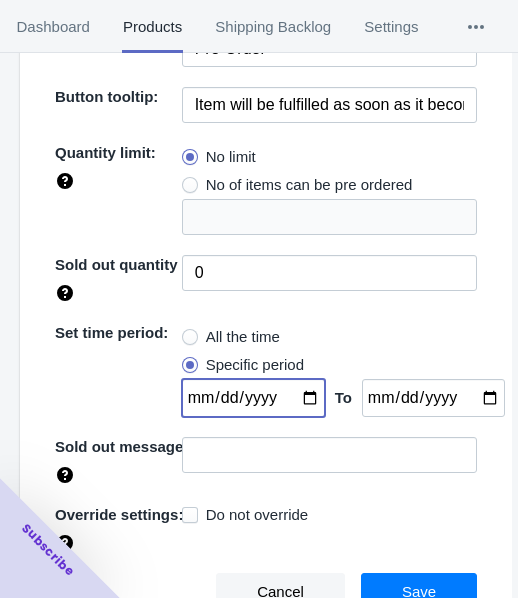 type on "[DATE]" 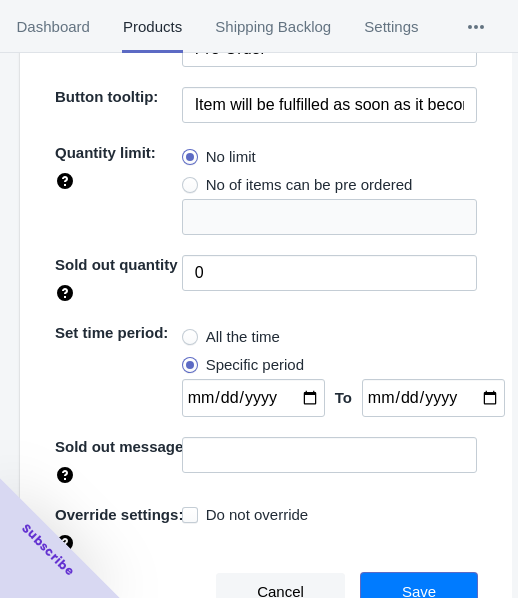 click on "Save" at bounding box center [419, 592] 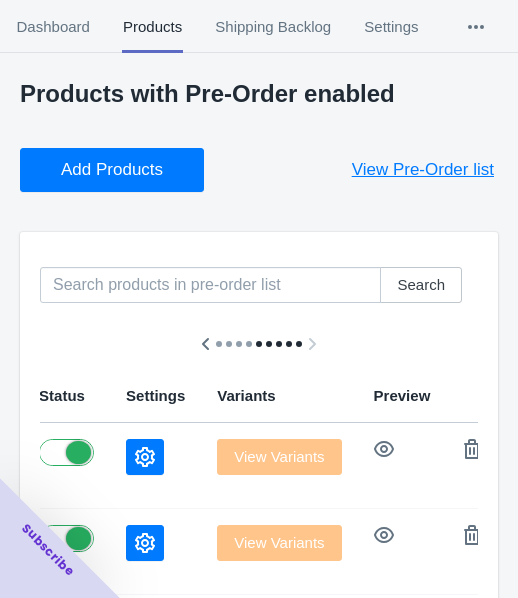 scroll, scrollTop: 0, scrollLeft: 0, axis: both 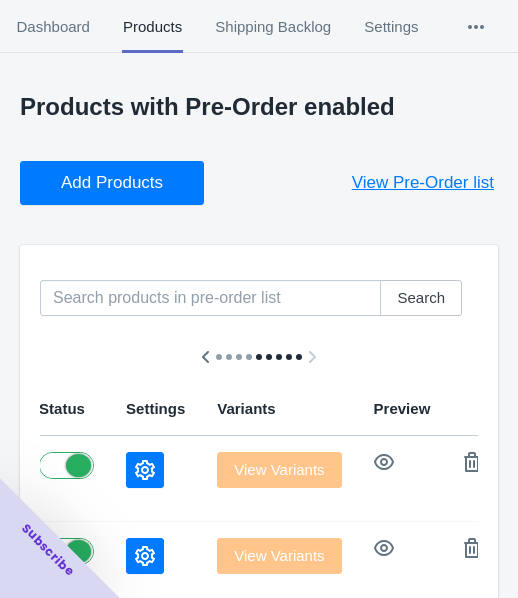 click on "Add Products" at bounding box center [112, 183] 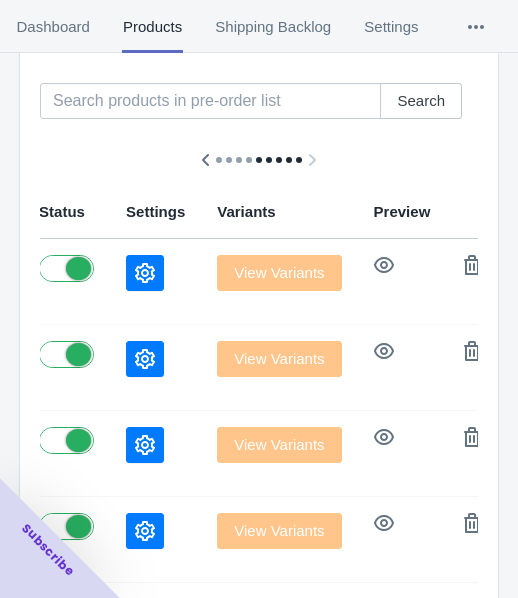 scroll, scrollTop: 300, scrollLeft: 0, axis: vertical 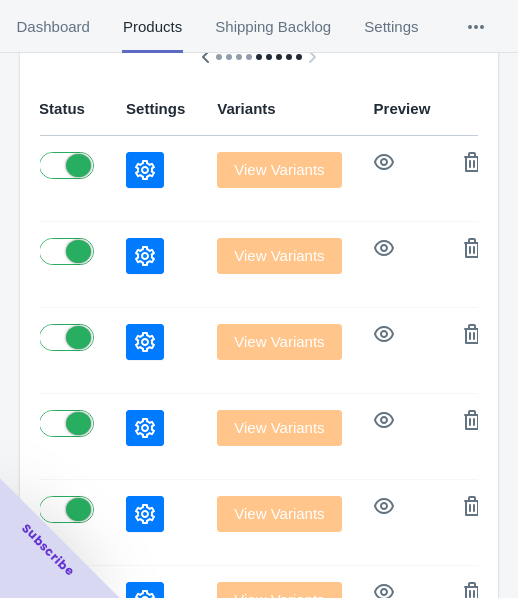 click 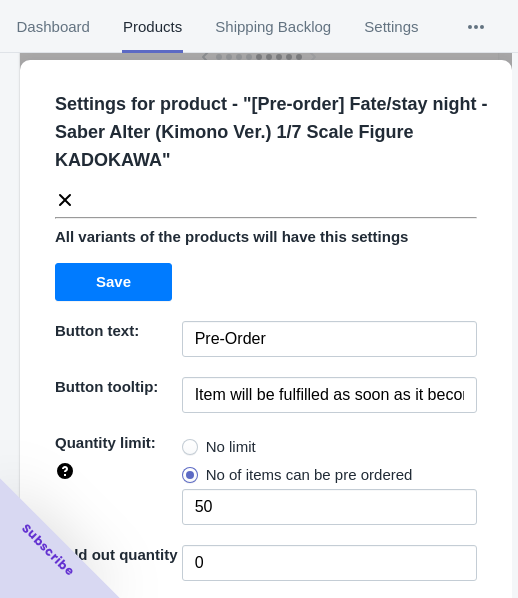click on "No limit" at bounding box center (231, 447) 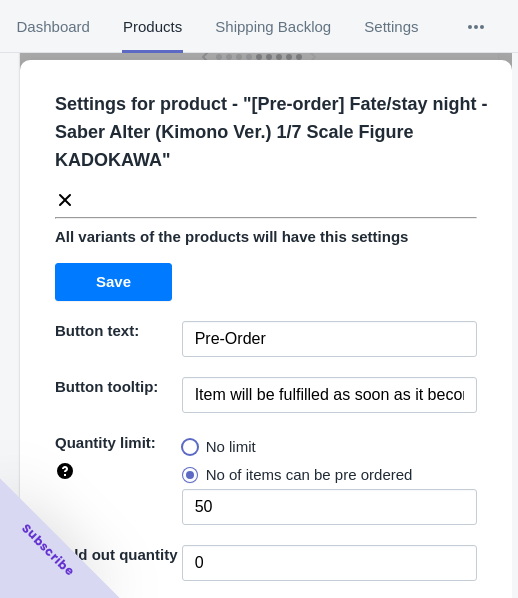 click on "No limit" at bounding box center (187, 442) 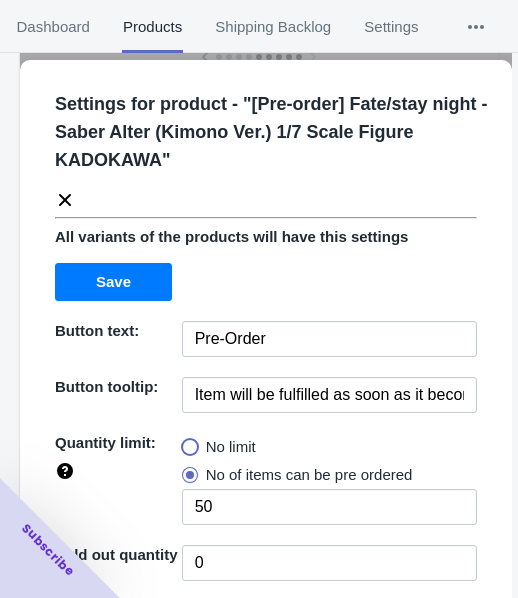 radio on "true" 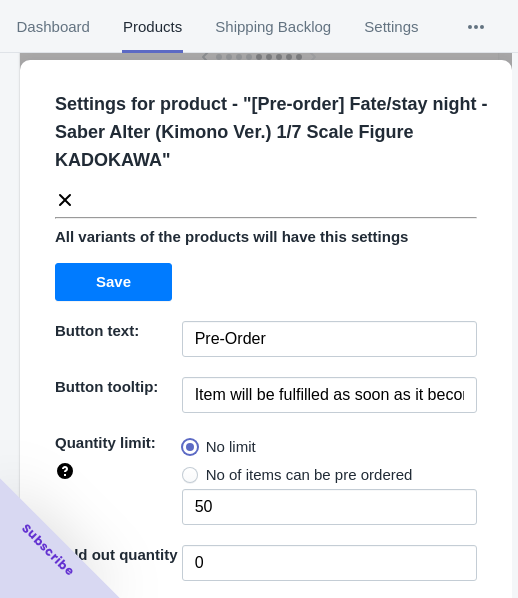 type 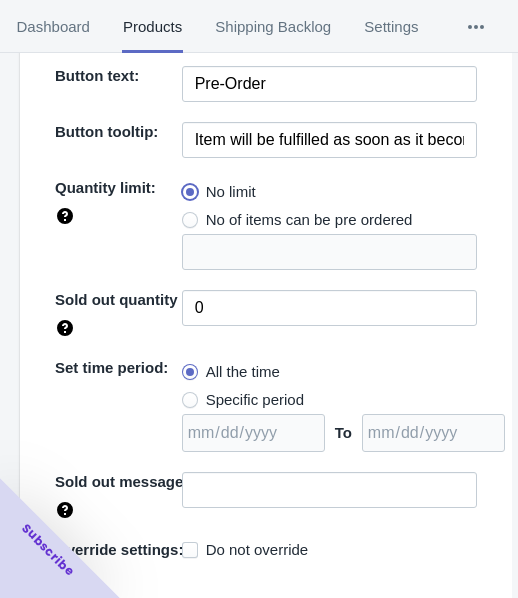 scroll, scrollTop: 290, scrollLeft: 0, axis: vertical 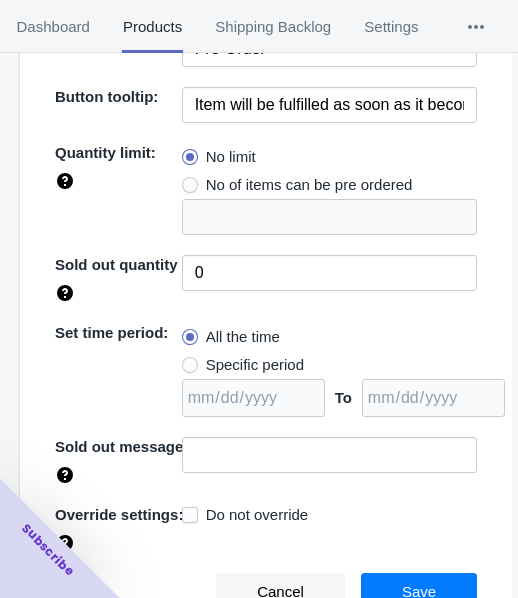 click on "Specific period" at bounding box center (255, 365) 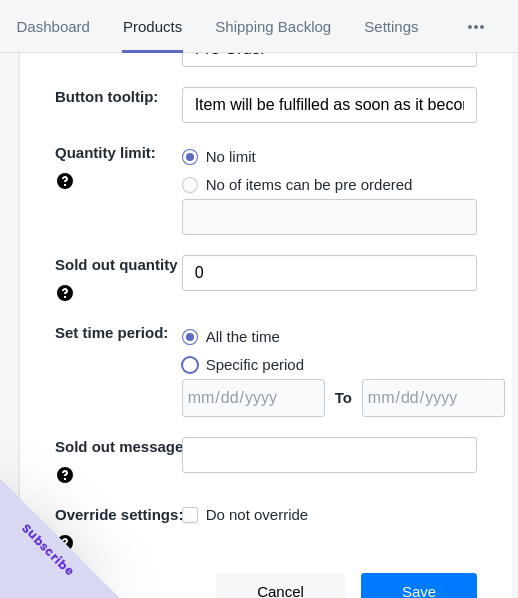 radio on "true" 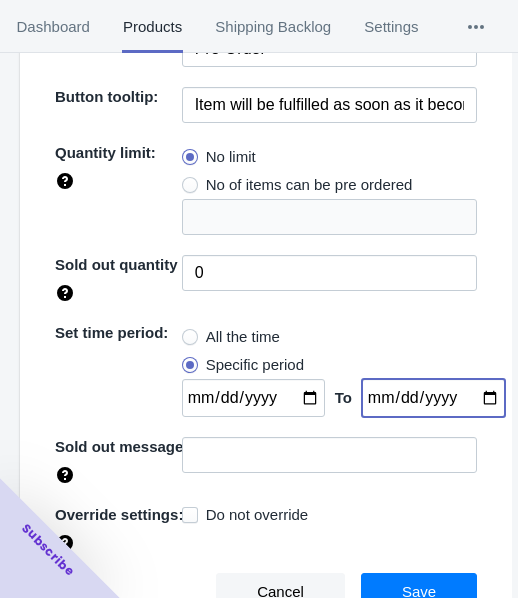 click at bounding box center [433, 398] 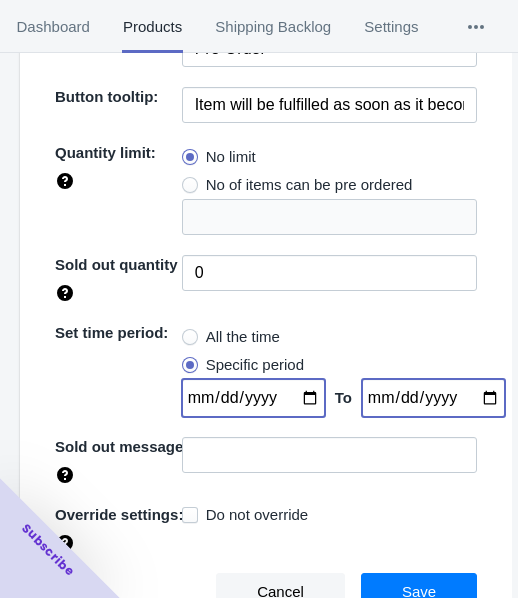 click at bounding box center [253, 398] 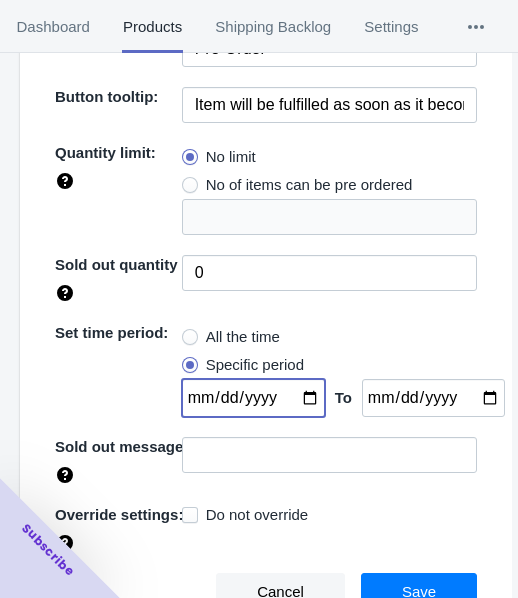 type on "[DATE]" 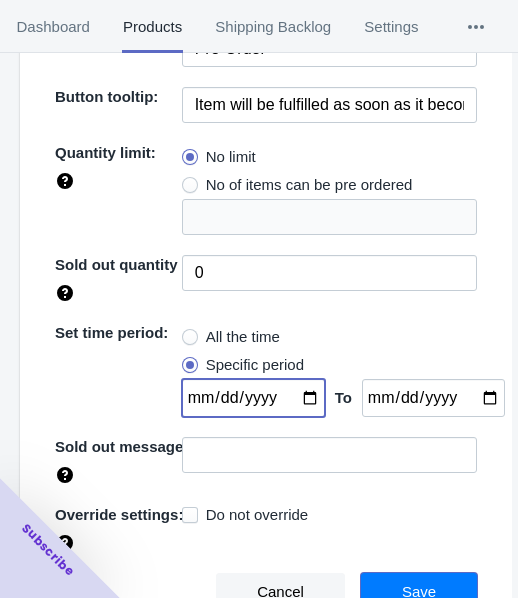click on "Save" at bounding box center [419, 592] 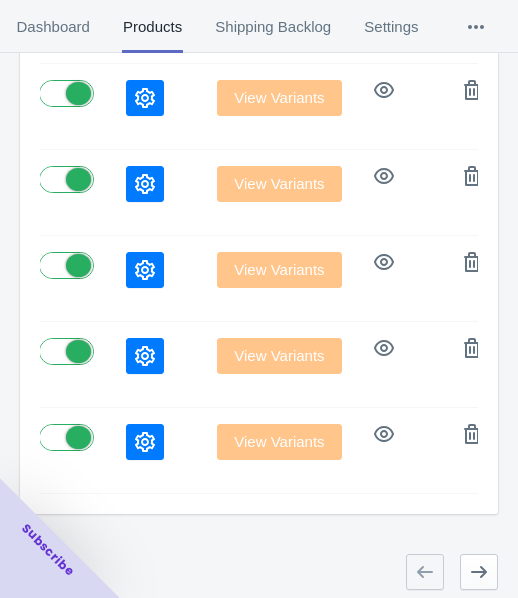 scroll, scrollTop: 823, scrollLeft: 0, axis: vertical 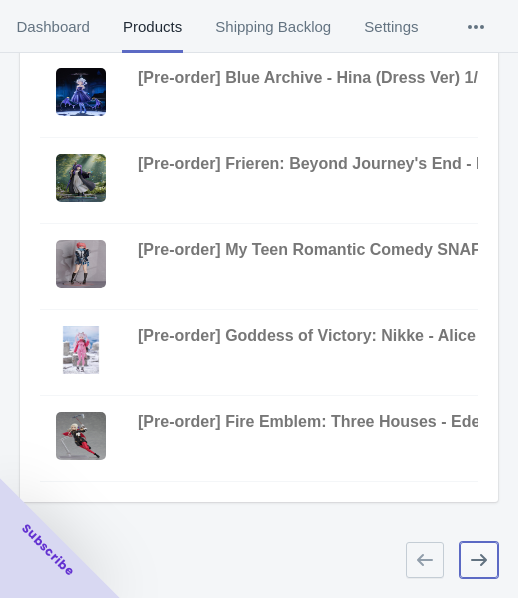 click 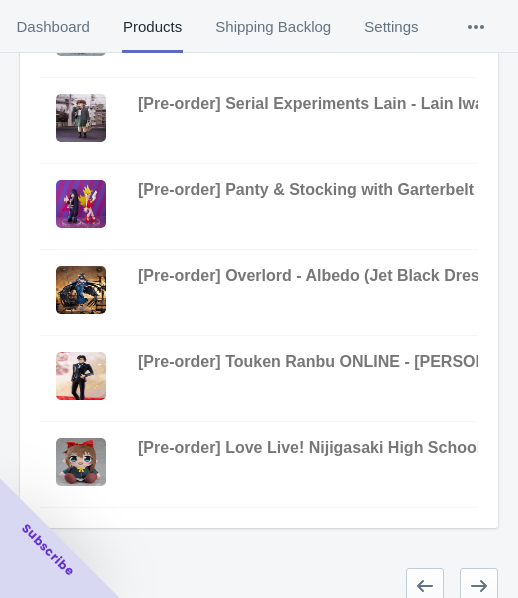scroll, scrollTop: 823, scrollLeft: 0, axis: vertical 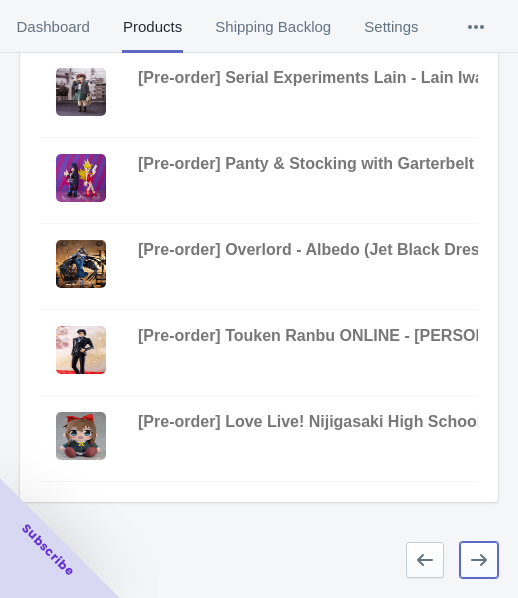 click 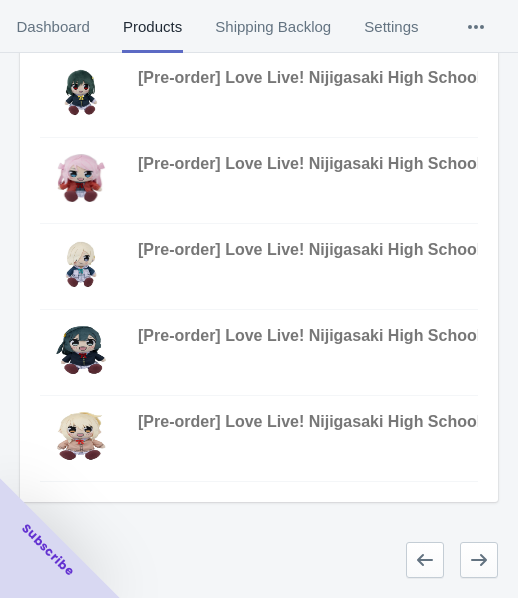 scroll, scrollTop: 823, scrollLeft: 0, axis: vertical 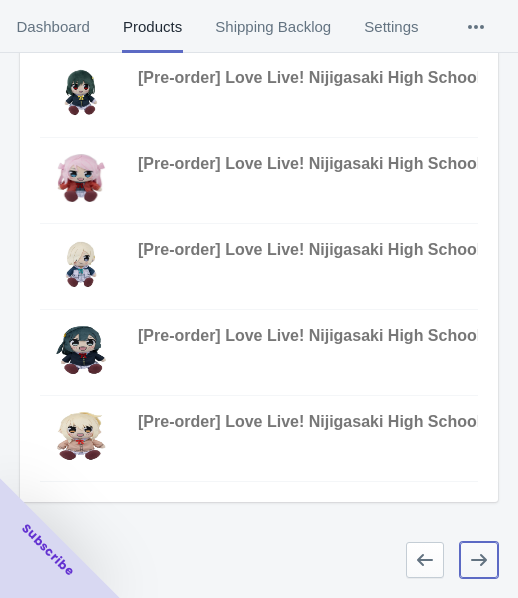click 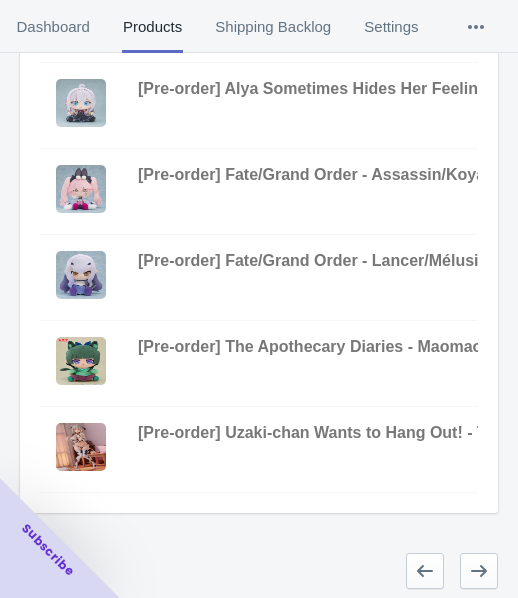 scroll, scrollTop: 823, scrollLeft: 0, axis: vertical 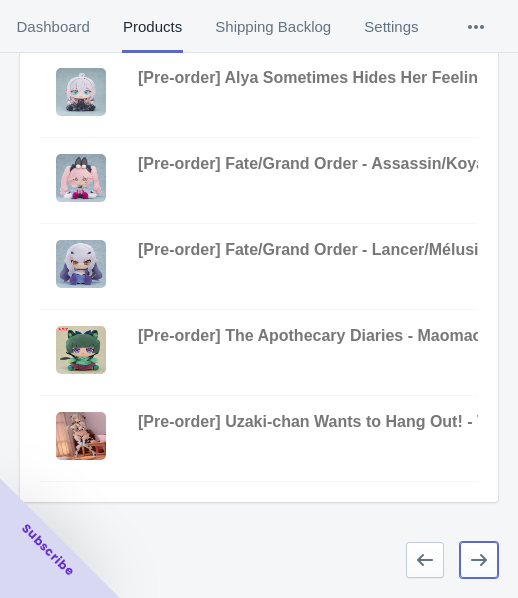 drag, startPoint x: 482, startPoint y: 562, endPoint x: 429, endPoint y: 562, distance: 53 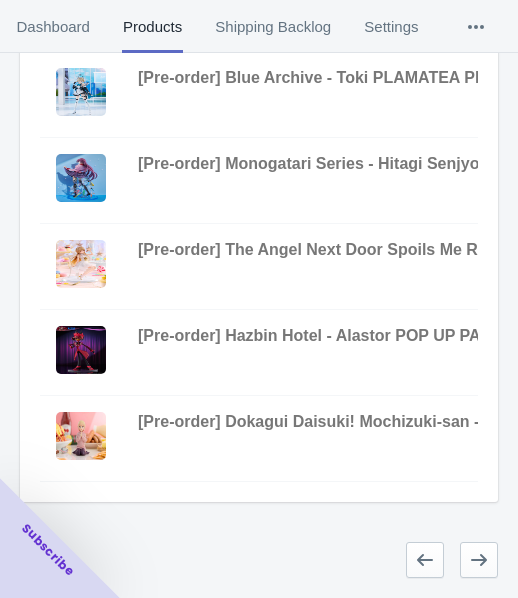 scroll, scrollTop: 823, scrollLeft: 0, axis: vertical 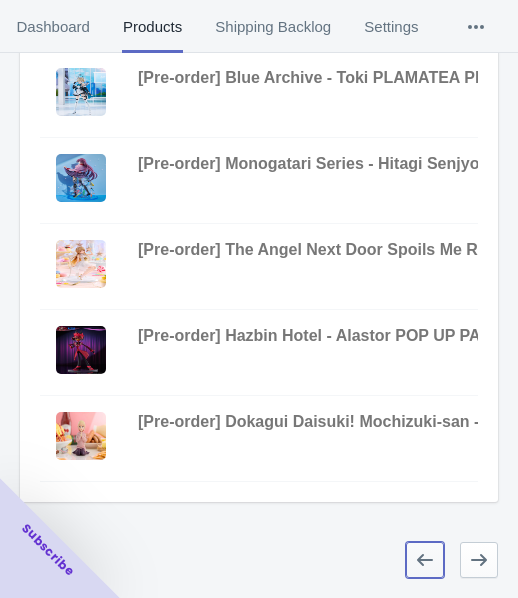 click 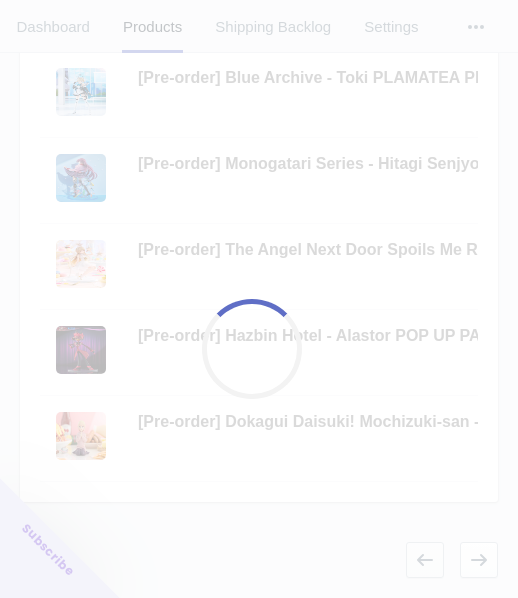 click at bounding box center (259, 299) 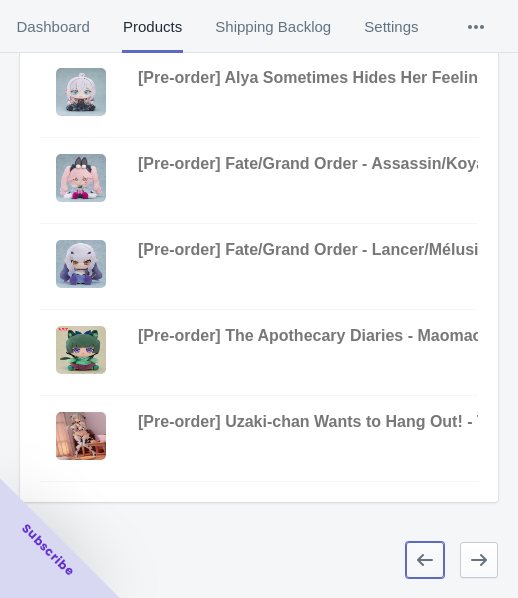 click 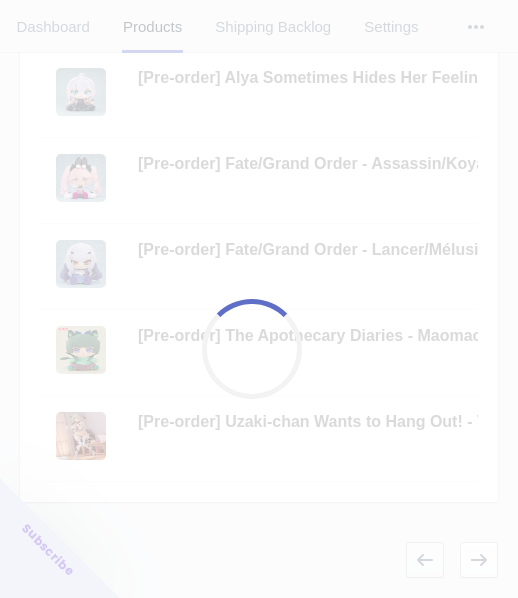 click at bounding box center [259, 299] 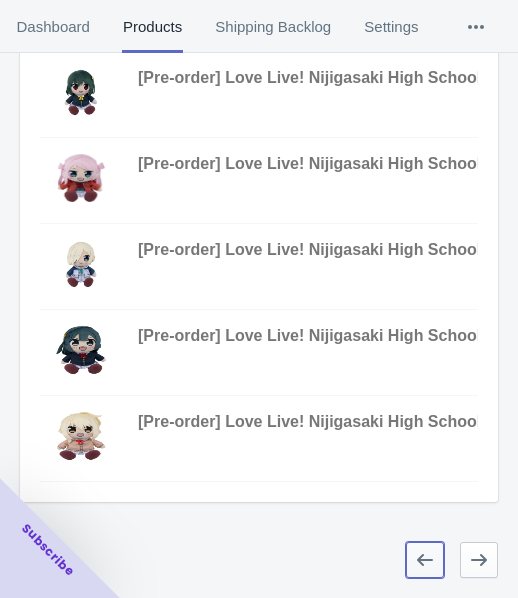 click 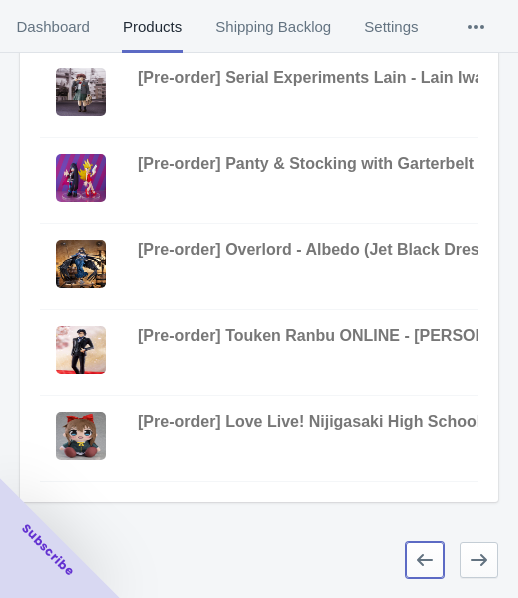 click 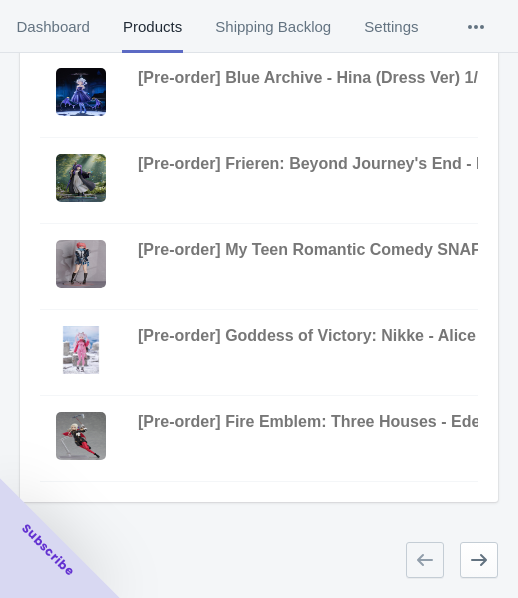 click at bounding box center (425, 560) 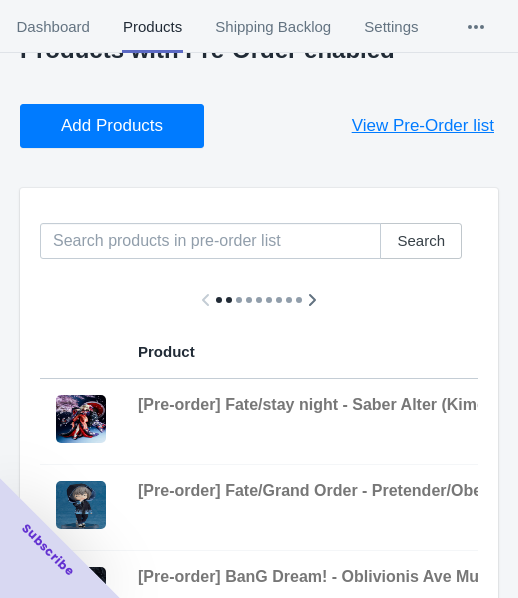 scroll, scrollTop: 0, scrollLeft: 0, axis: both 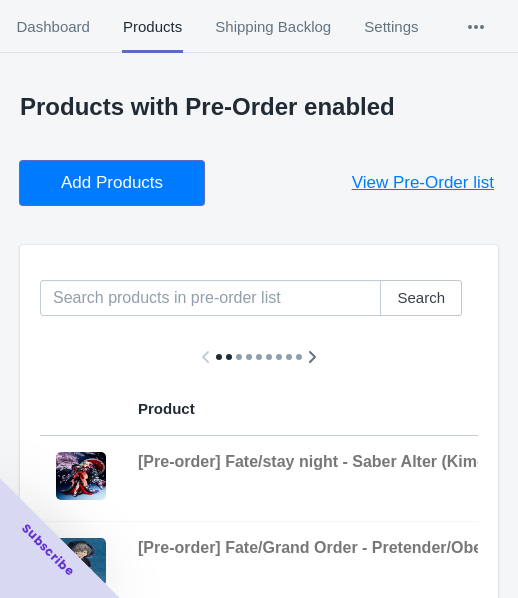 click on "Add Products" at bounding box center [112, 183] 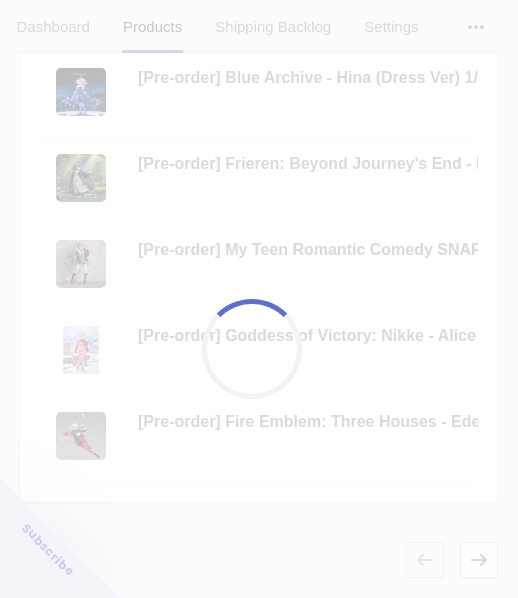 scroll, scrollTop: 823, scrollLeft: 0, axis: vertical 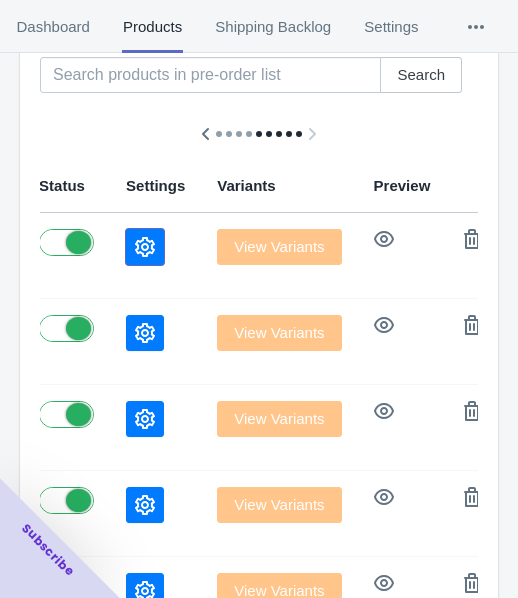 click 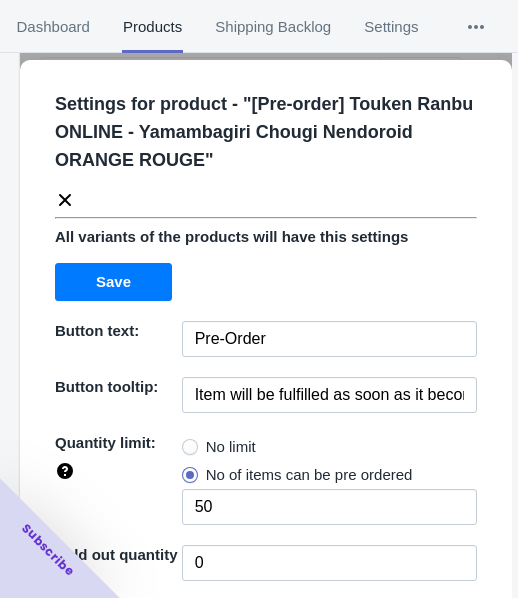 click on "No limit" at bounding box center [231, 447] 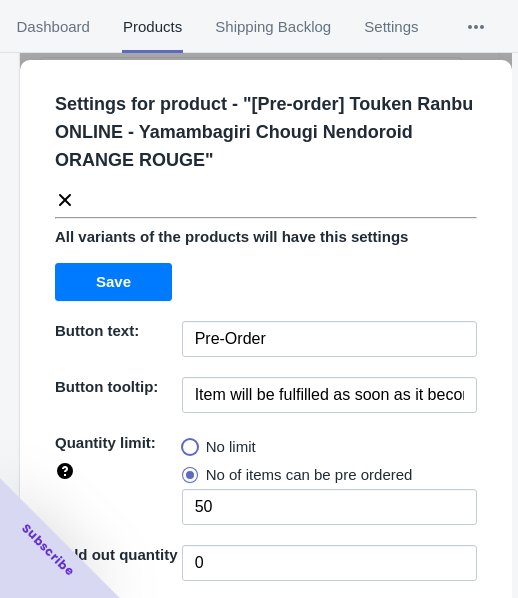 radio on "true" 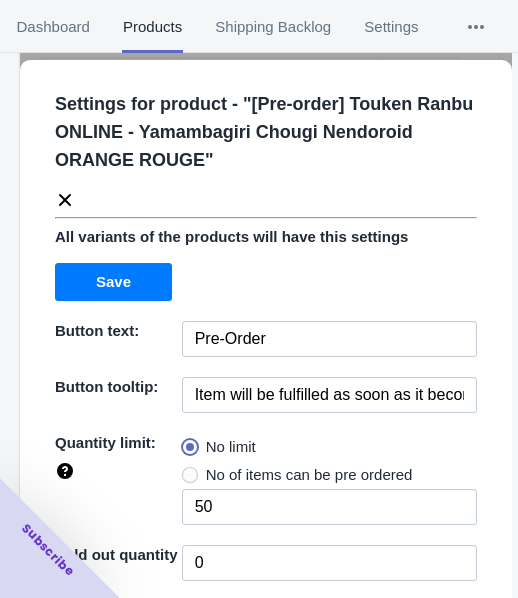 type 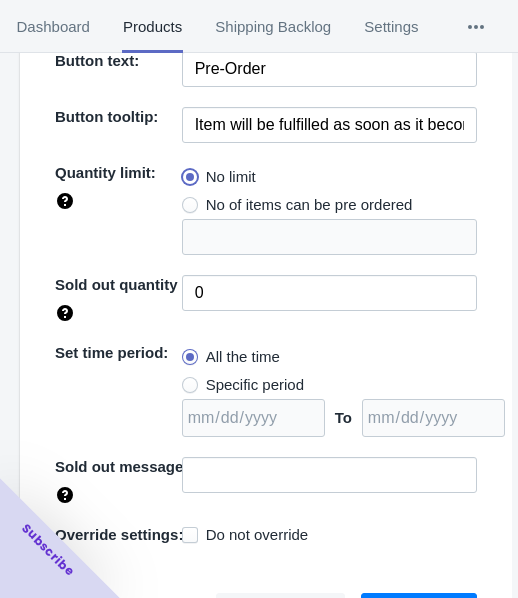 scroll, scrollTop: 290, scrollLeft: 0, axis: vertical 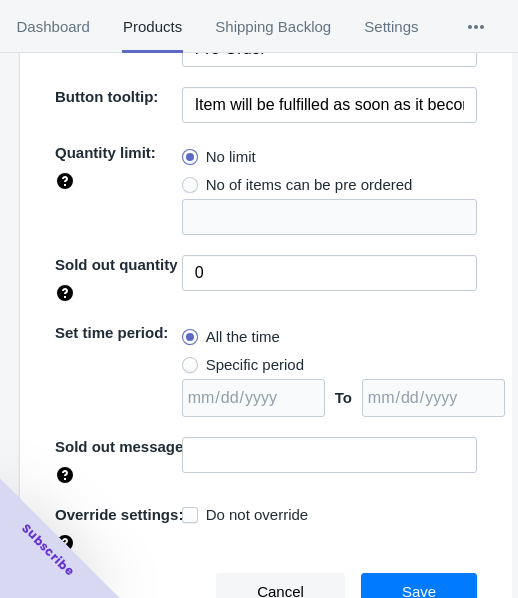 click on "Specific period" at bounding box center [255, 365] 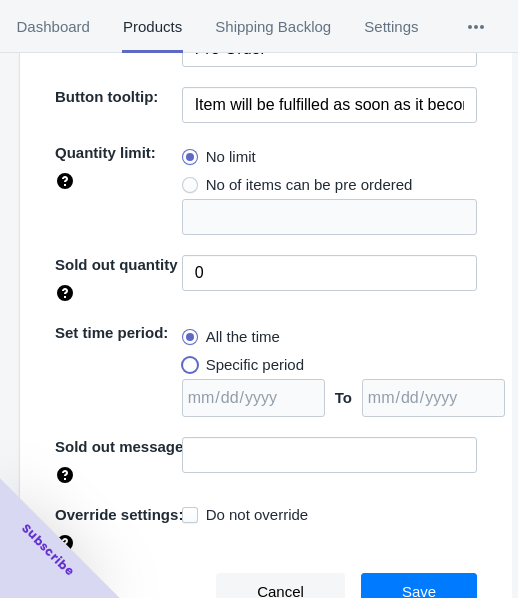 radio on "true" 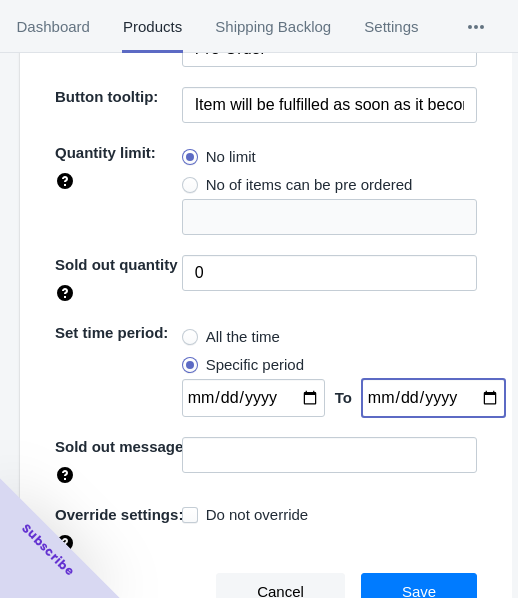 click at bounding box center (433, 398) 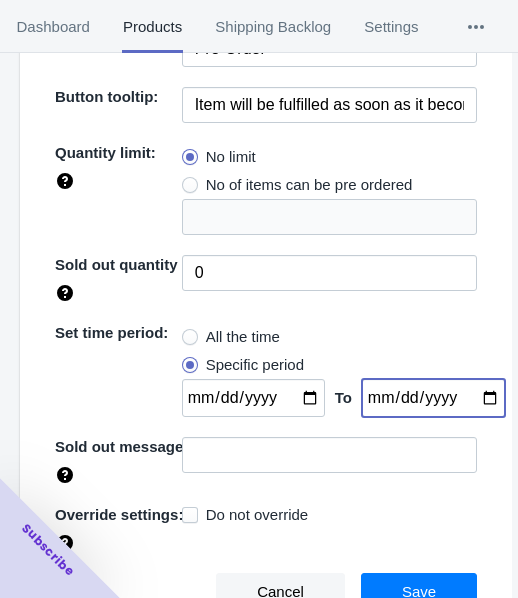 type on "[DATE]" 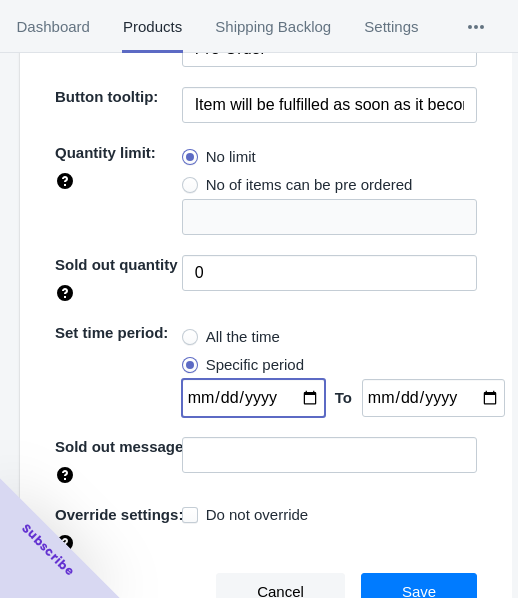 click at bounding box center [253, 398] 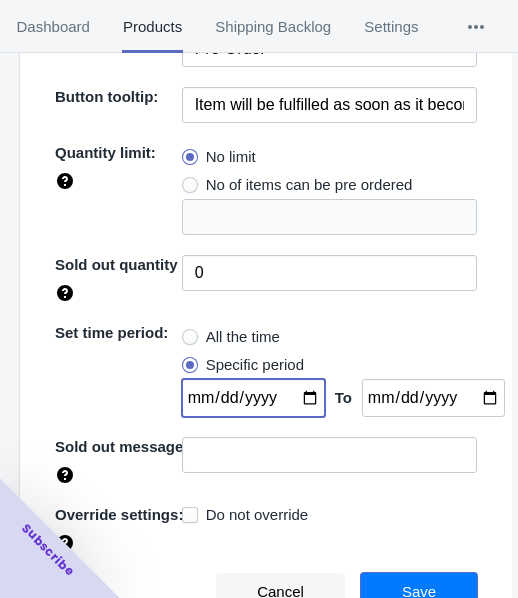 click on "Save" at bounding box center (419, 592) 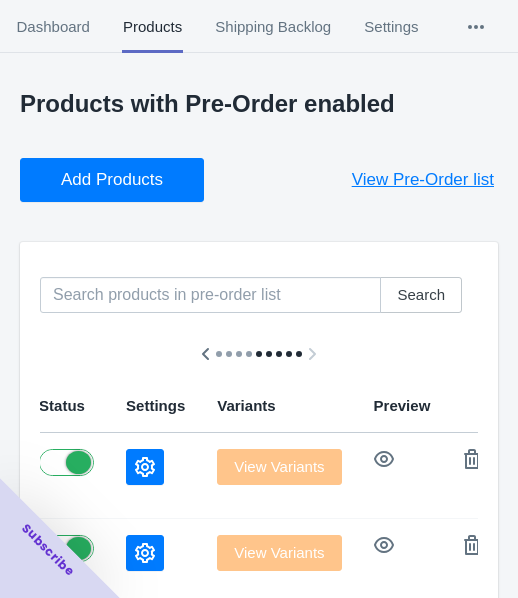 scroll, scrollTop: 0, scrollLeft: 0, axis: both 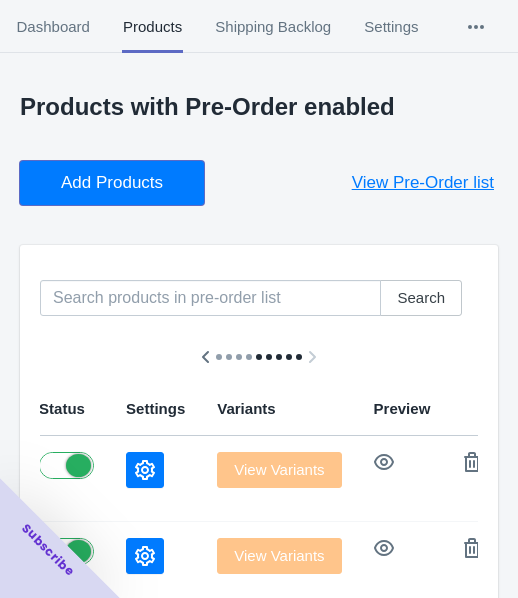 click on "Add Products" at bounding box center (112, 183) 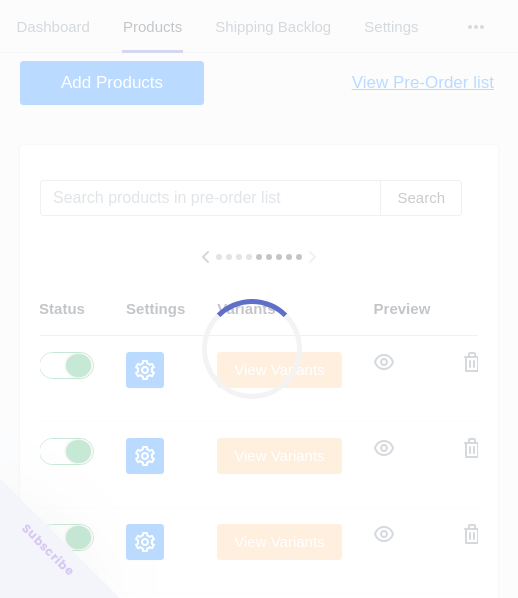 scroll, scrollTop: 200, scrollLeft: 0, axis: vertical 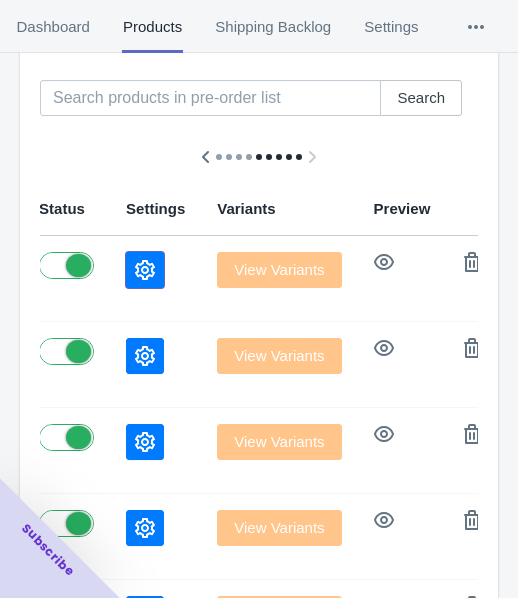 click 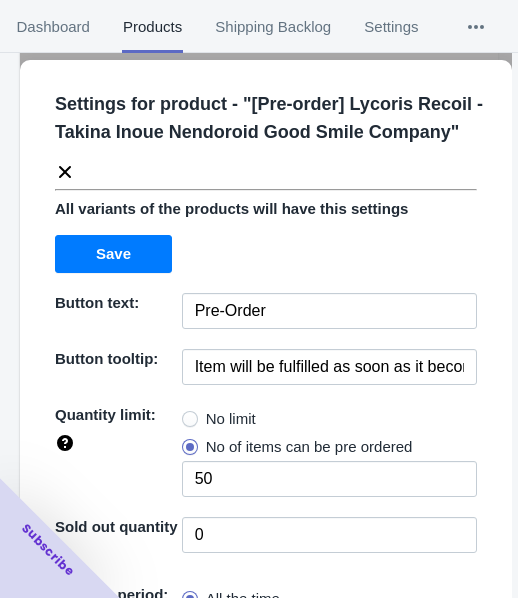 click at bounding box center (190, 419) 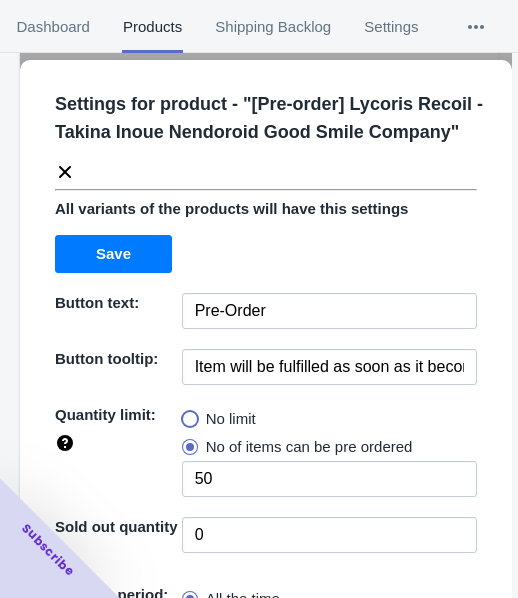 radio on "true" 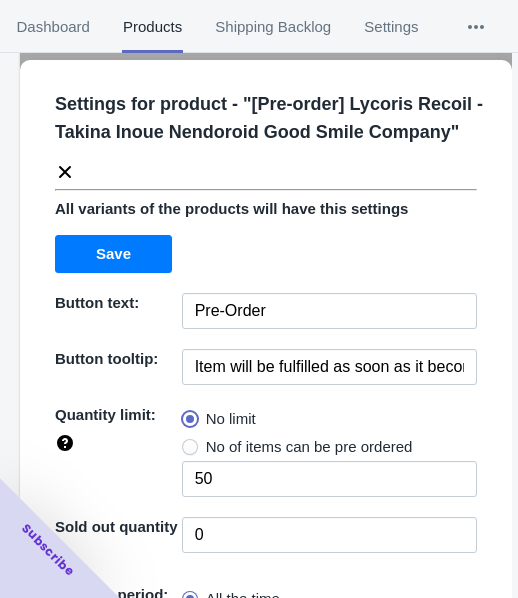 type 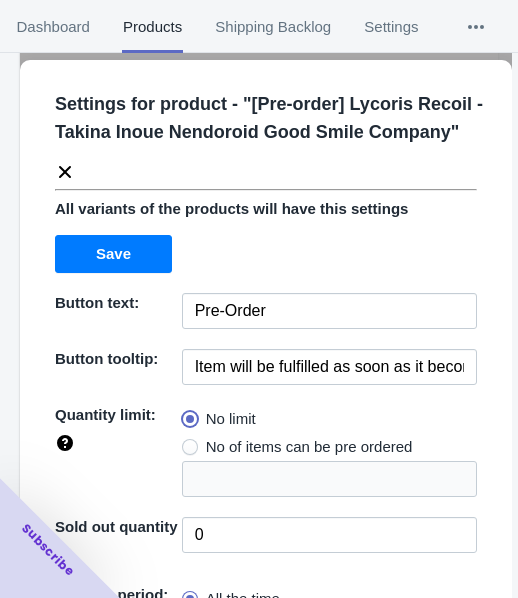 scroll, scrollTop: 262, scrollLeft: 0, axis: vertical 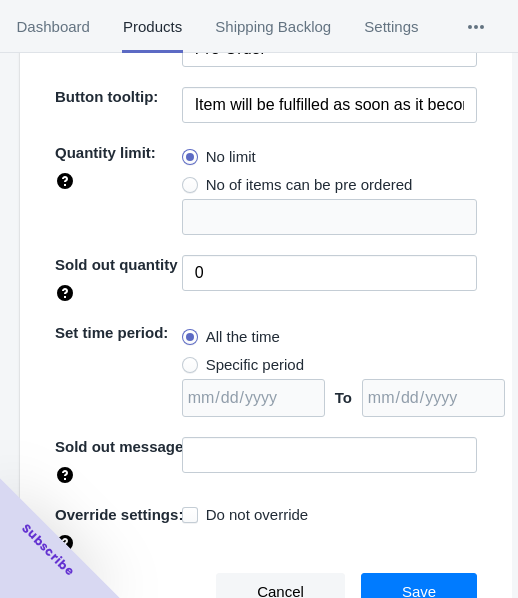 click on "Specific period" at bounding box center (255, 365) 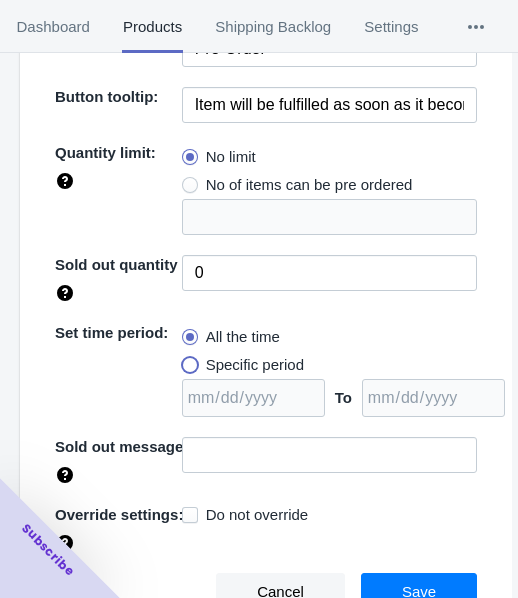 radio on "true" 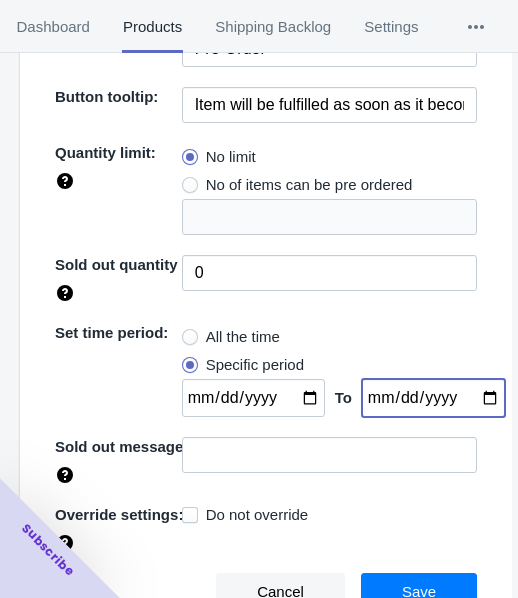 click at bounding box center [433, 398] 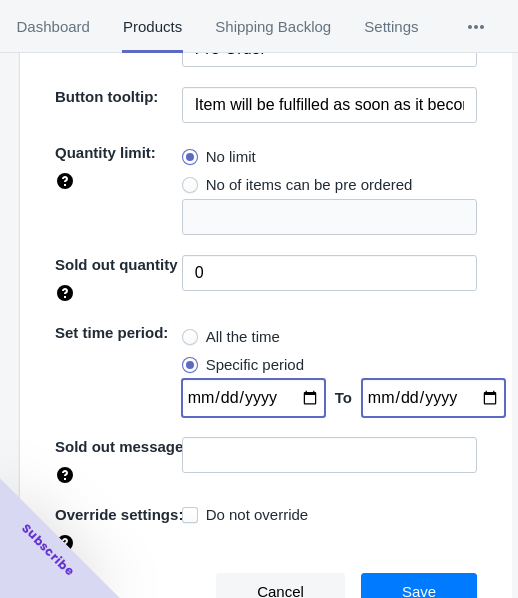 click at bounding box center [253, 398] 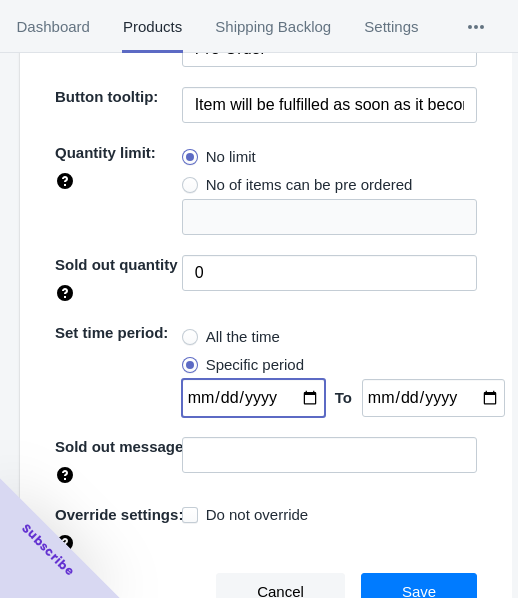 type on "[DATE]" 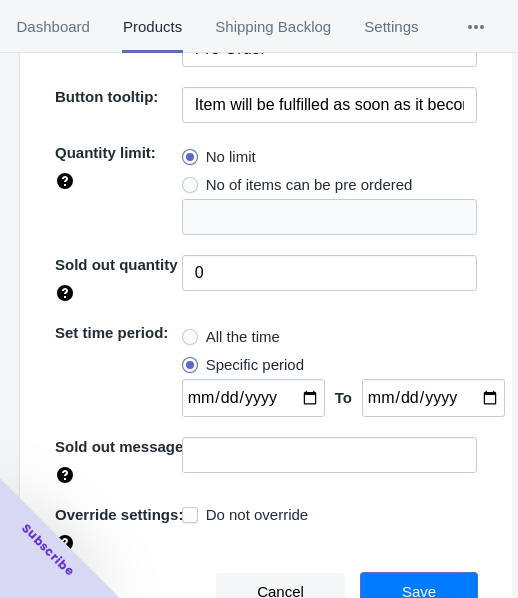 click on "Save" at bounding box center [419, 592] 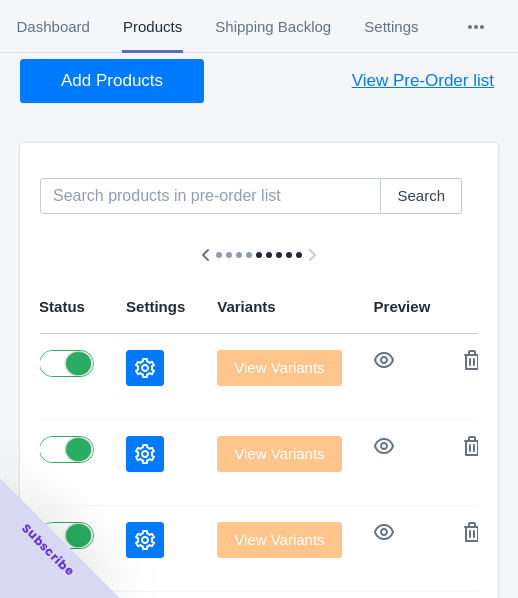 scroll, scrollTop: 0, scrollLeft: 0, axis: both 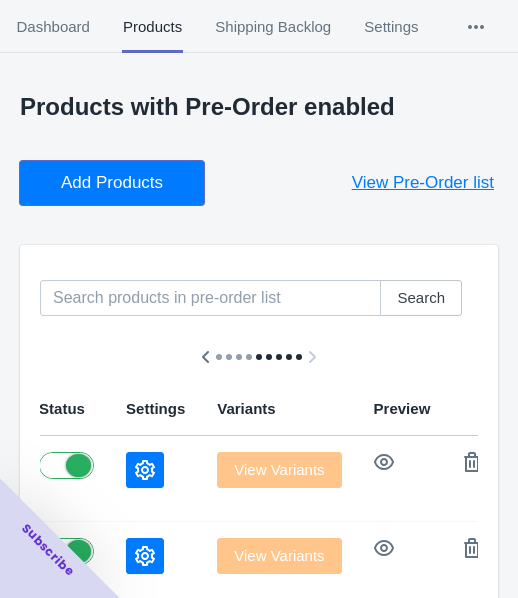 click on "Add Products" at bounding box center [112, 183] 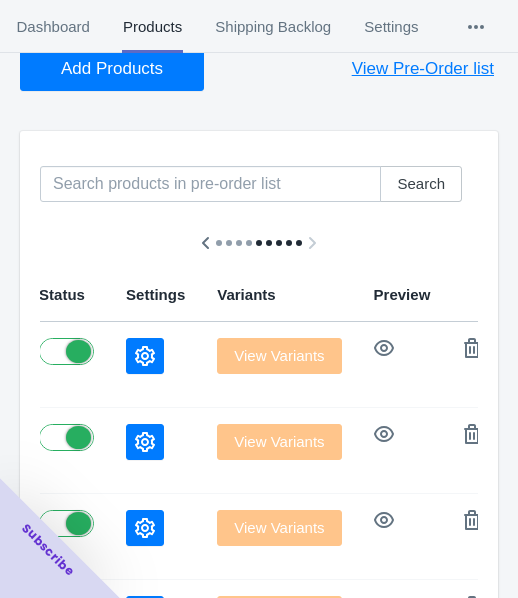 scroll, scrollTop: 200, scrollLeft: 0, axis: vertical 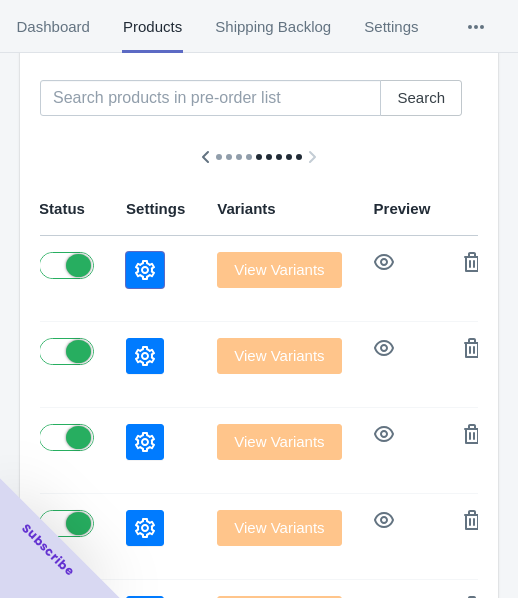 click 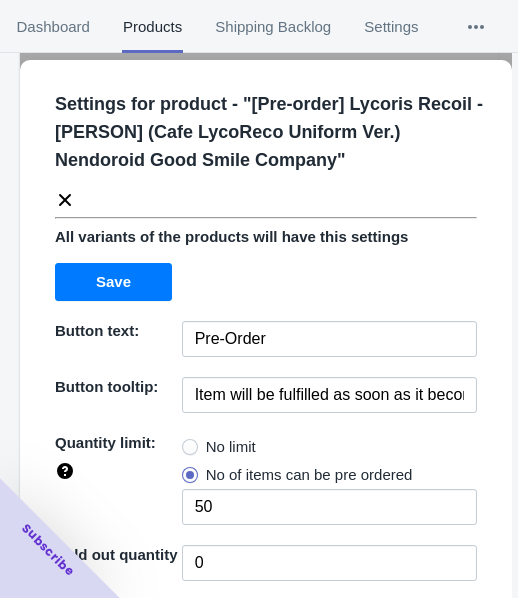 click on "No limit" at bounding box center [219, 447] 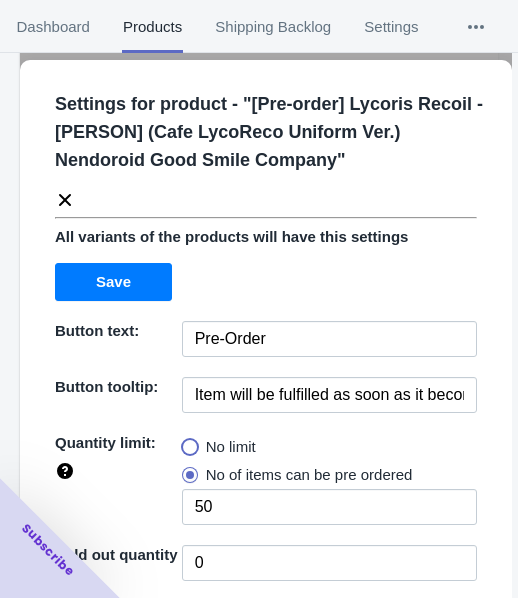 radio on "true" 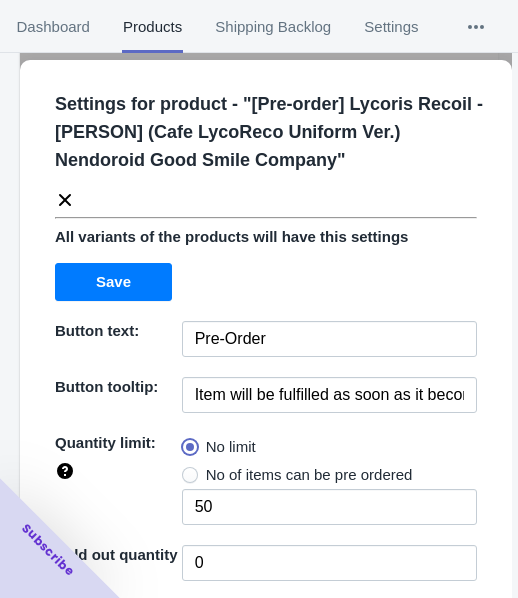 type 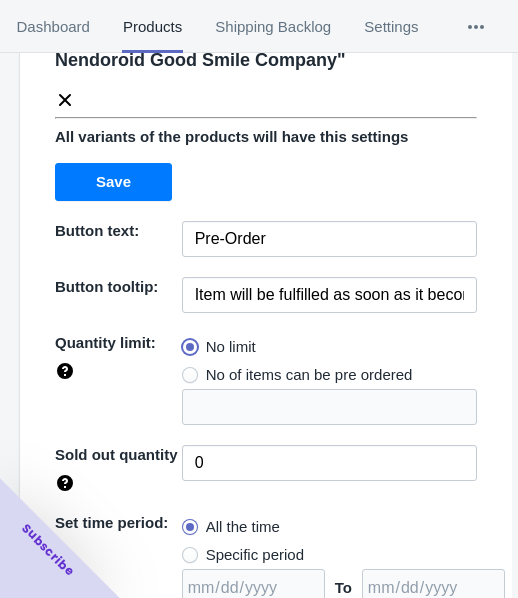 scroll, scrollTop: 0, scrollLeft: 0, axis: both 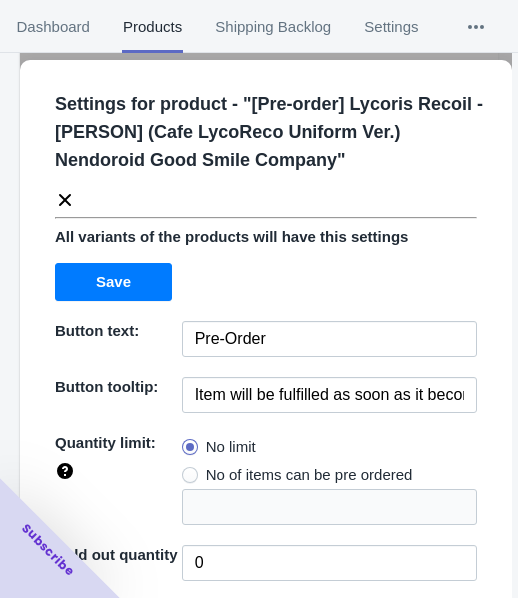 click 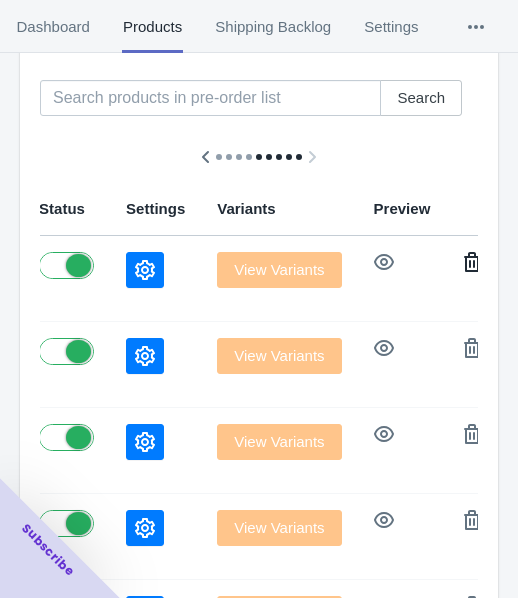 click 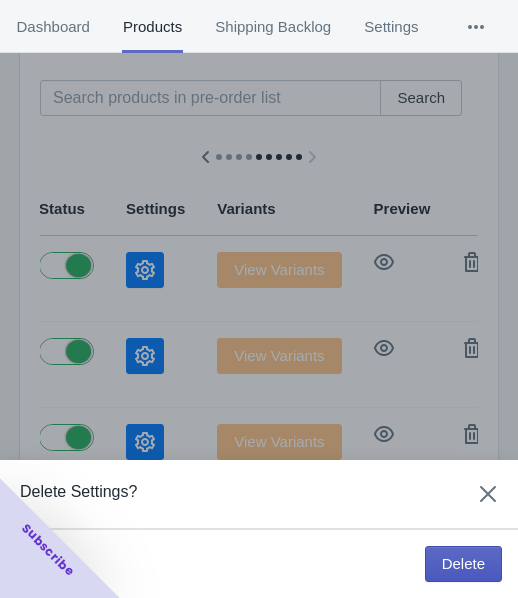 click on "Delete" at bounding box center [463, 564] 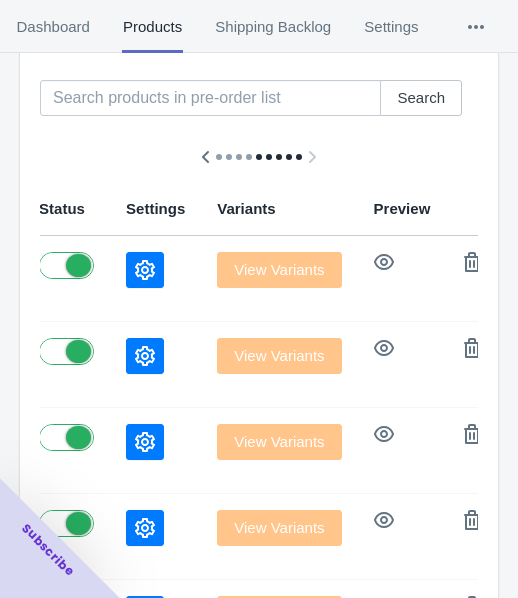 scroll, scrollTop: 100, scrollLeft: 0, axis: vertical 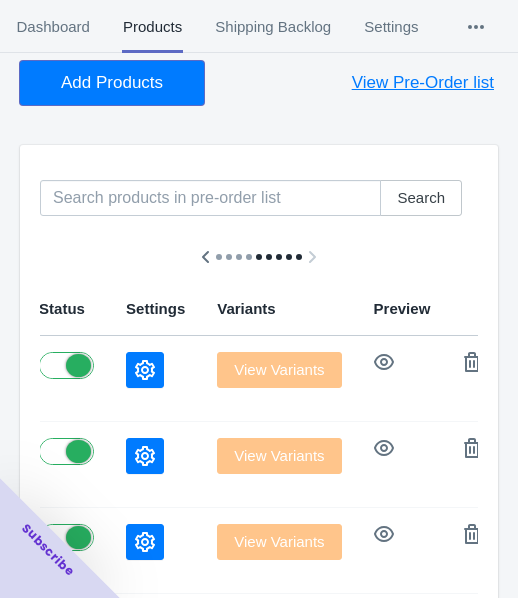 click on "Add Products" at bounding box center (112, 83) 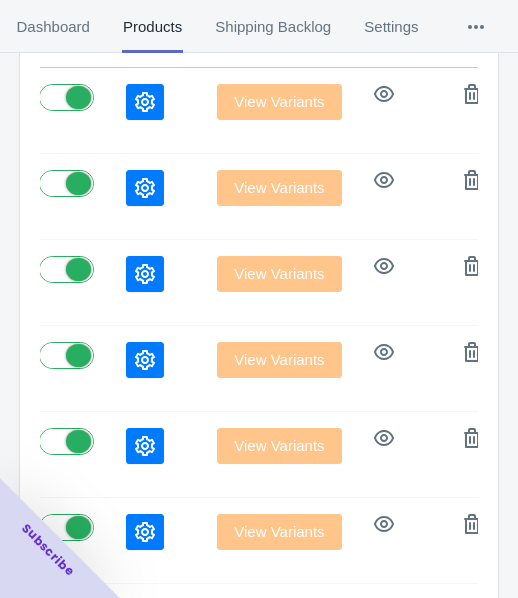 scroll, scrollTop: 400, scrollLeft: 0, axis: vertical 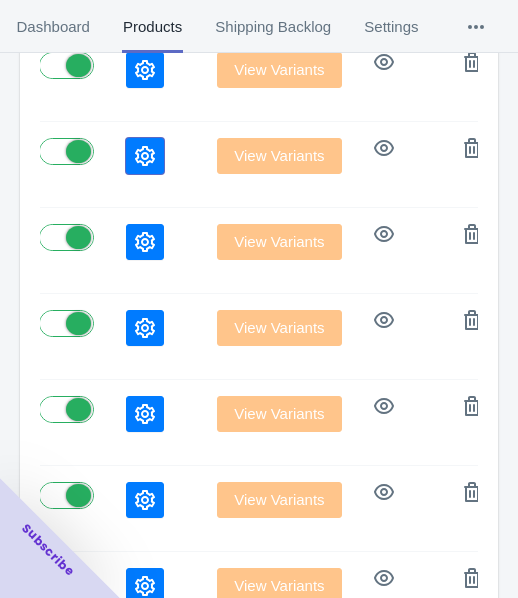 click 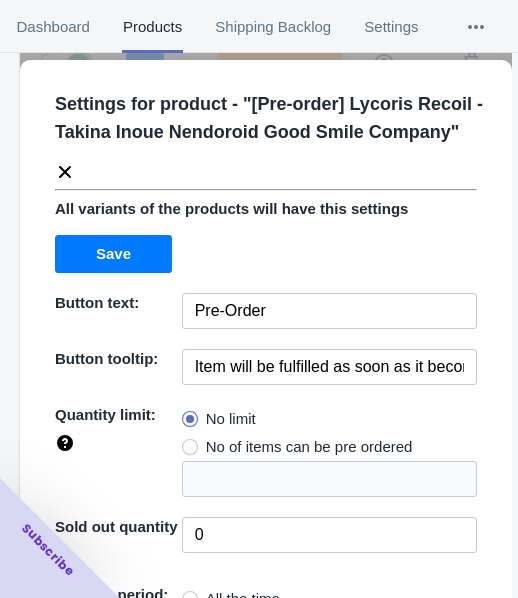 click 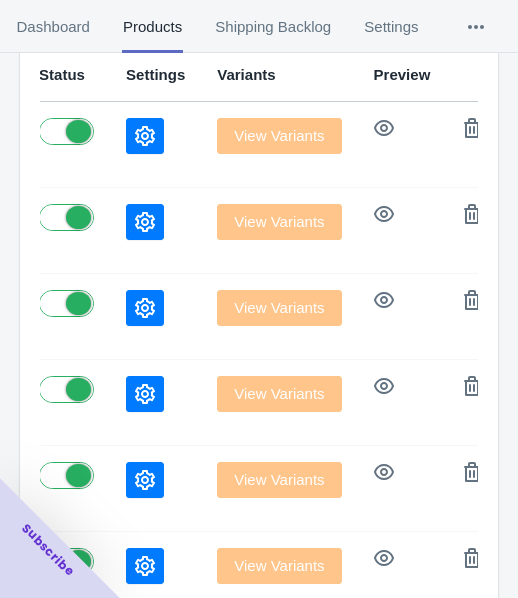 scroll, scrollTop: 300, scrollLeft: 0, axis: vertical 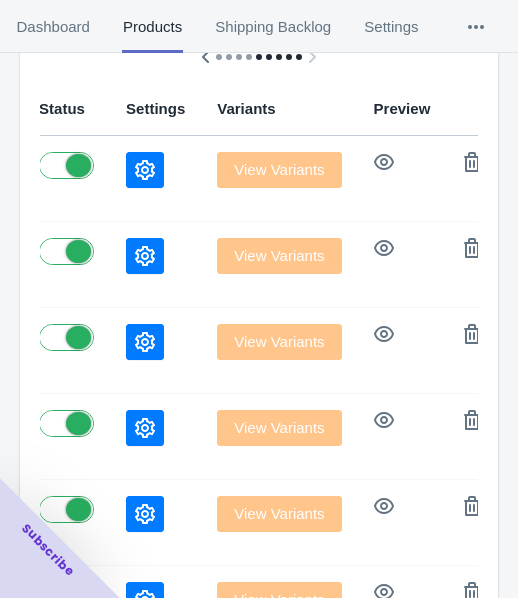 click at bounding box center (155, 179) 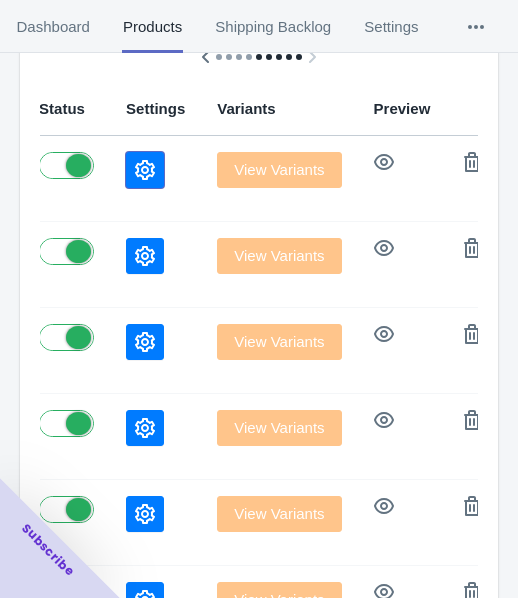 click 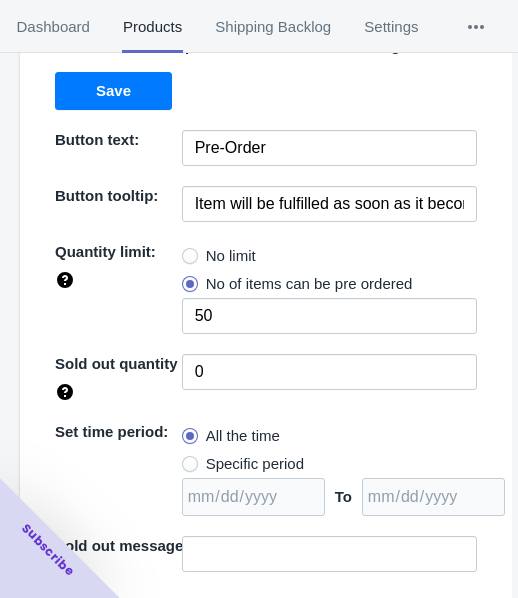 scroll, scrollTop: 200, scrollLeft: 0, axis: vertical 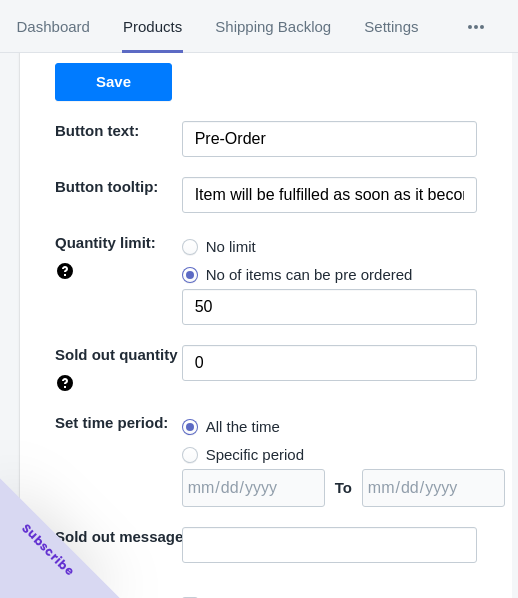click on "No limit" at bounding box center (231, 247) 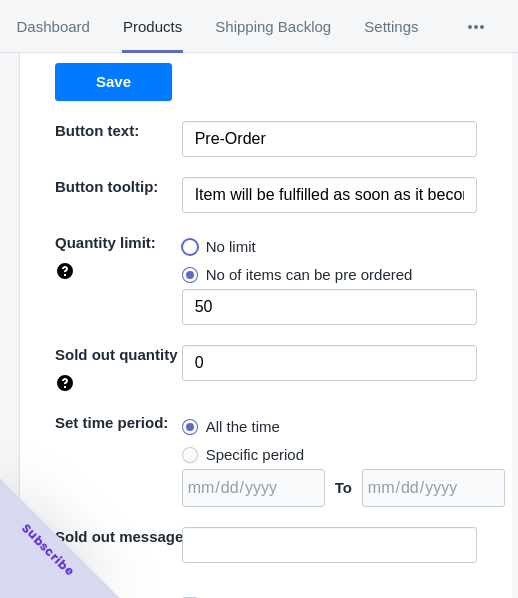 click on "No limit" at bounding box center (187, 242) 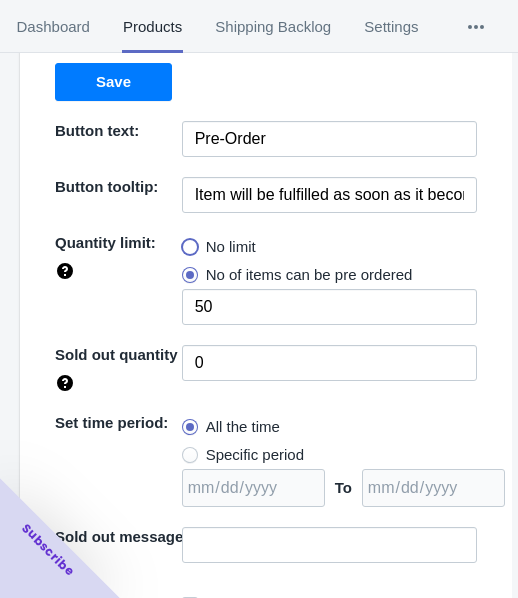 radio on "true" 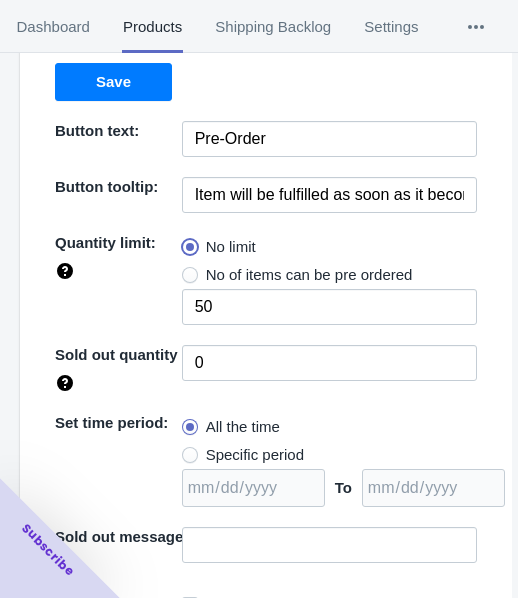 type 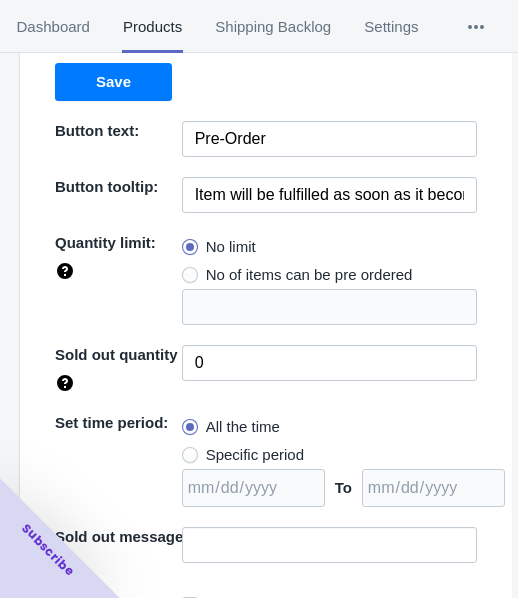 drag, startPoint x: 252, startPoint y: 444, endPoint x: 288, endPoint y: 457, distance: 38.27532 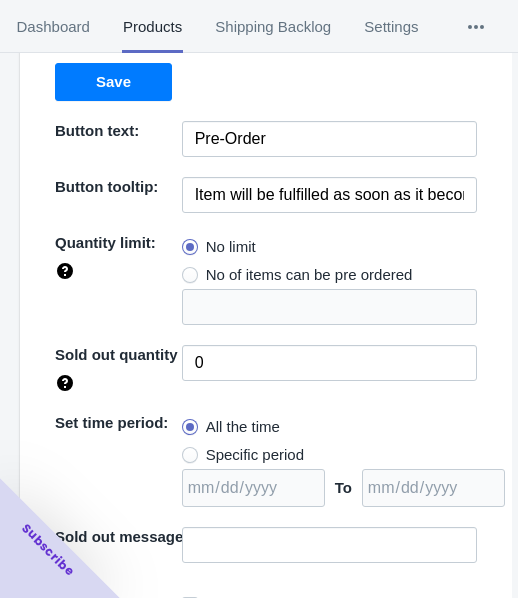 click on "Specific period" at bounding box center (255, 455) 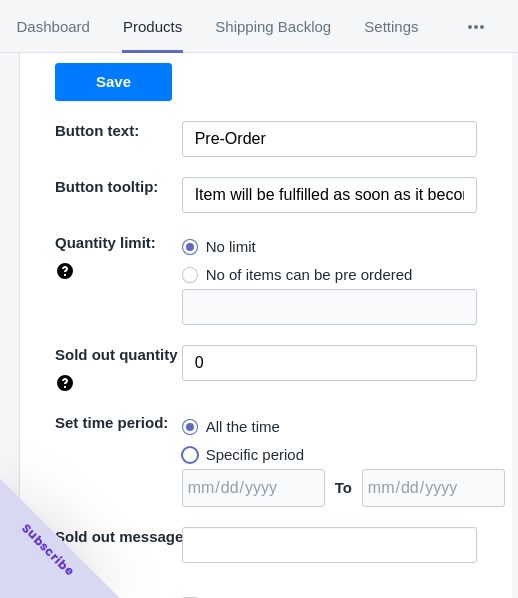 click on "Specific period" at bounding box center (187, 450) 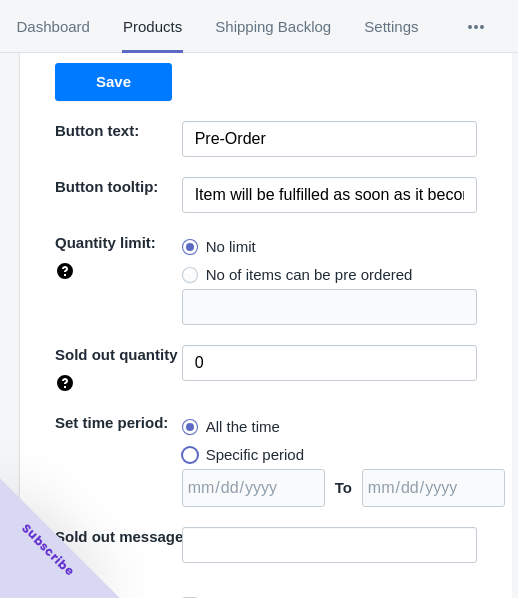 radio on "true" 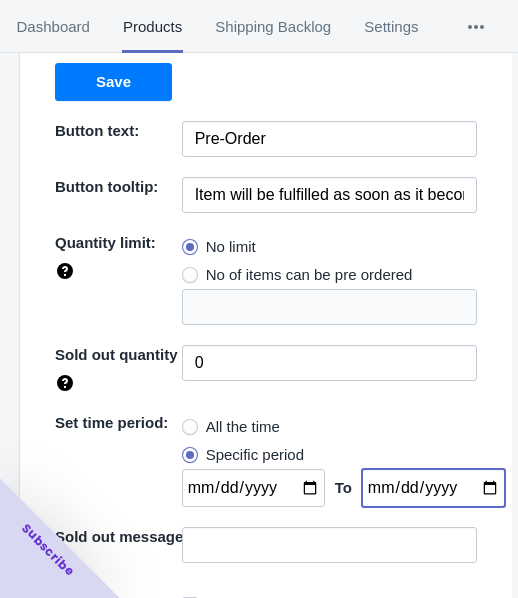 click at bounding box center [433, 488] 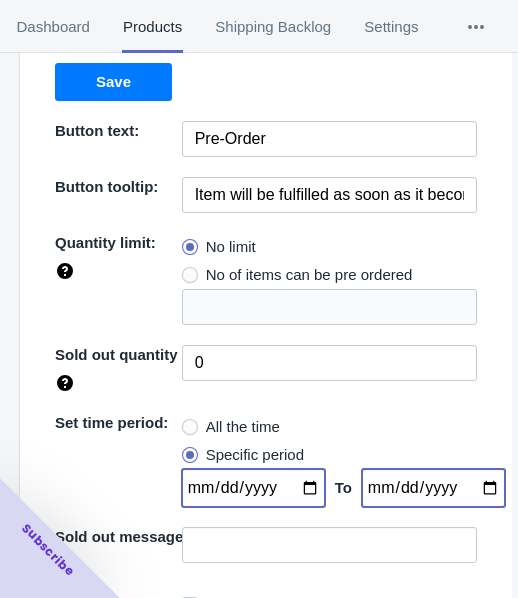 drag, startPoint x: 305, startPoint y: 485, endPoint x: 301, endPoint y: 470, distance: 15.524175 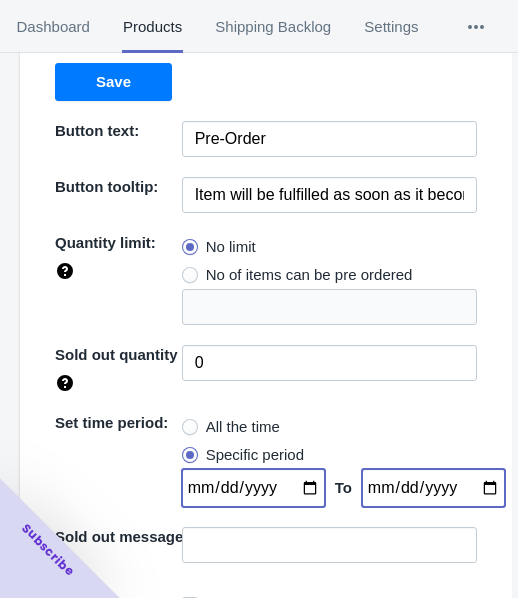 click at bounding box center [253, 488] 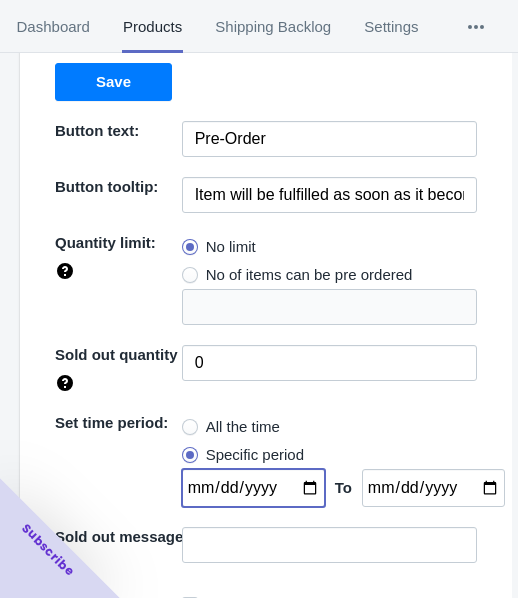 type on "[DATE]" 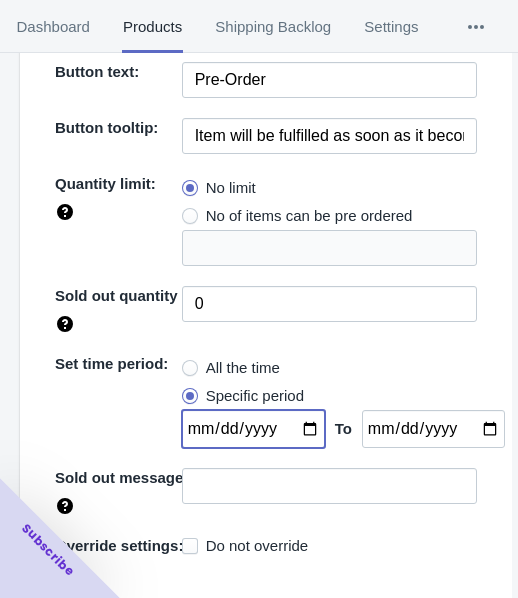 scroll, scrollTop: 290, scrollLeft: 0, axis: vertical 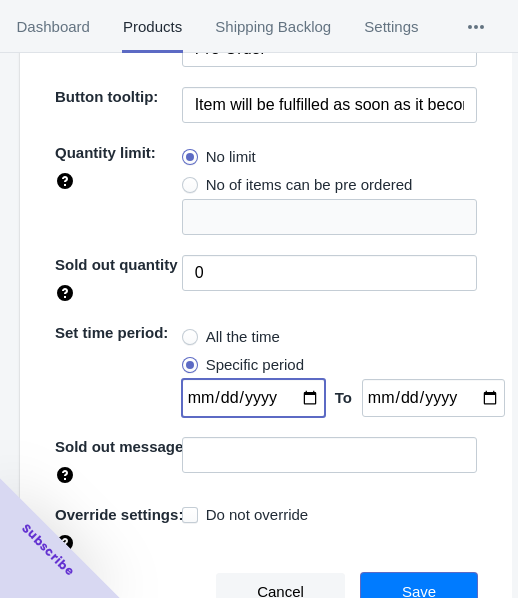click on "Save" at bounding box center [419, 592] 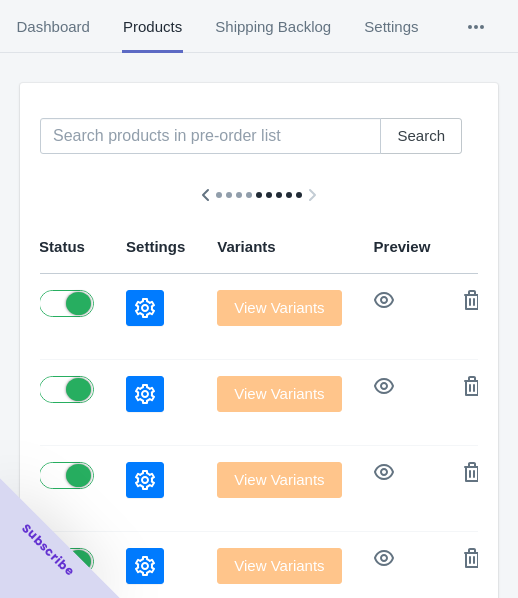 scroll, scrollTop: 0, scrollLeft: 0, axis: both 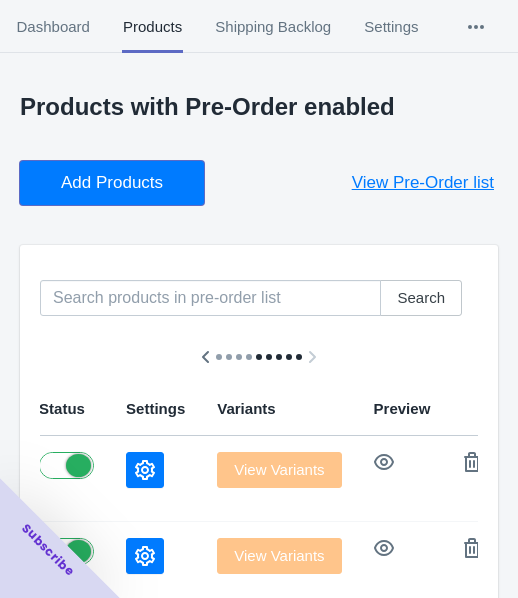 click on "Add Products" at bounding box center (112, 183) 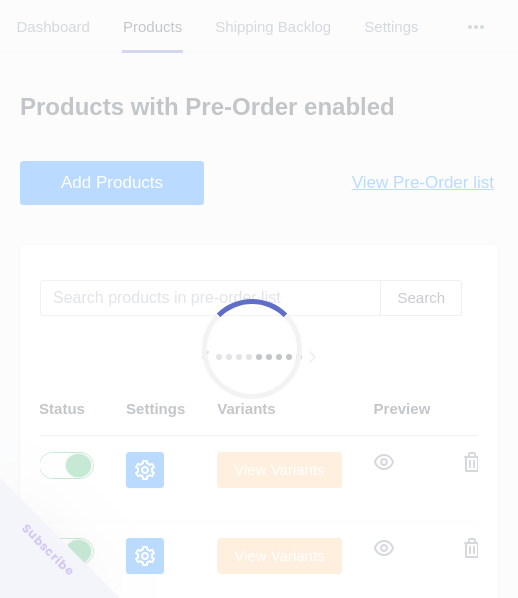 scroll, scrollTop: 0, scrollLeft: 1113, axis: horizontal 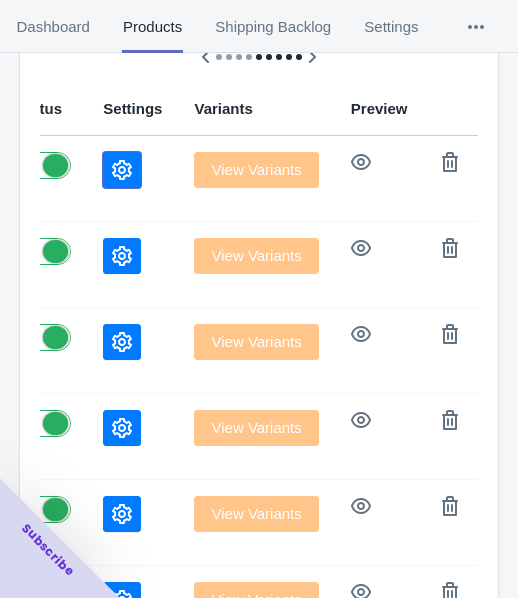 click at bounding box center (122, 170) 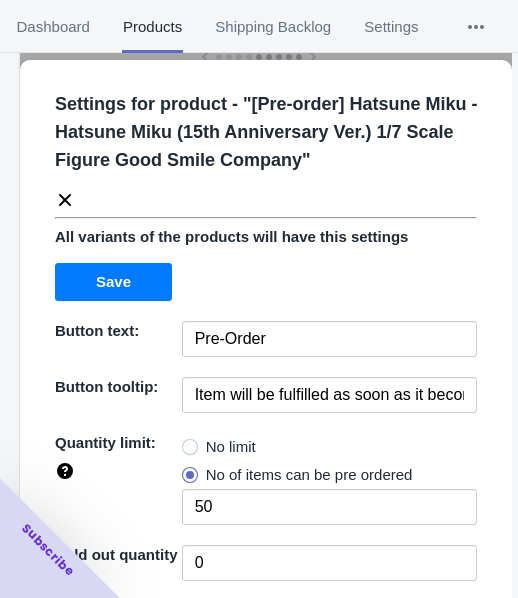 click on "No limit" at bounding box center (231, 447) 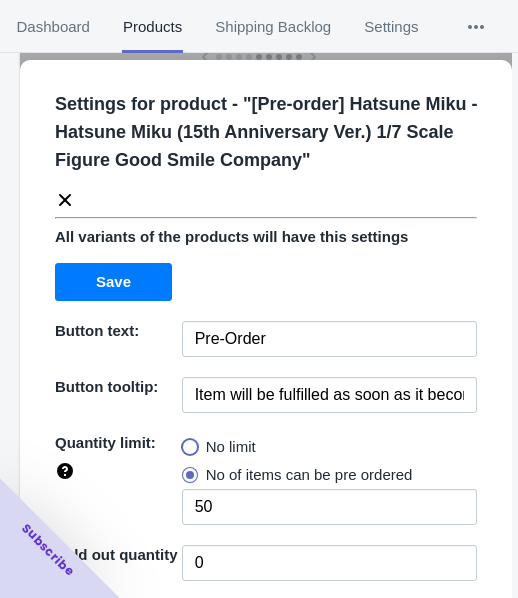 radio on "true" 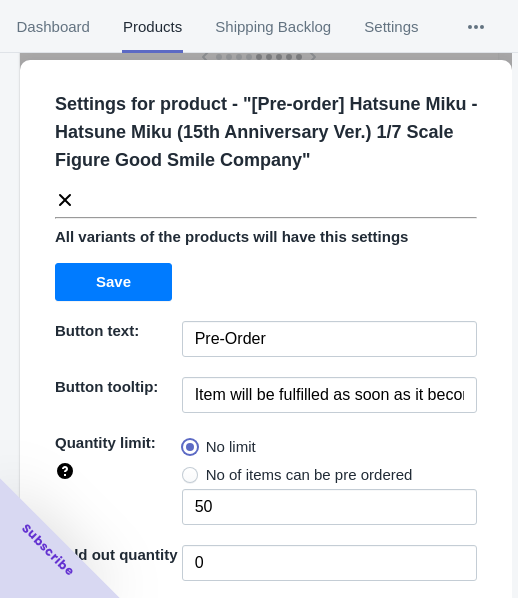 type 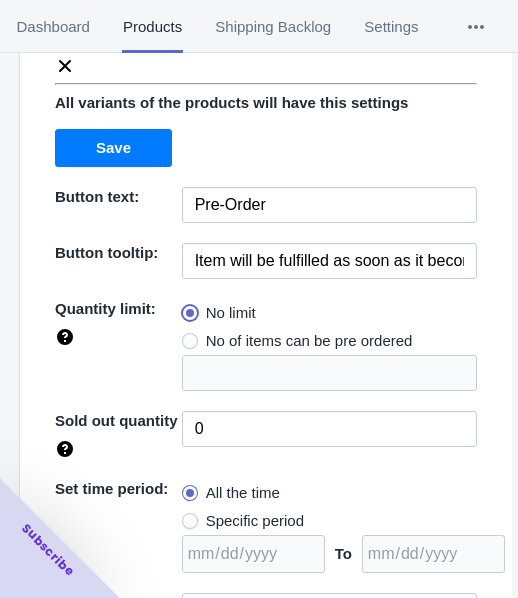 scroll, scrollTop: 290, scrollLeft: 0, axis: vertical 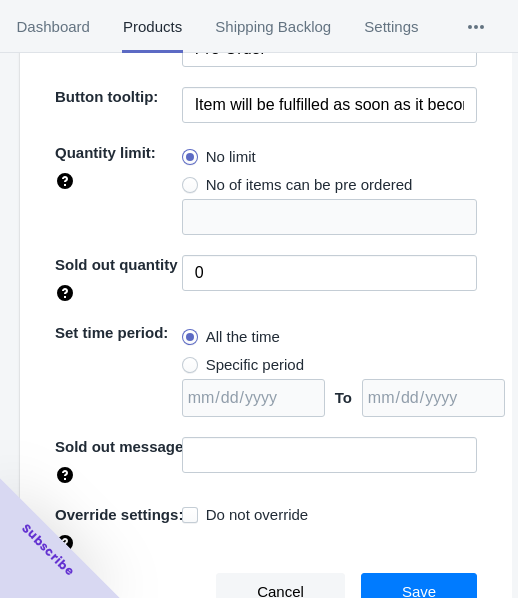 click on "Specific period" at bounding box center [255, 365] 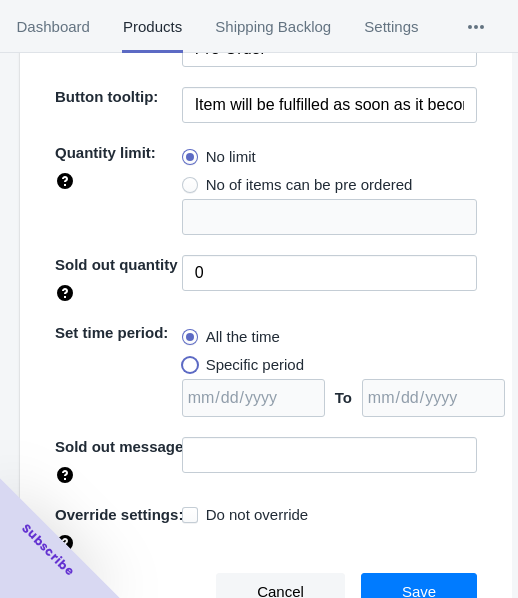 radio on "true" 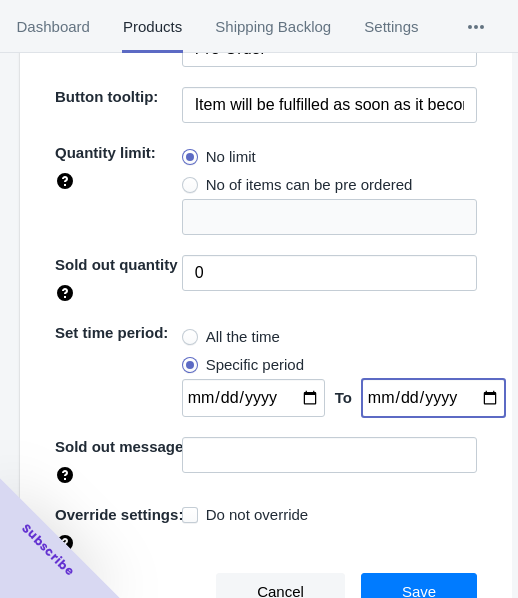 click at bounding box center [433, 398] 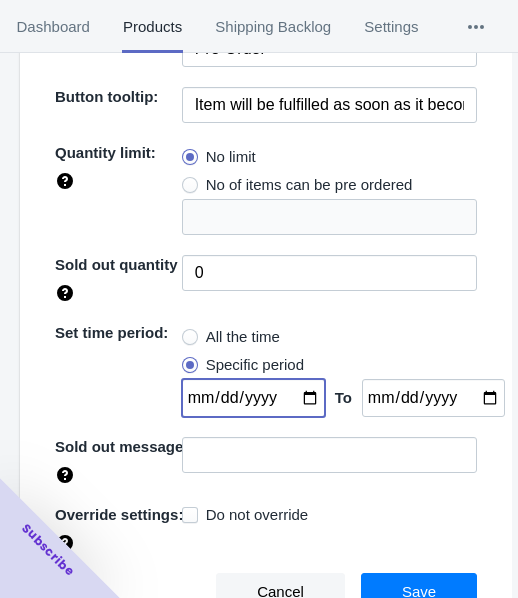 click at bounding box center [253, 398] 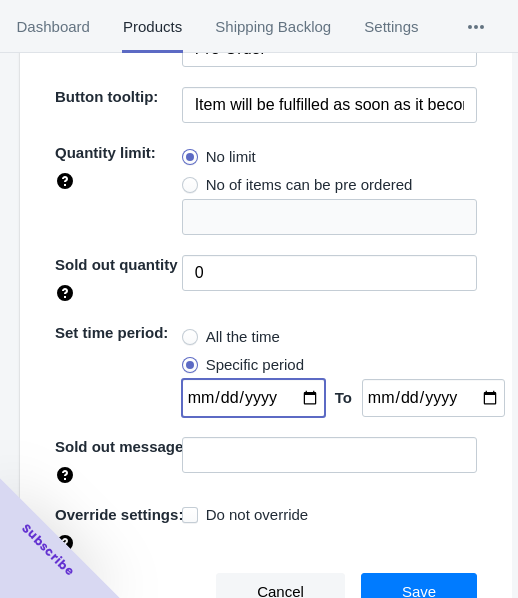 type on "[DATE]" 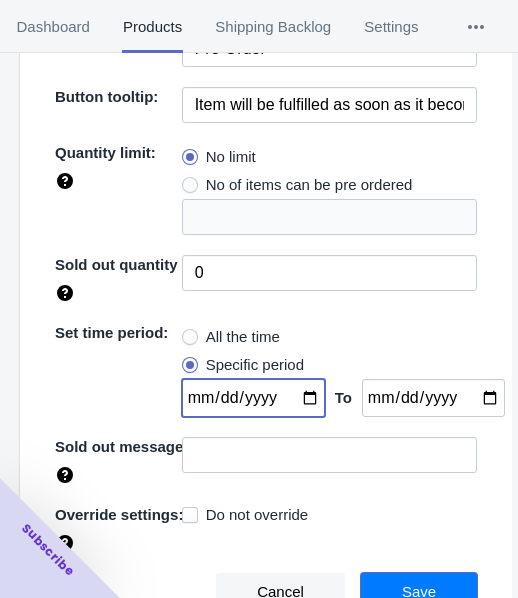 click on "Save" at bounding box center (419, 592) 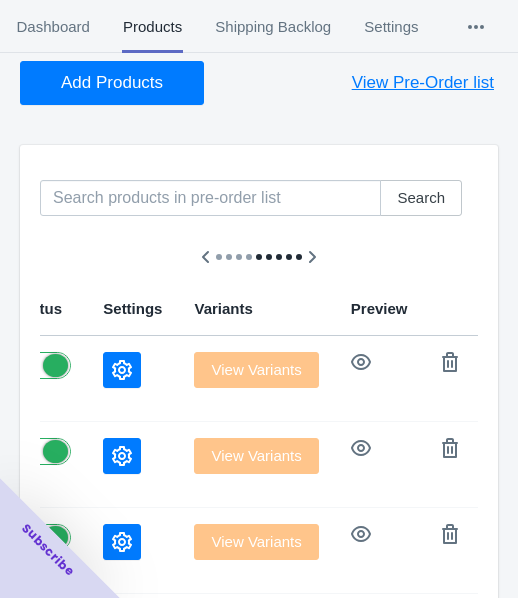scroll, scrollTop: 200, scrollLeft: 0, axis: vertical 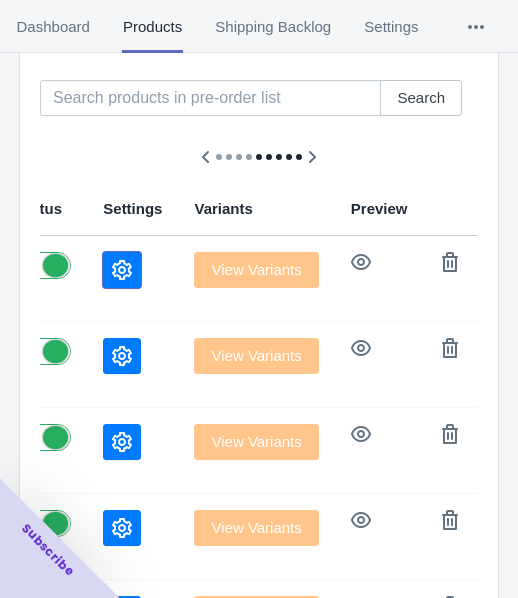 click 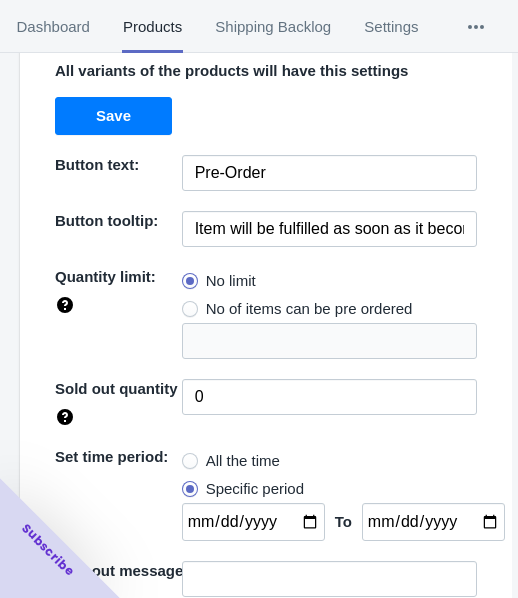 scroll, scrollTop: 0, scrollLeft: 0, axis: both 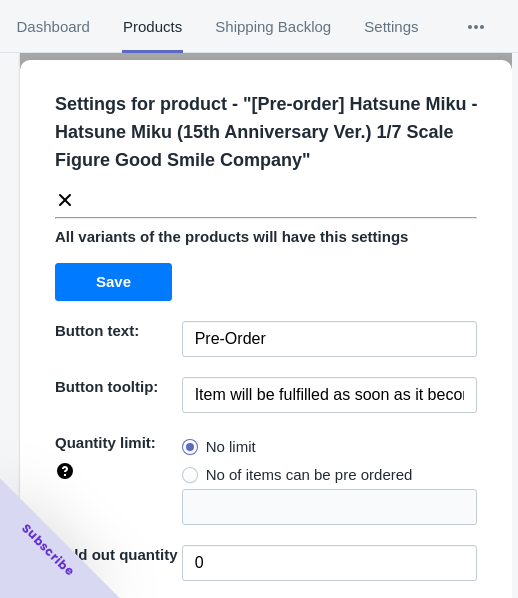 click 